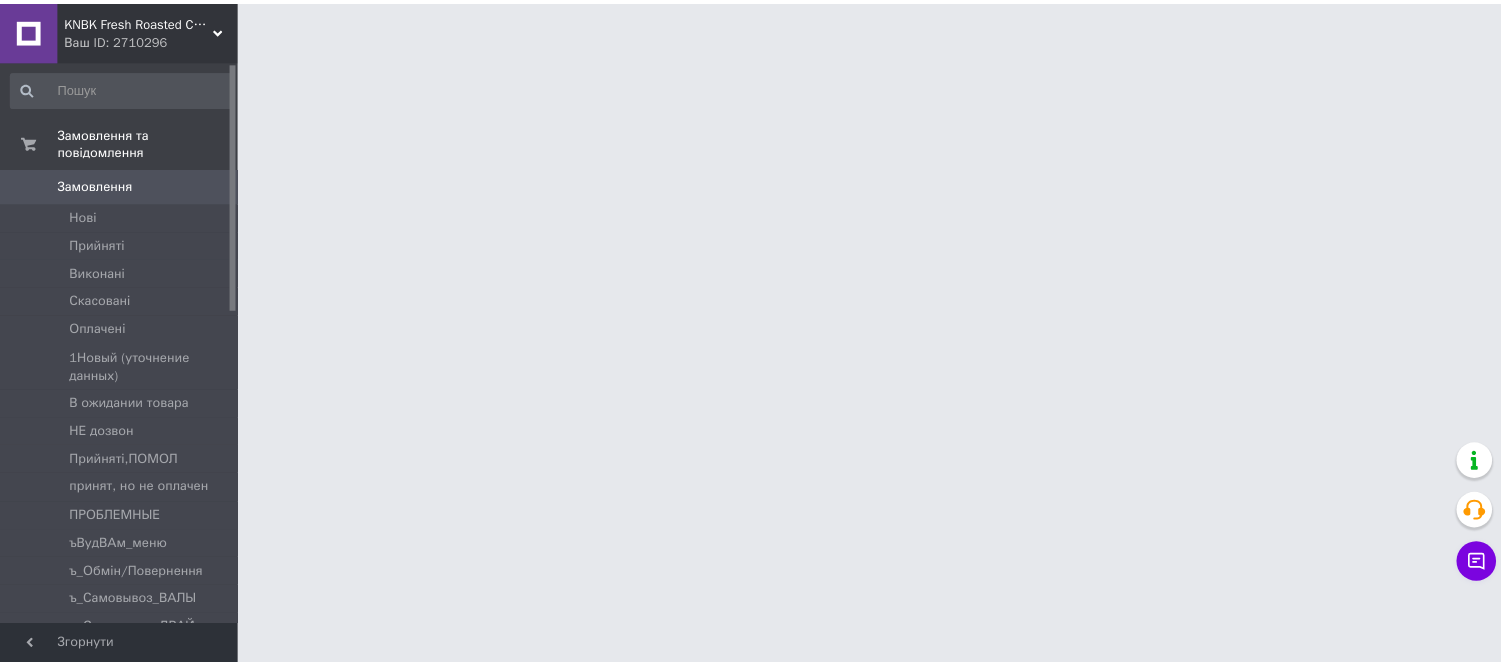 scroll, scrollTop: 0, scrollLeft: 0, axis: both 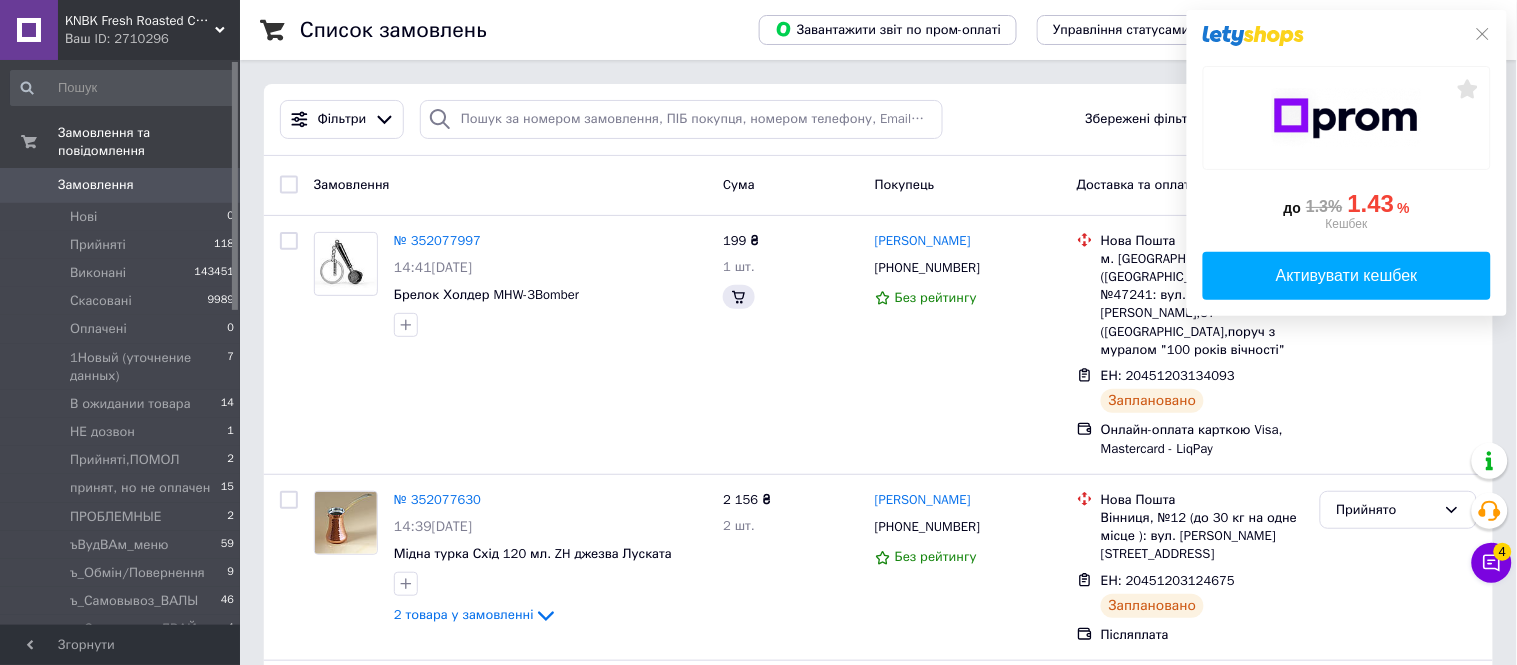 click on "до  1.3% 1.43 %  Кешбек   Активувати кешбек" 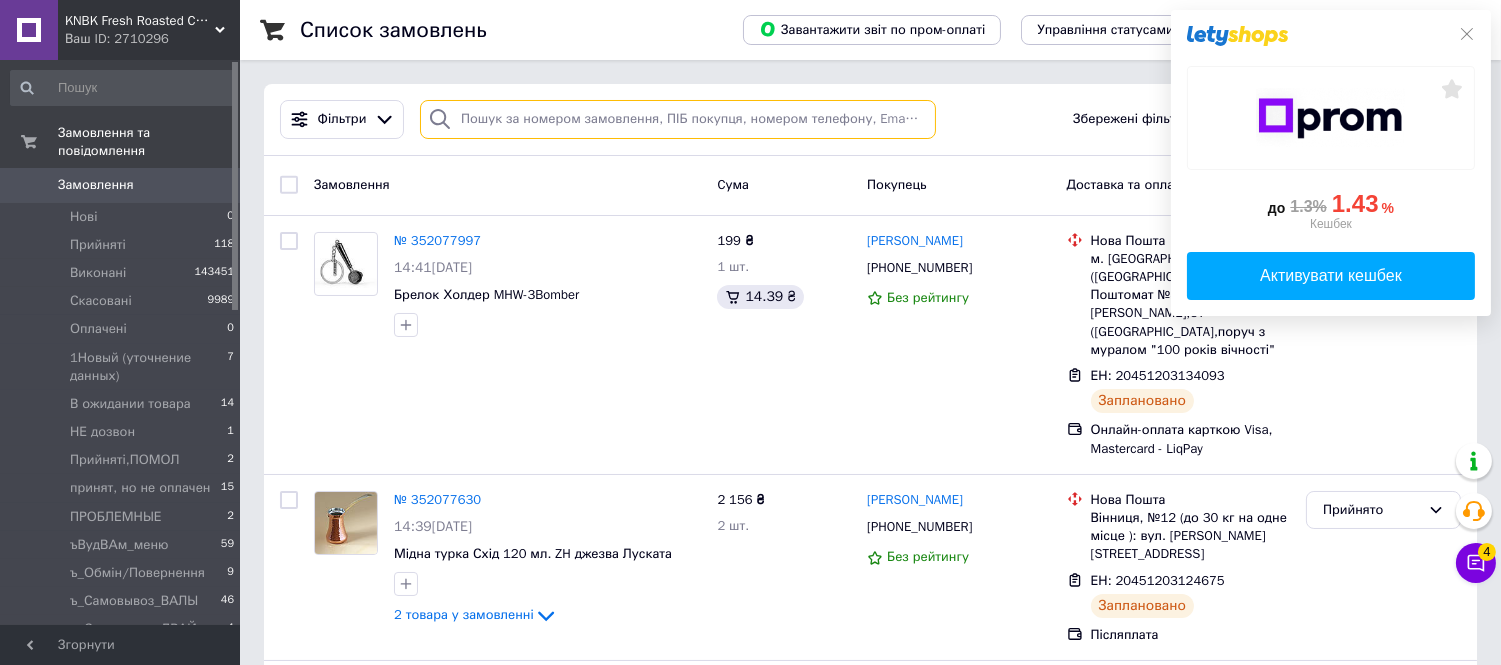 click at bounding box center (678, 119) 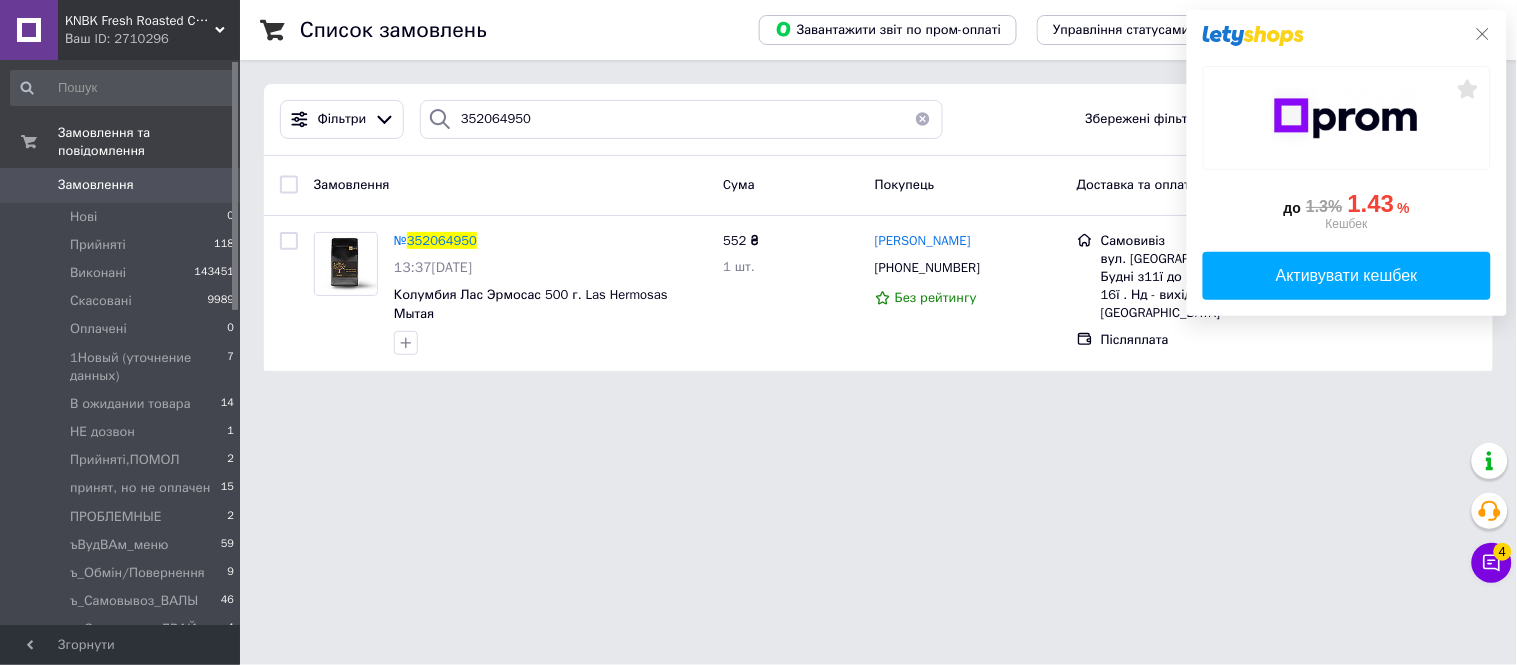 click 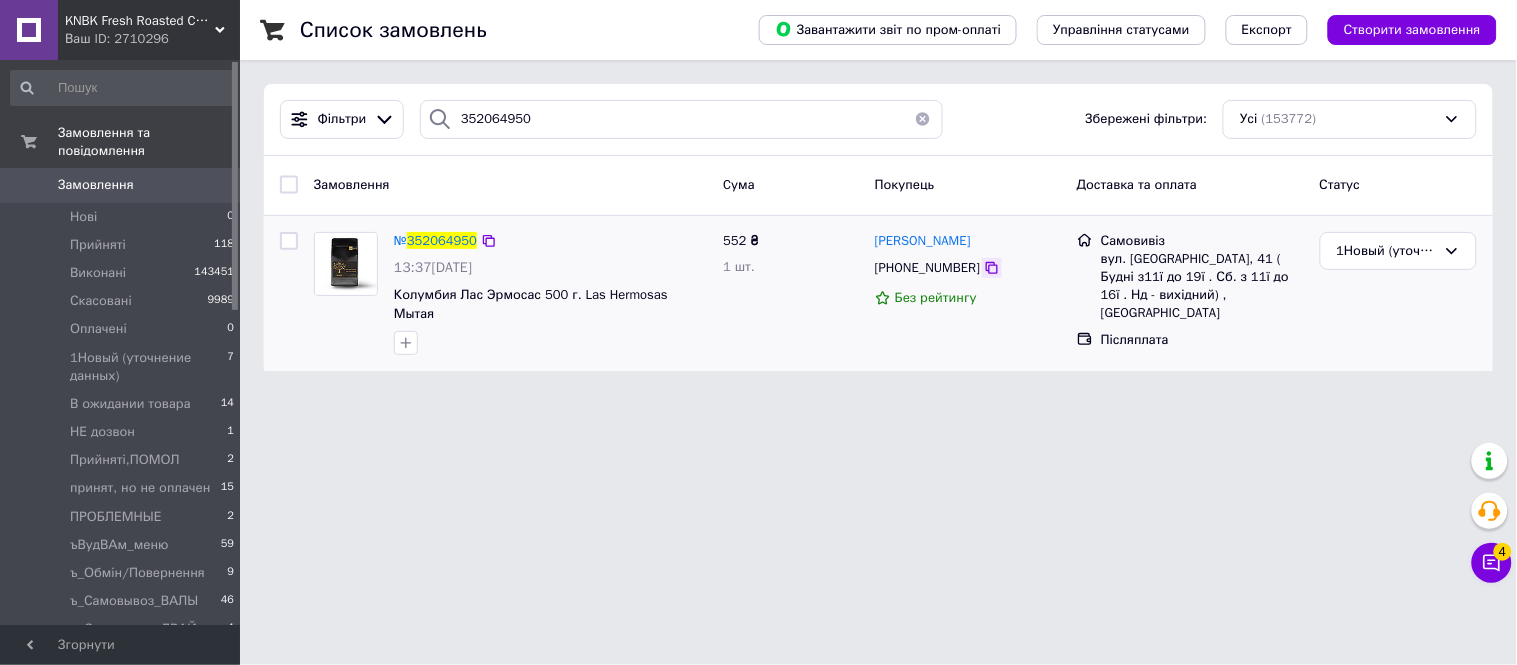 click 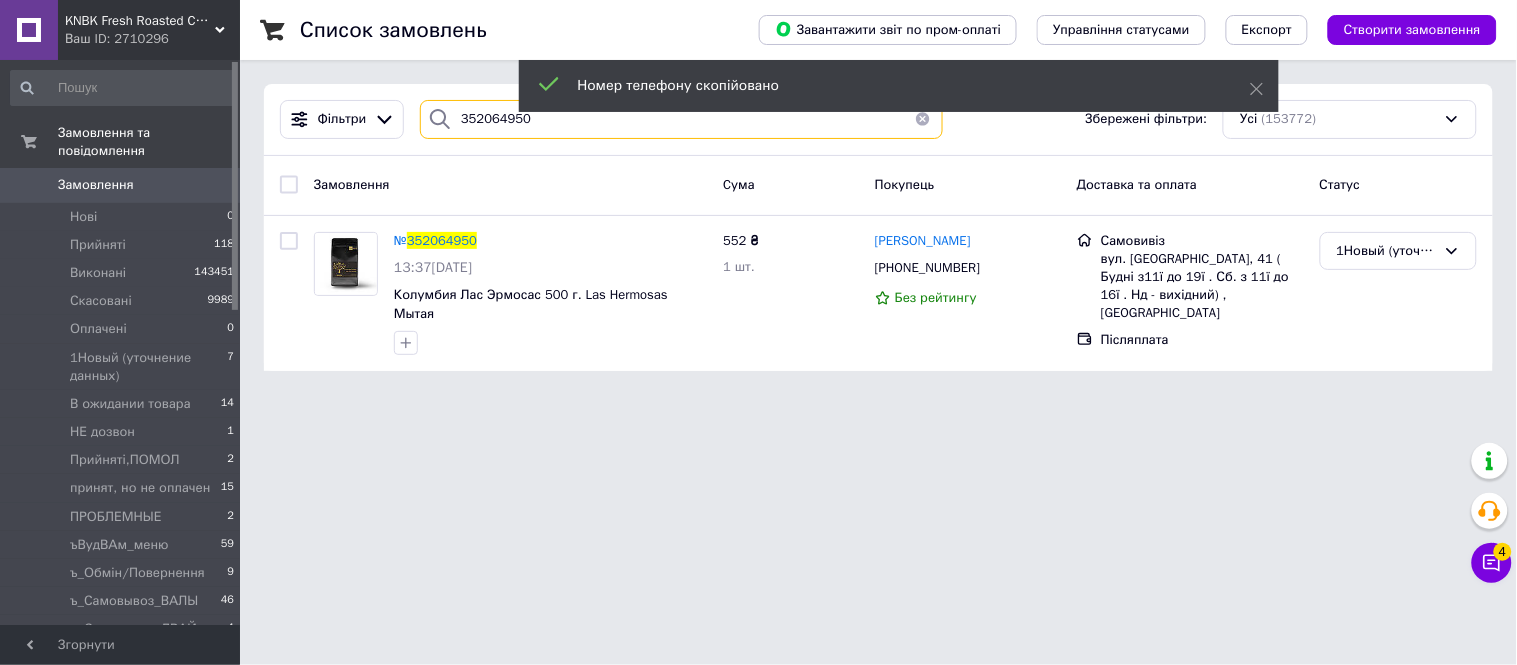 click on "352064950" at bounding box center [681, 119] 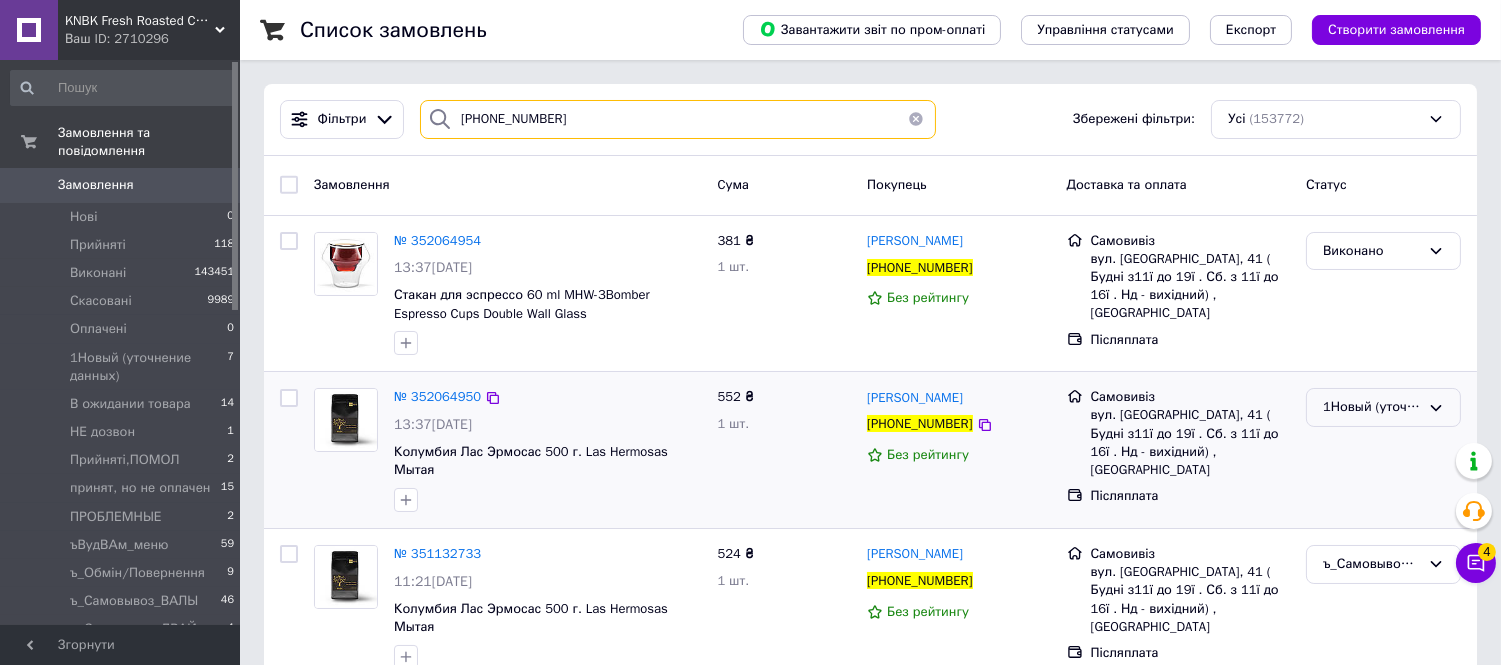 type on "[PHONE_NUMBER]" 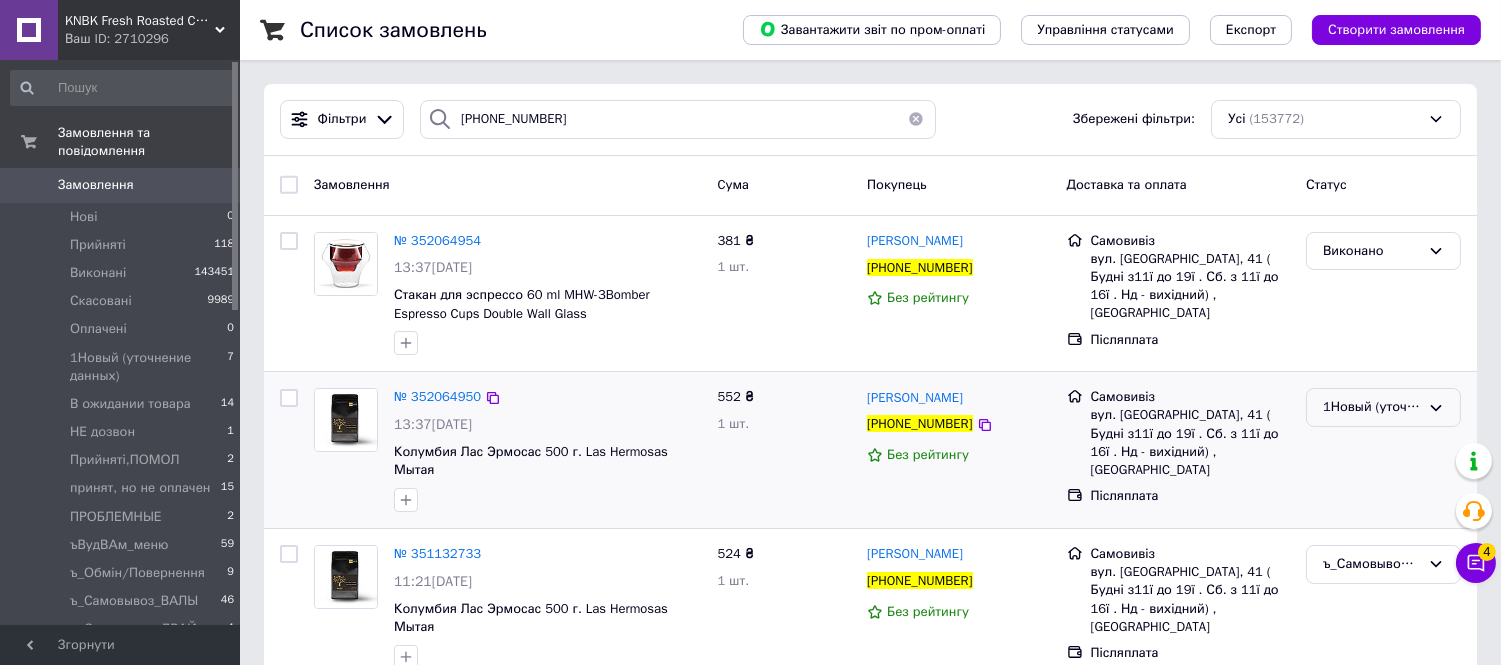 click on "1Новый (уточнение данных)" at bounding box center [1371, 407] 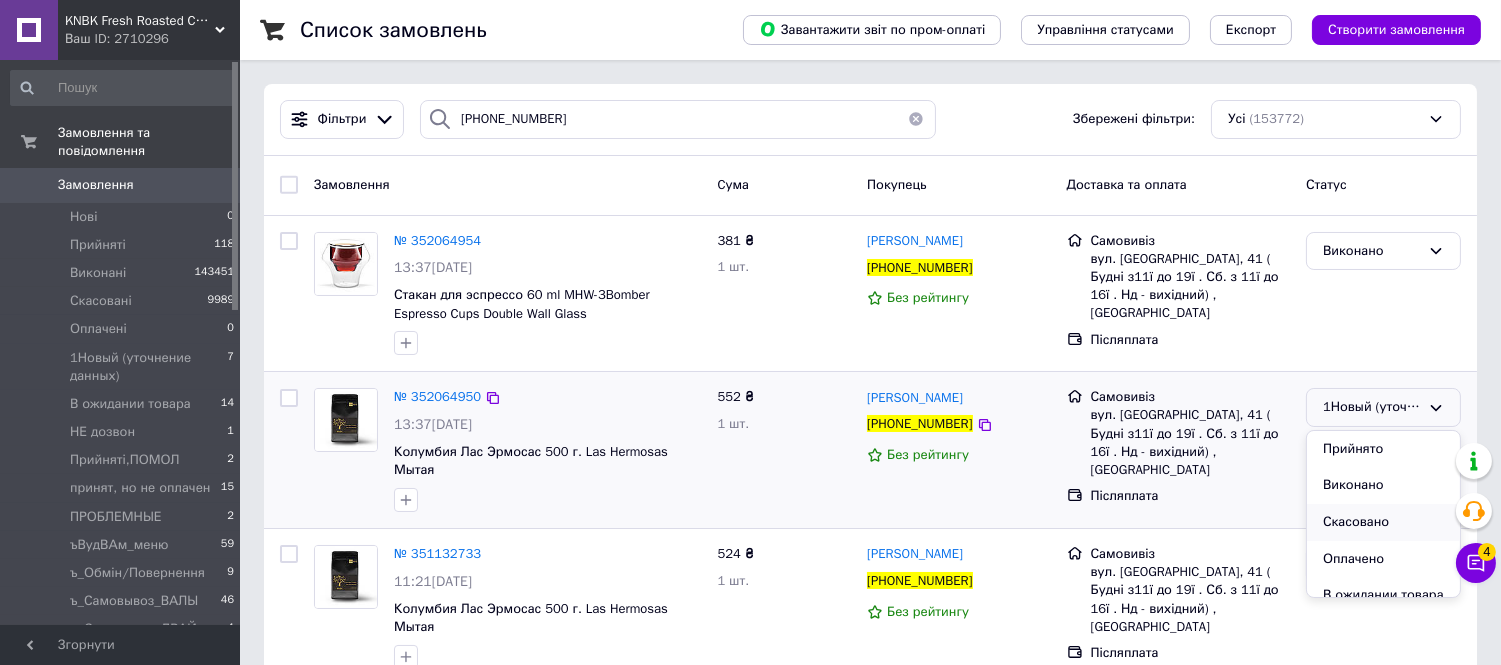 click on "Скасовано" at bounding box center [1383, 522] 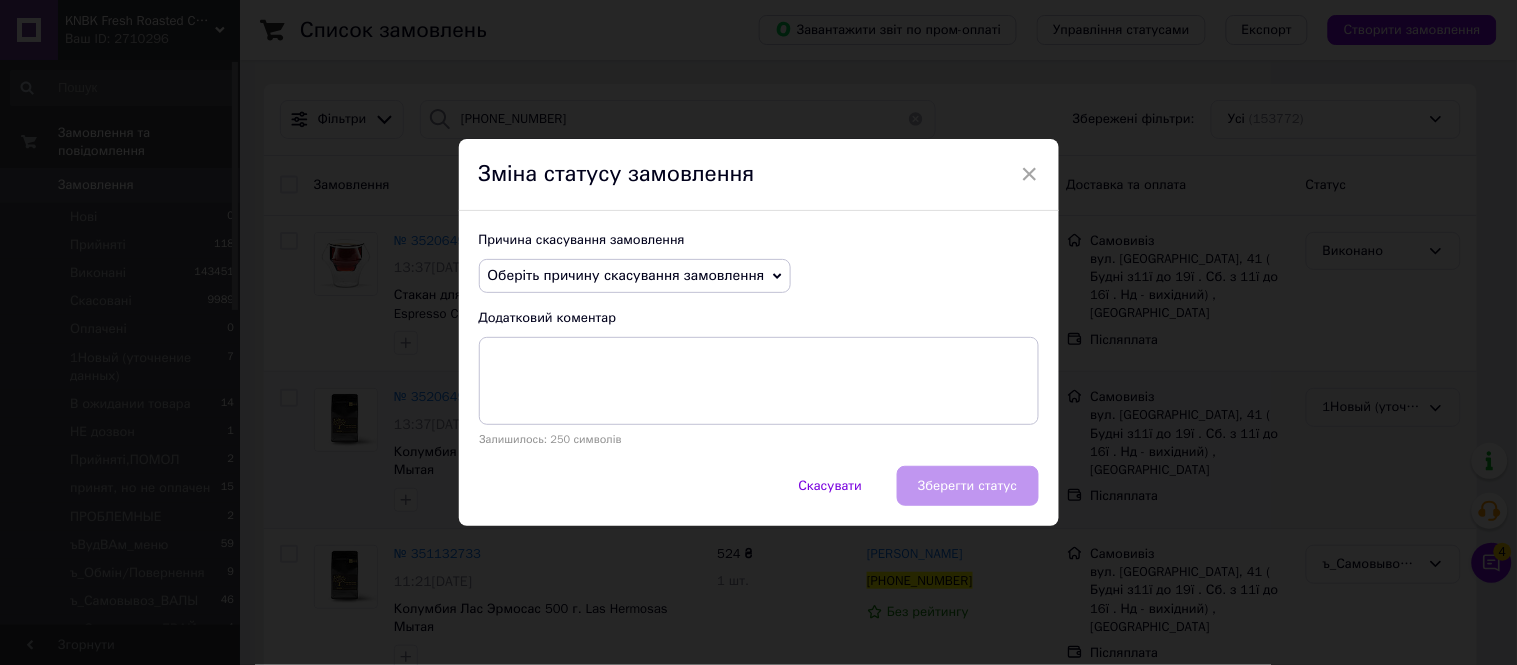 click on "Оберіть причину скасування замовлення" at bounding box center [635, 276] 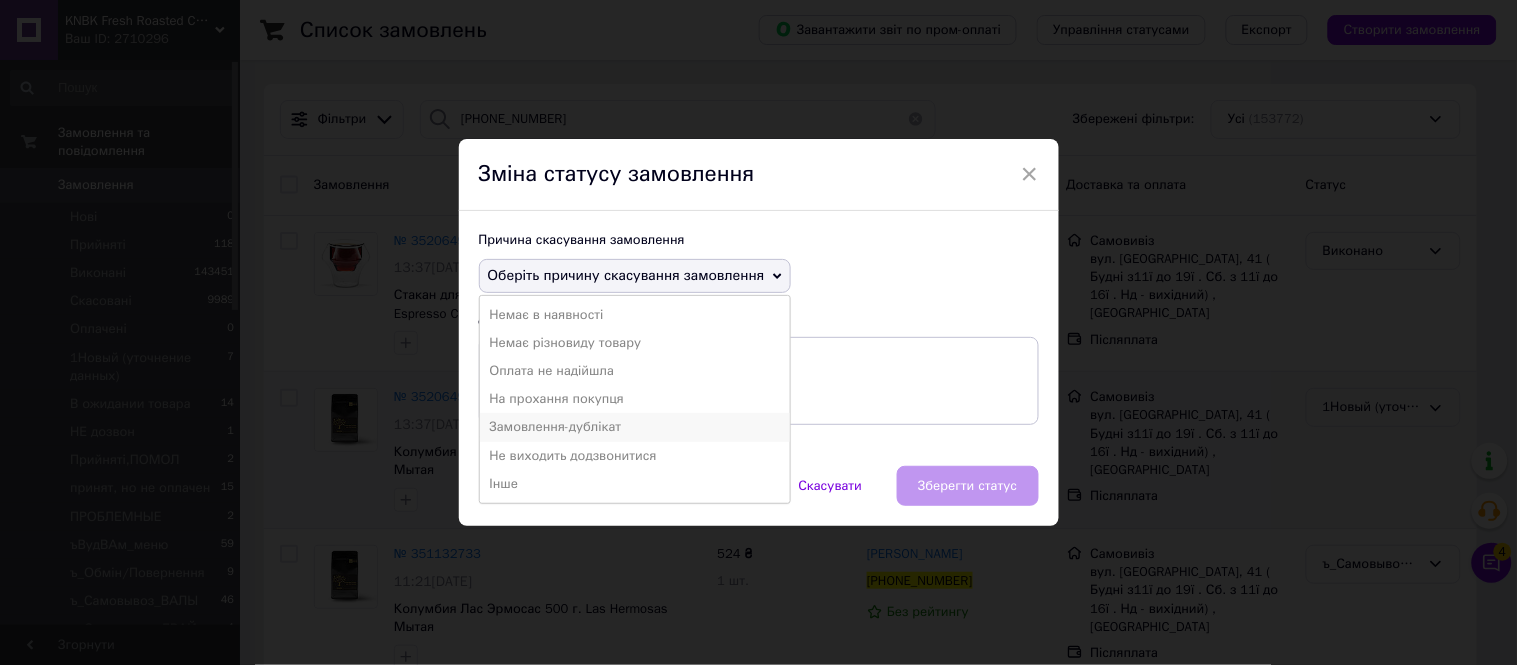 click on "Замовлення-дублікат" at bounding box center [635, 427] 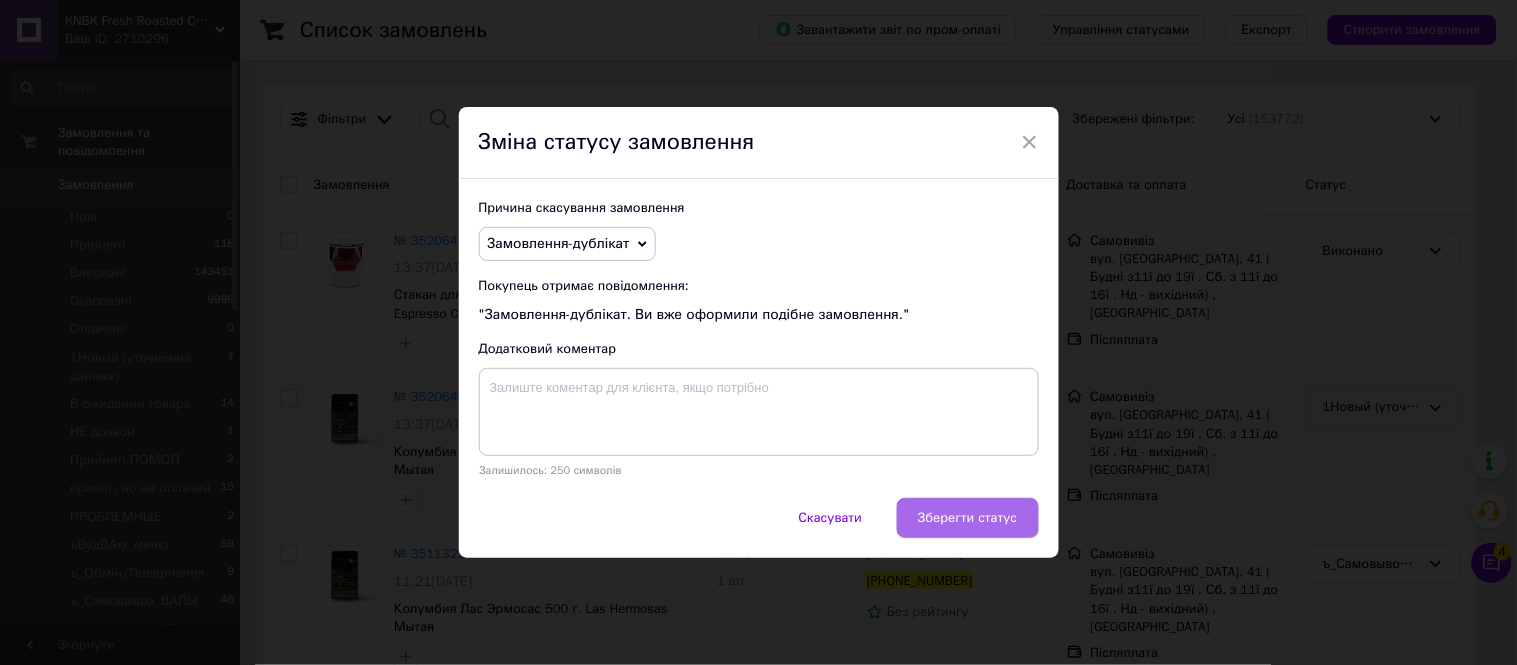 click on "Зберегти статус" at bounding box center (967, 518) 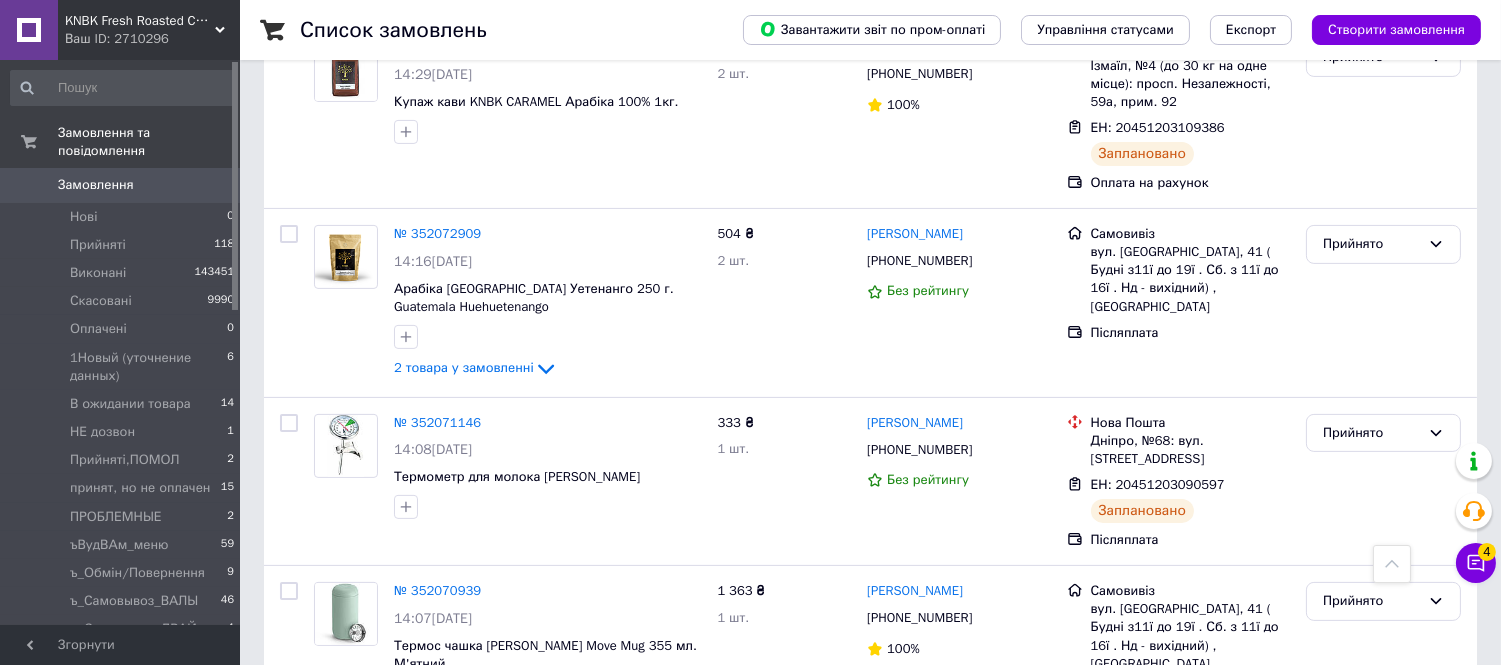 scroll, scrollTop: 1000, scrollLeft: 0, axis: vertical 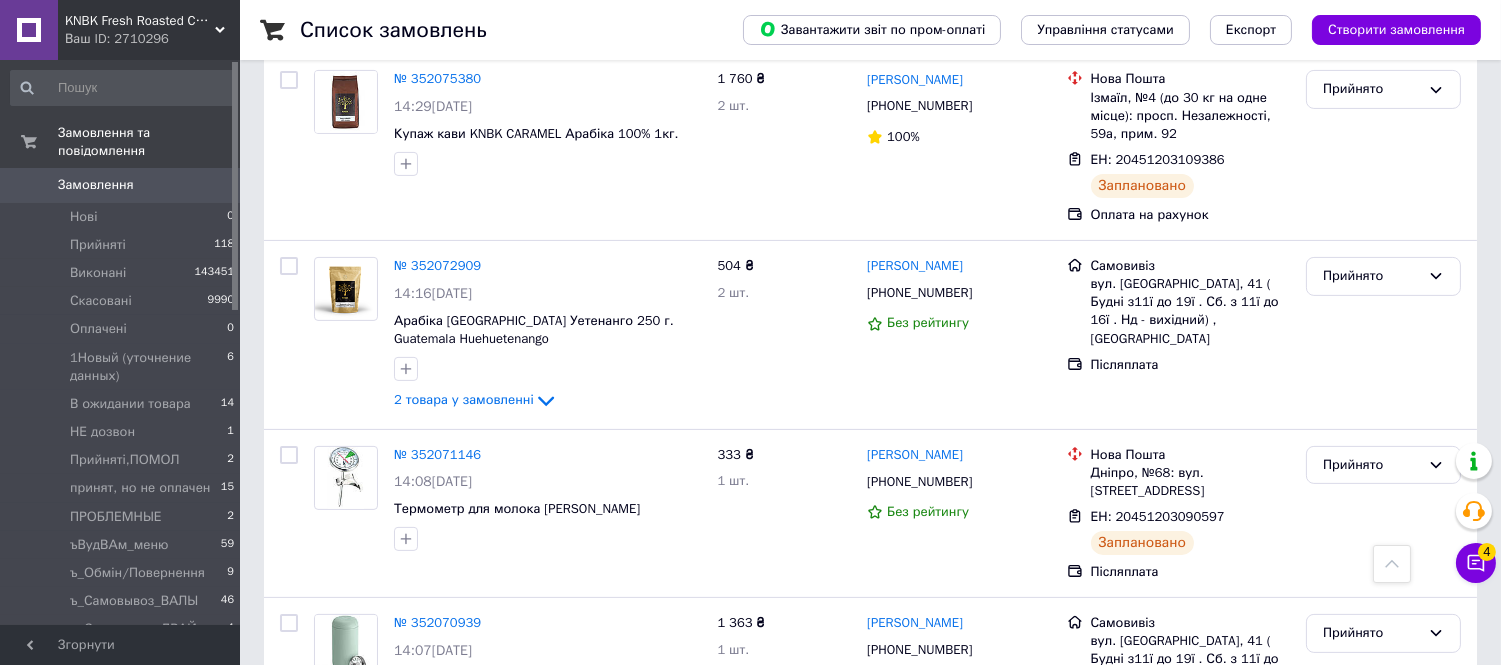 click on "Замовлення" at bounding box center [121, 185] 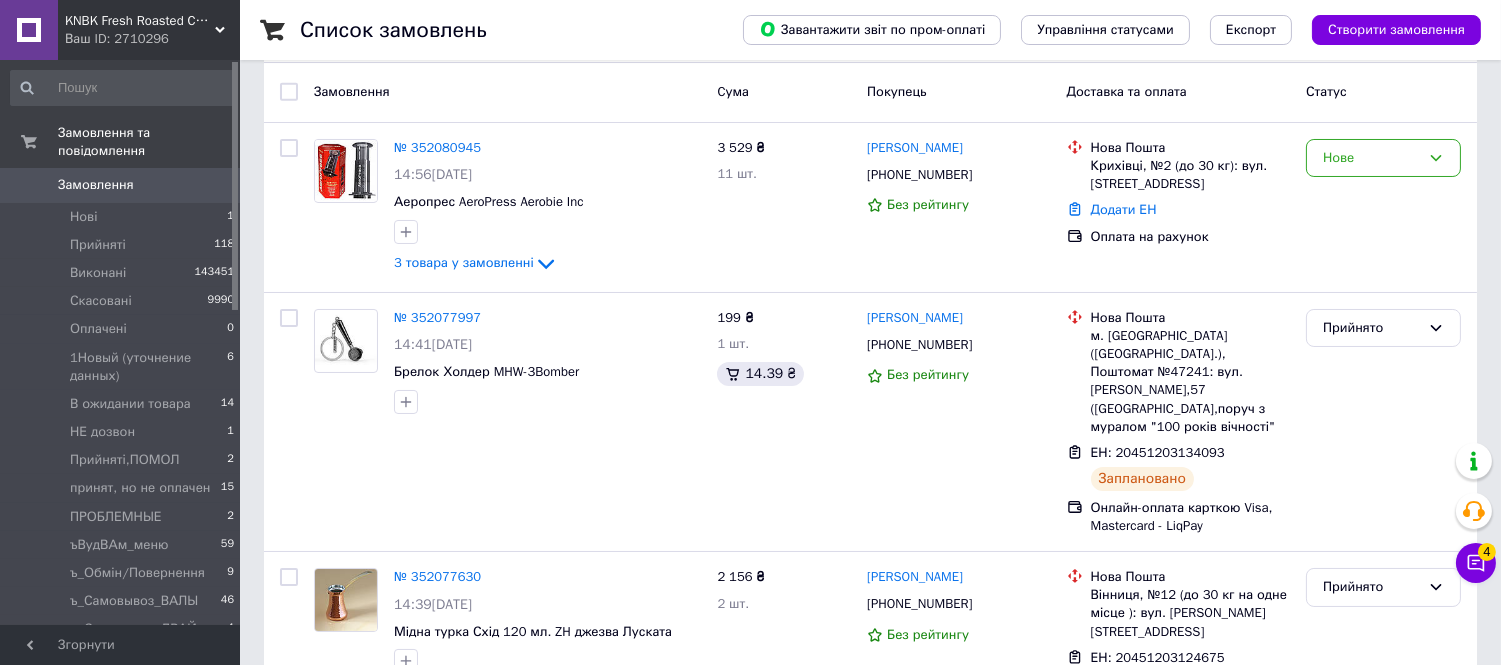 scroll, scrollTop: 222, scrollLeft: 0, axis: vertical 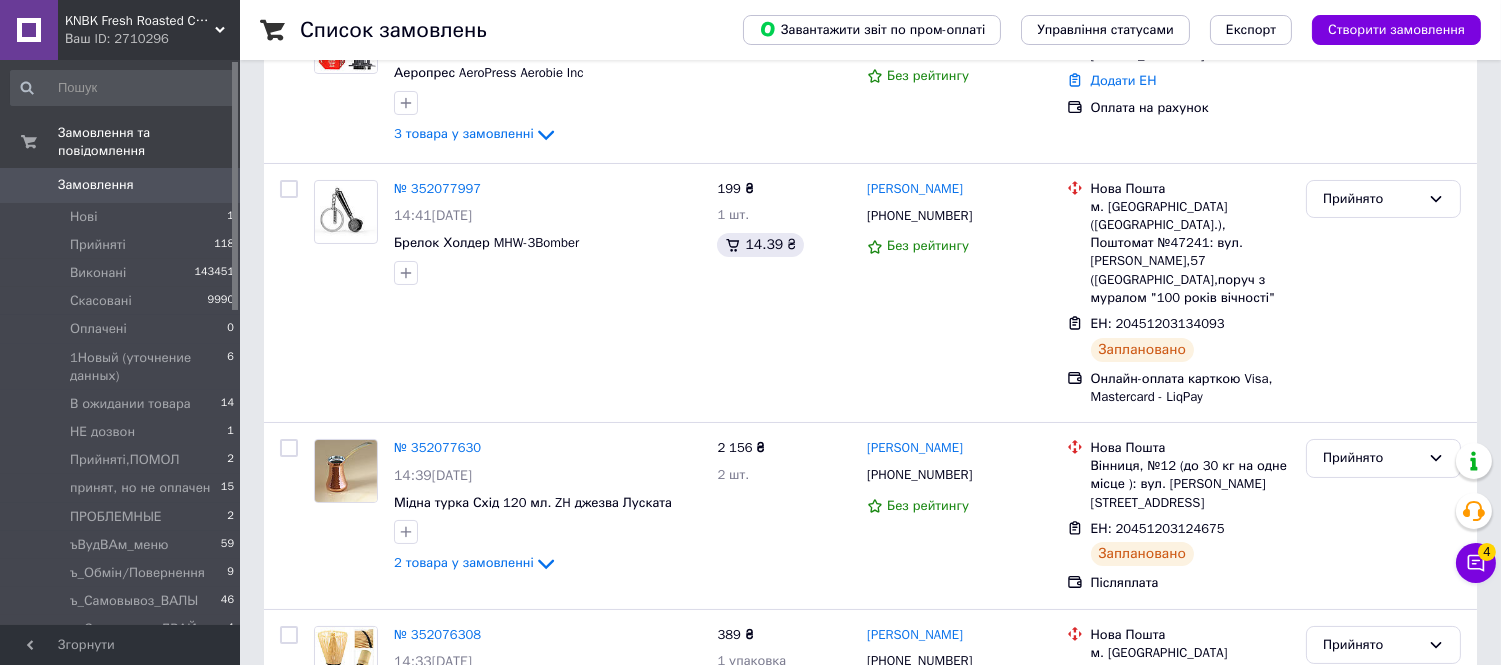click on "Замовлення 0" at bounding box center [123, 185] 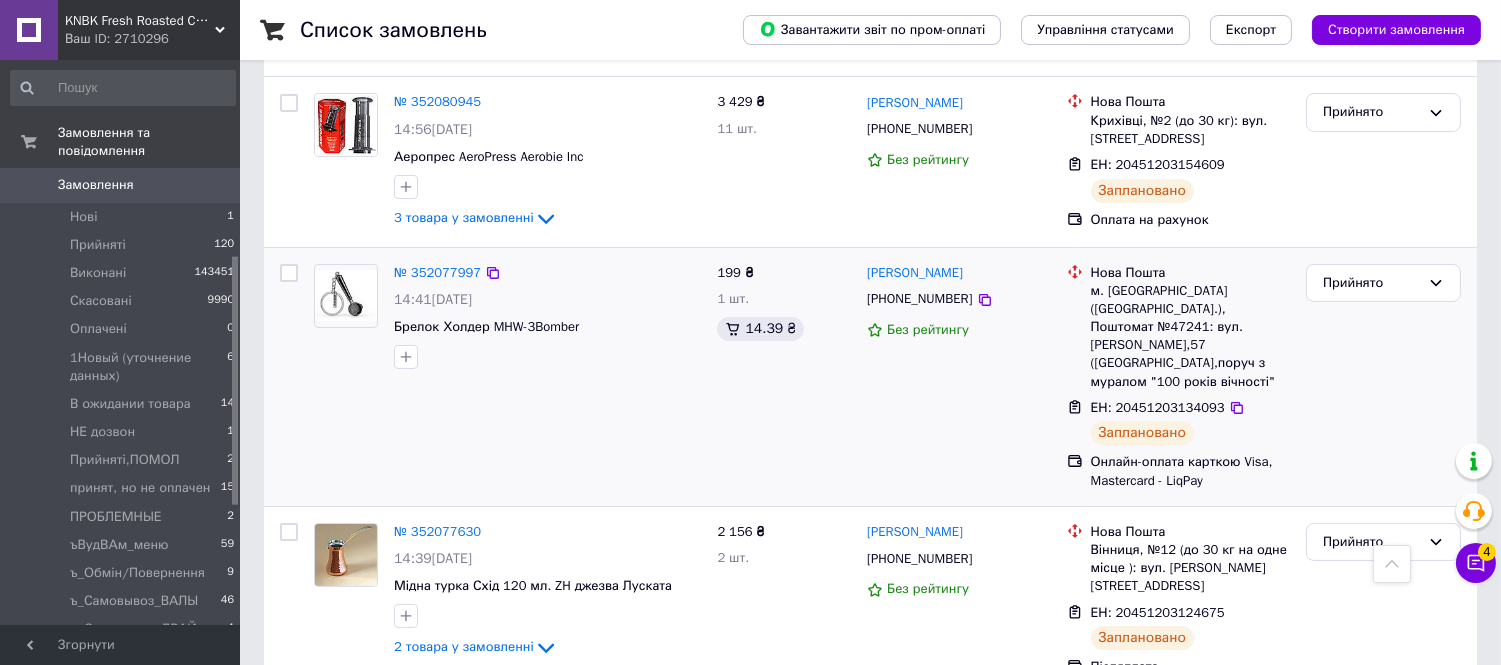 scroll, scrollTop: 1000, scrollLeft: 0, axis: vertical 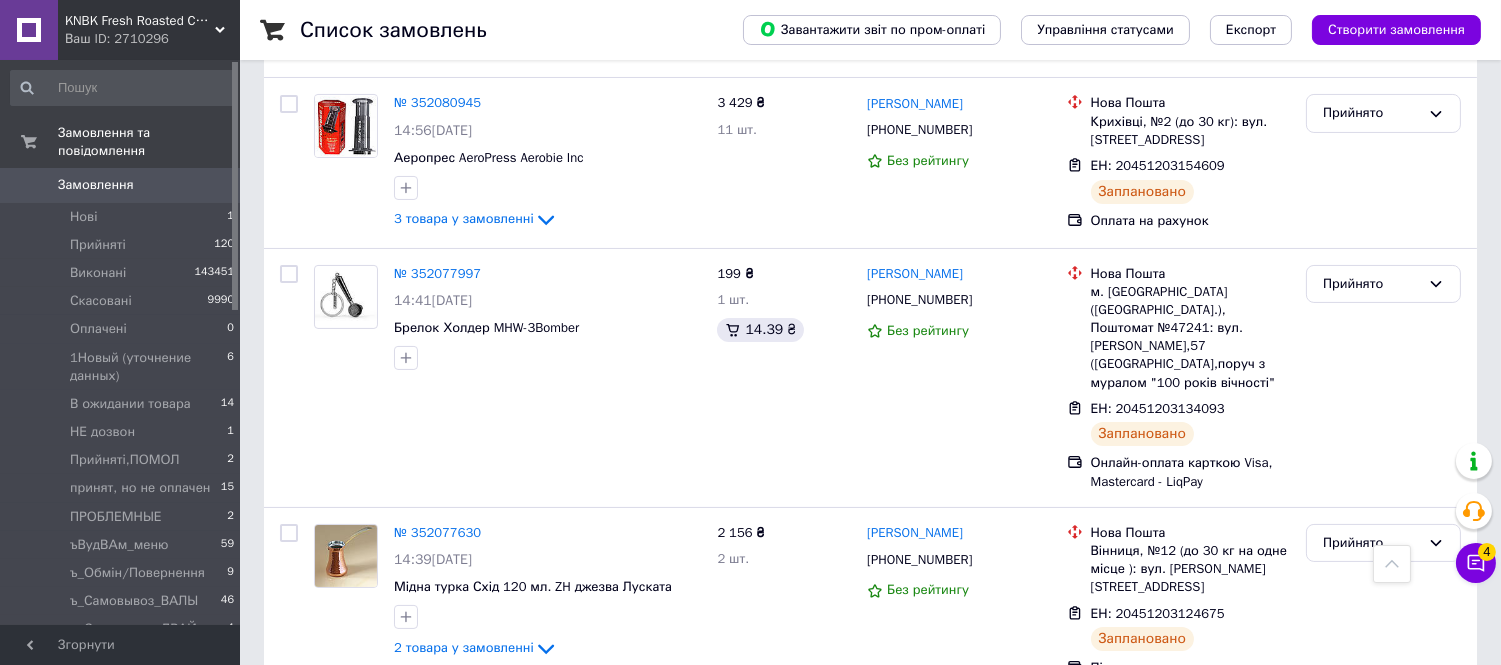 click on "Замовлення" at bounding box center (96, 185) 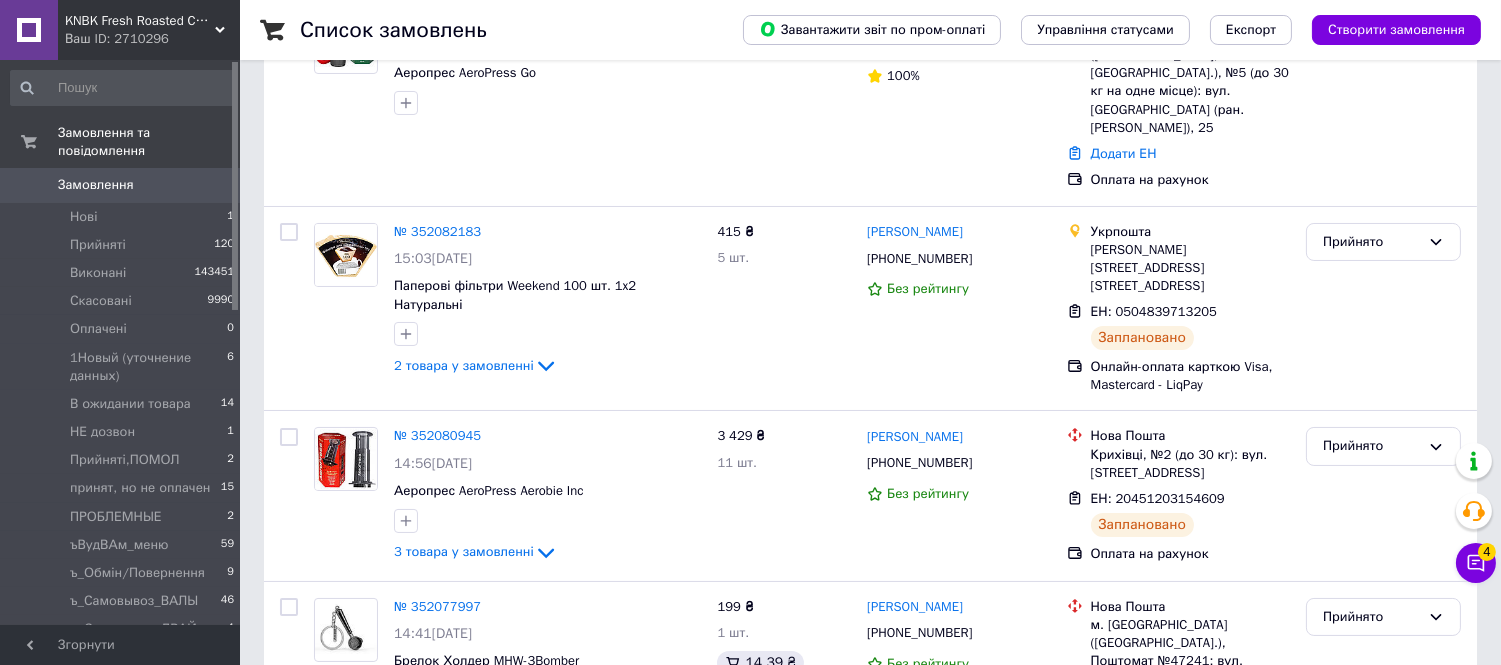 scroll, scrollTop: 666, scrollLeft: 0, axis: vertical 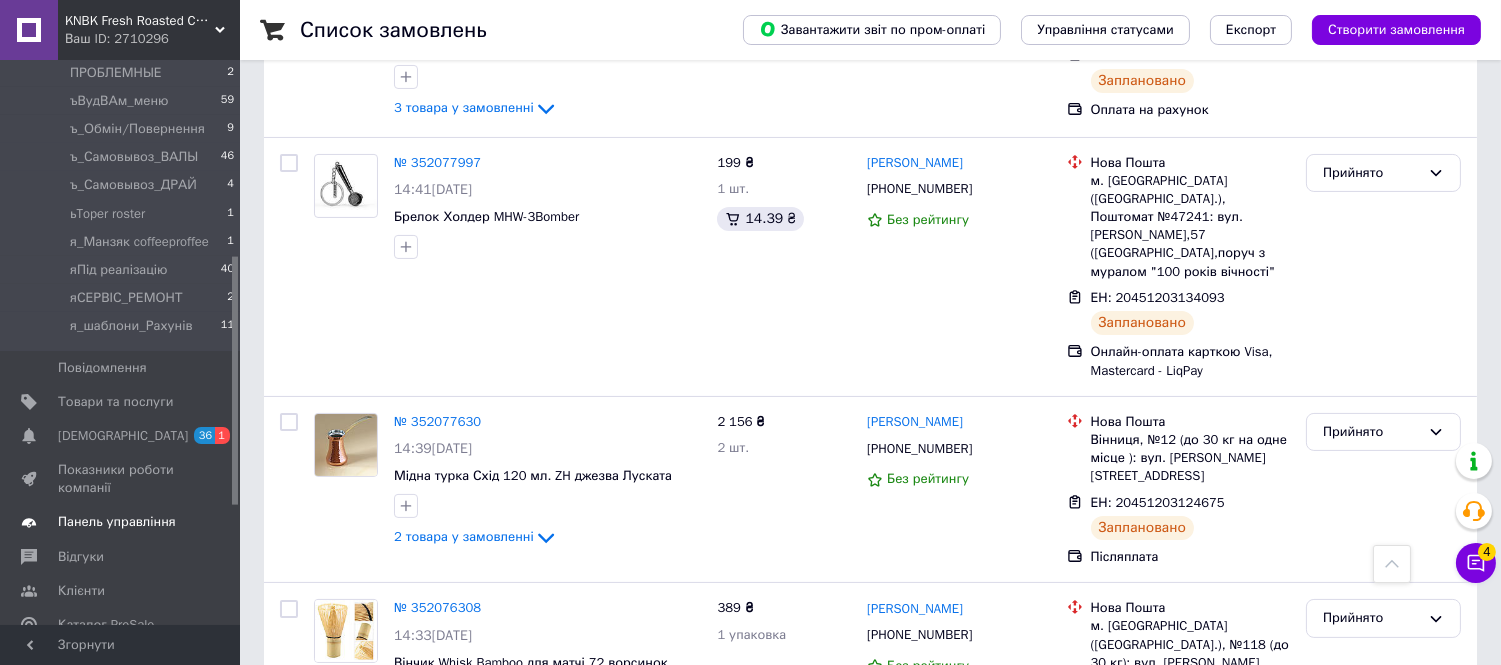 click on "Панель управління" at bounding box center (123, 522) 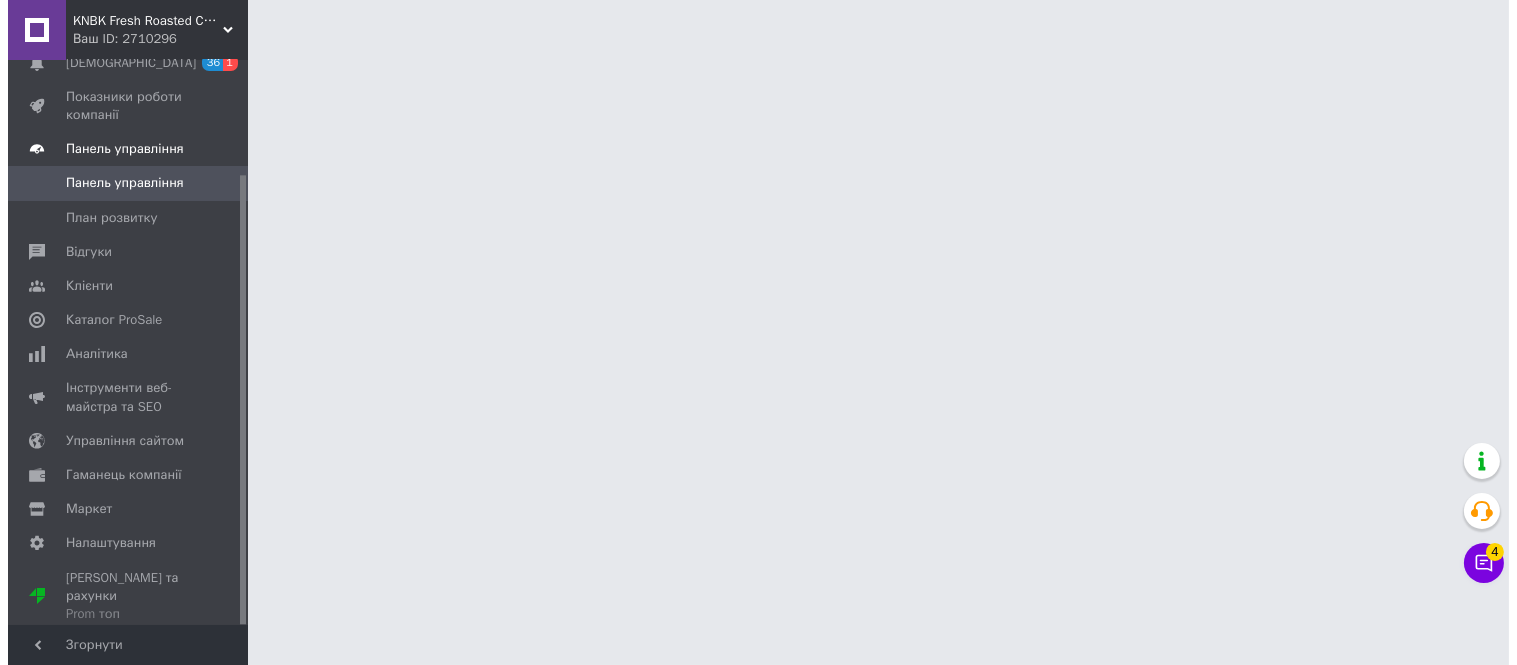 scroll, scrollTop: 0, scrollLeft: 0, axis: both 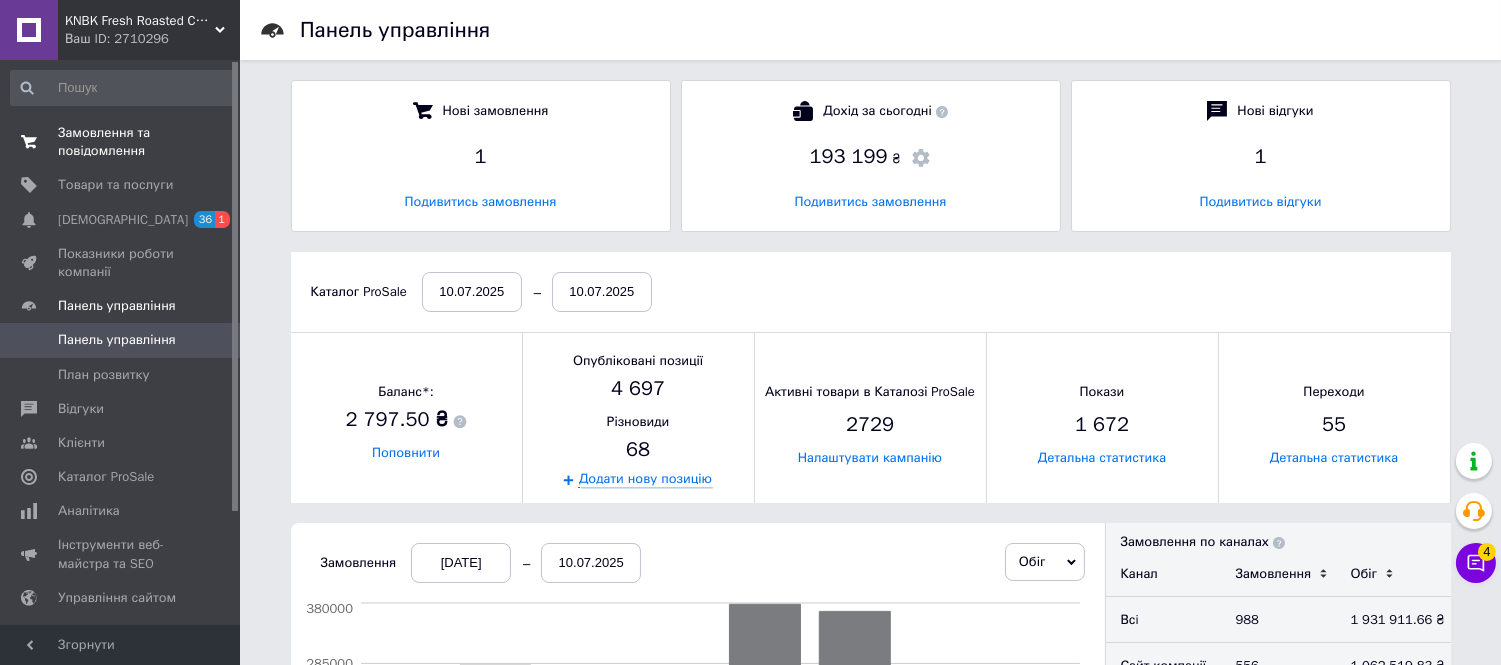 click on "Замовлення та повідомлення" at bounding box center [121, 142] 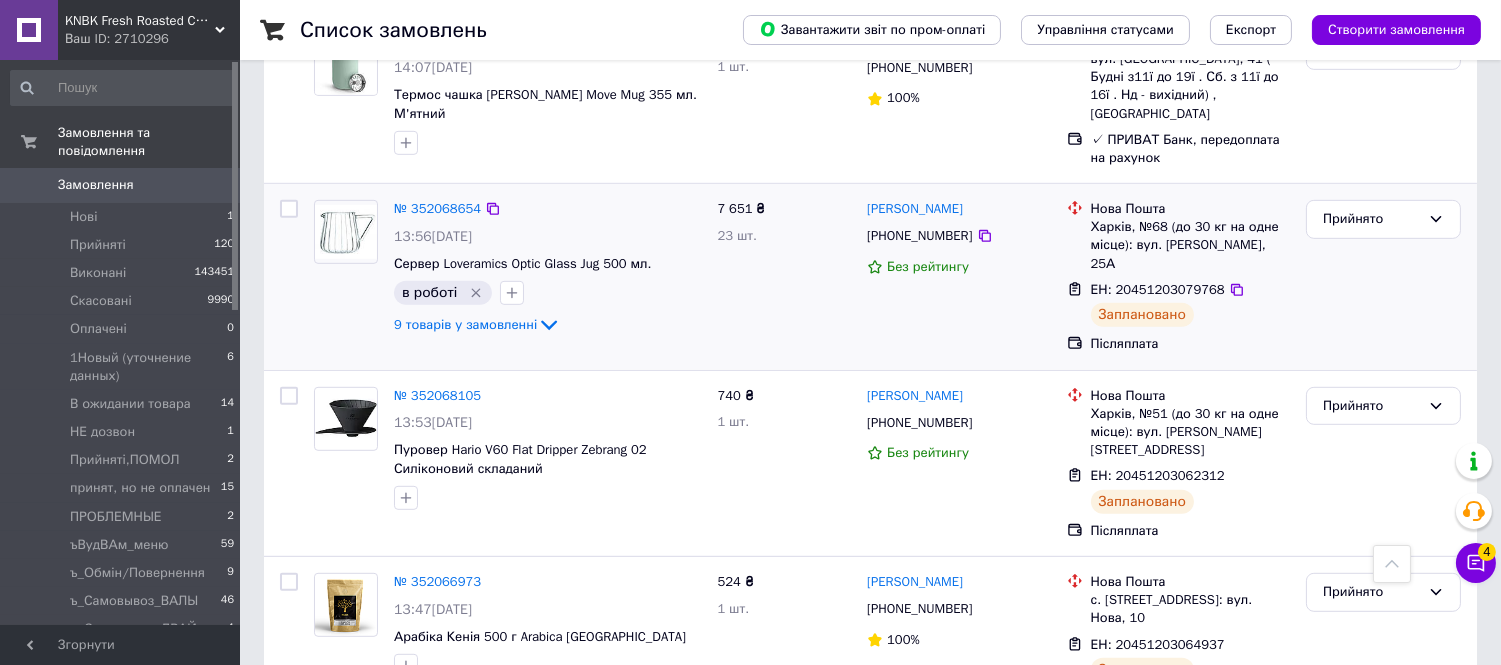 scroll, scrollTop: 1666, scrollLeft: 0, axis: vertical 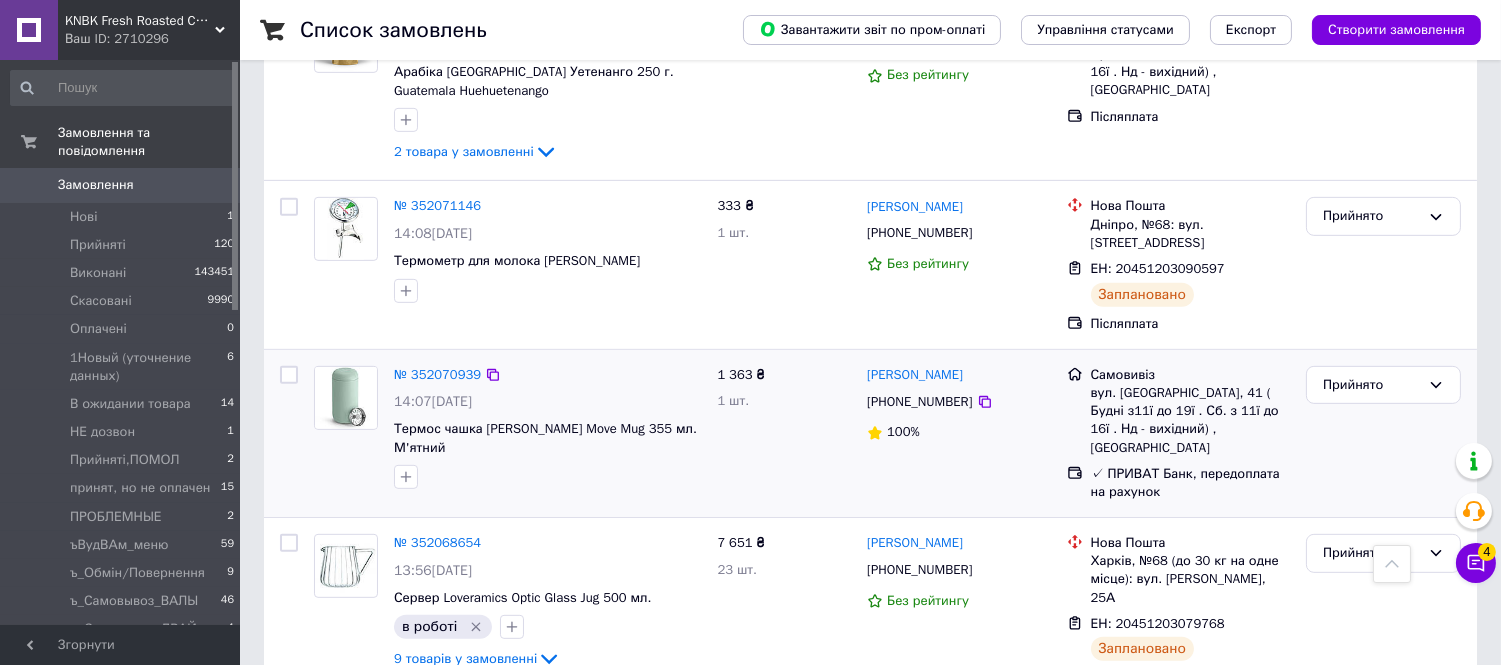 click on "Прийнято" at bounding box center [1383, 433] 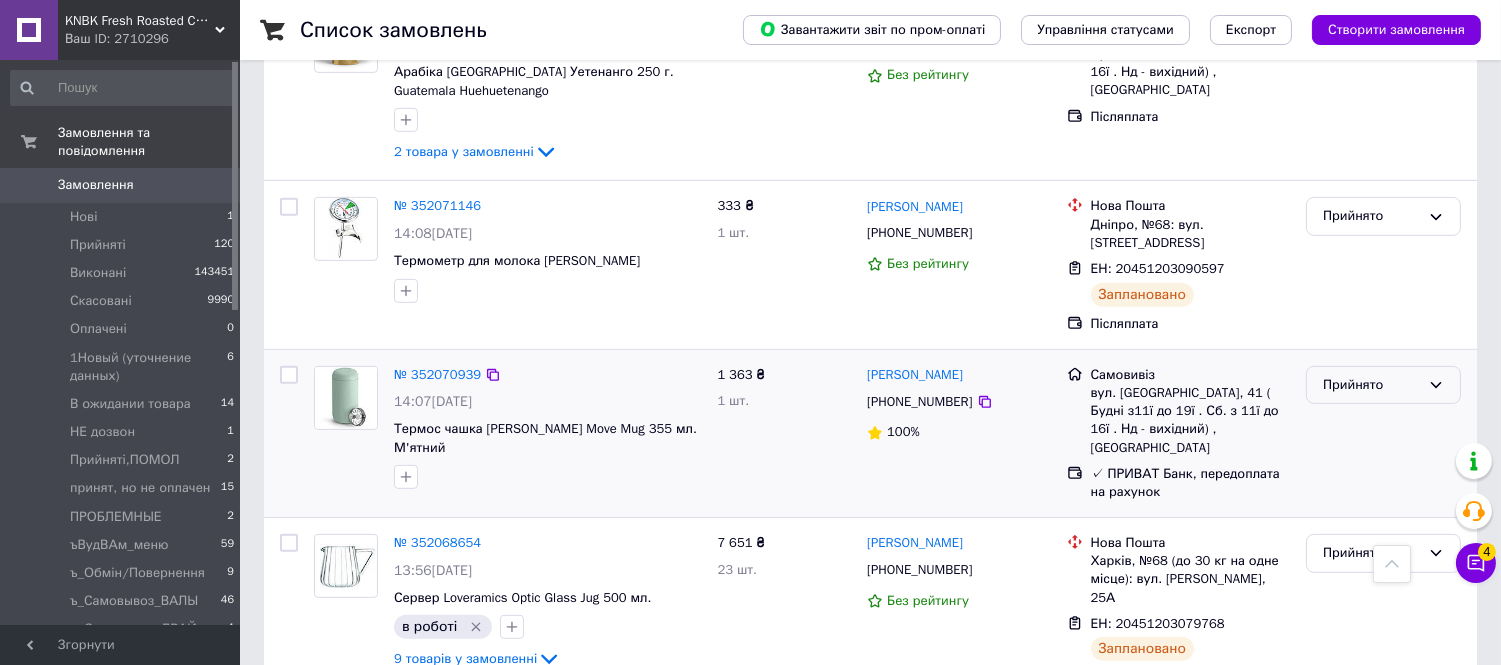 click on "Прийнято" at bounding box center (1371, 385) 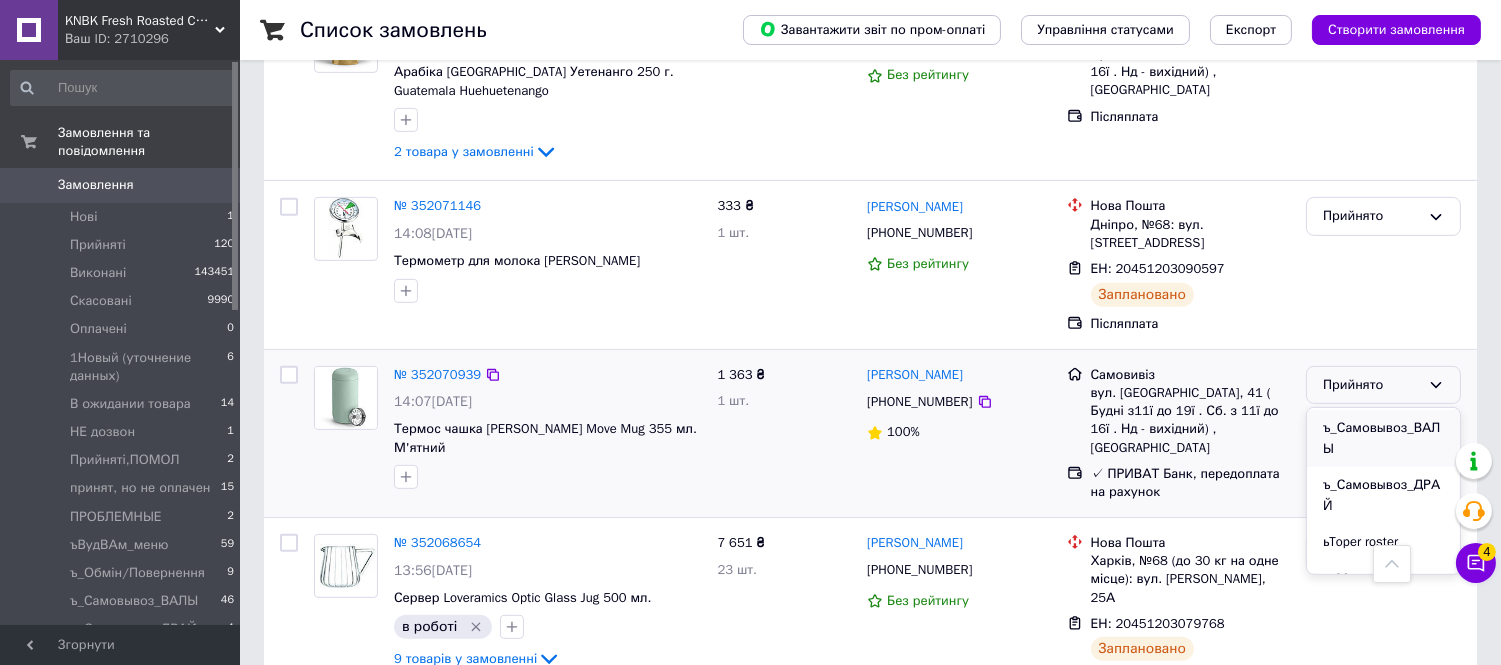 scroll, scrollTop: 444, scrollLeft: 0, axis: vertical 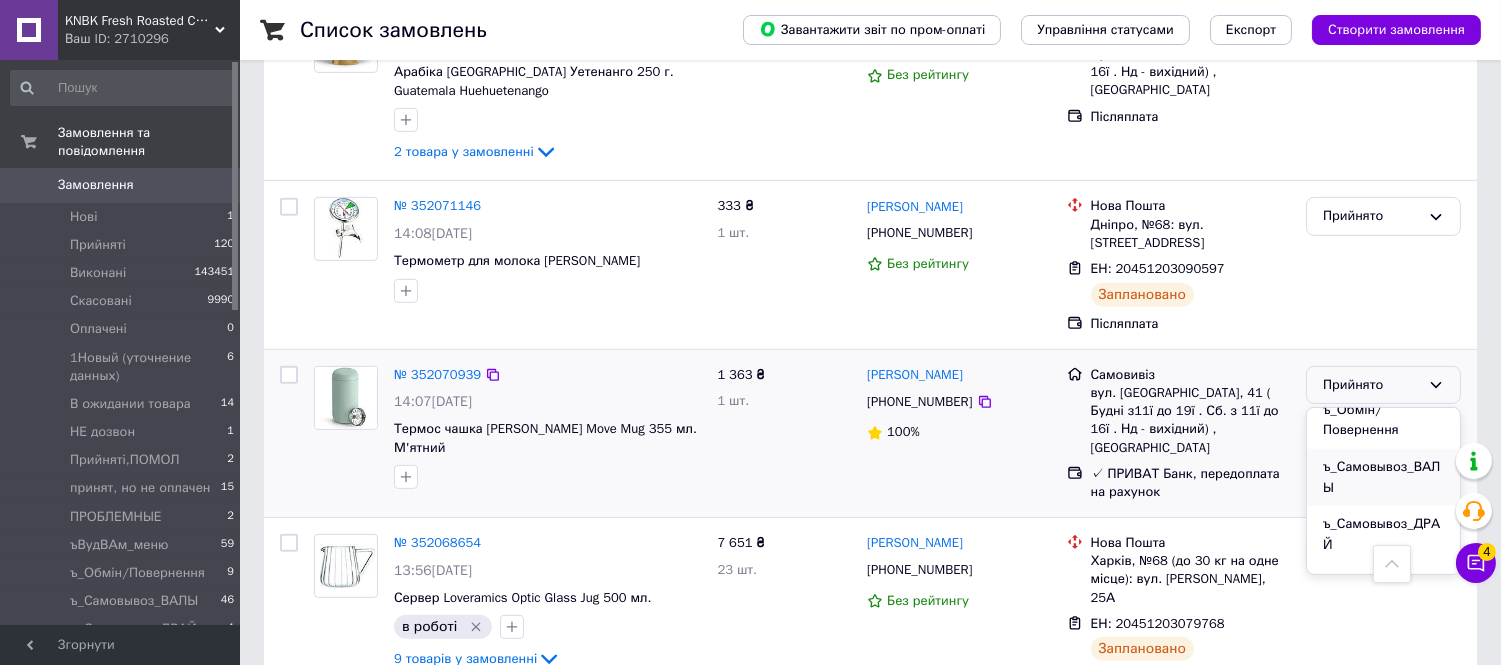 click on "ъ_Самовывоз_ВАЛЫ" at bounding box center [1383, 477] 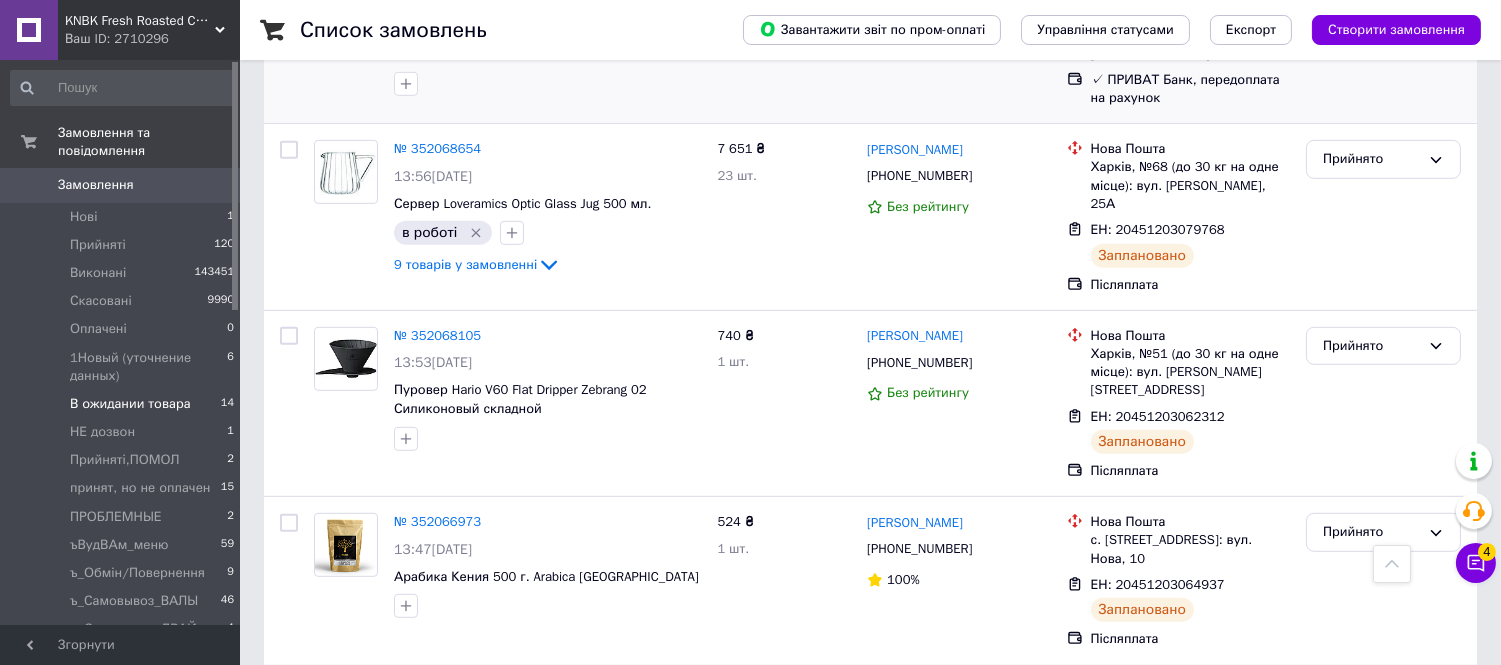 scroll, scrollTop: 2131, scrollLeft: 0, axis: vertical 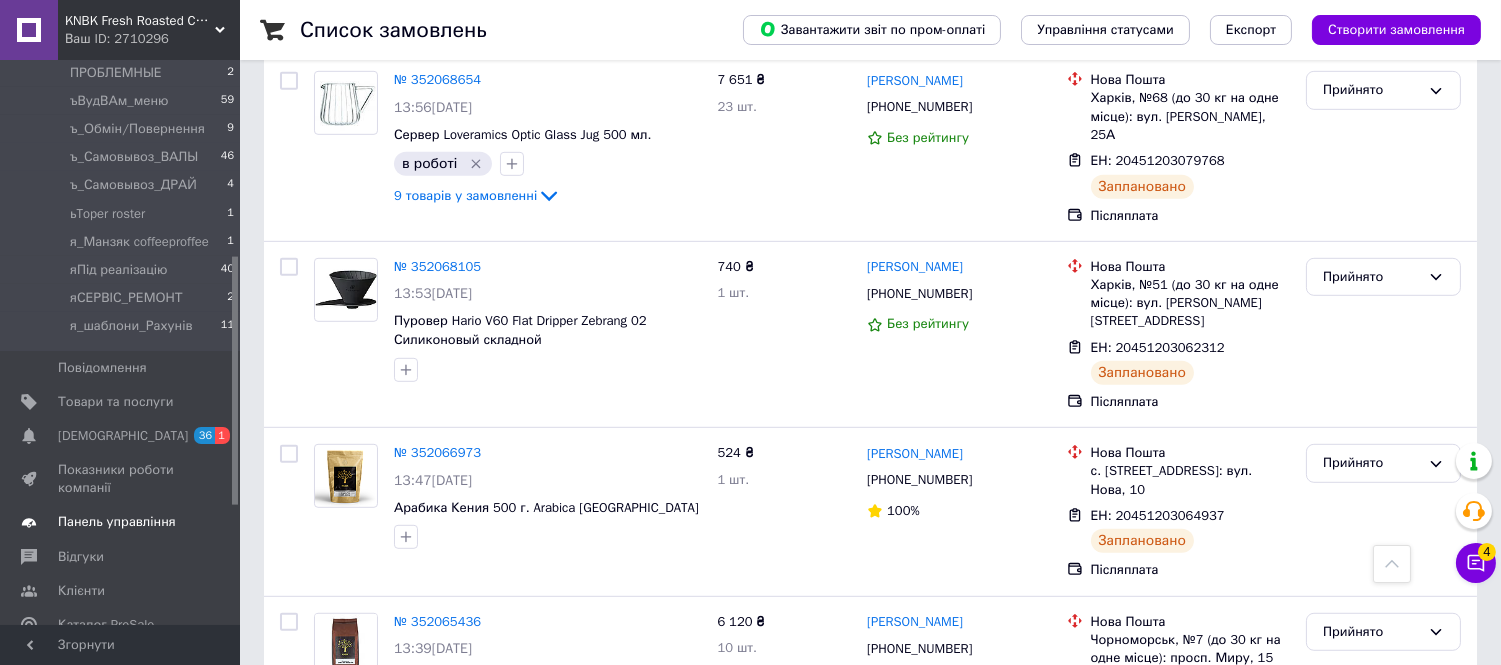 click on "Панель управління" at bounding box center [121, 522] 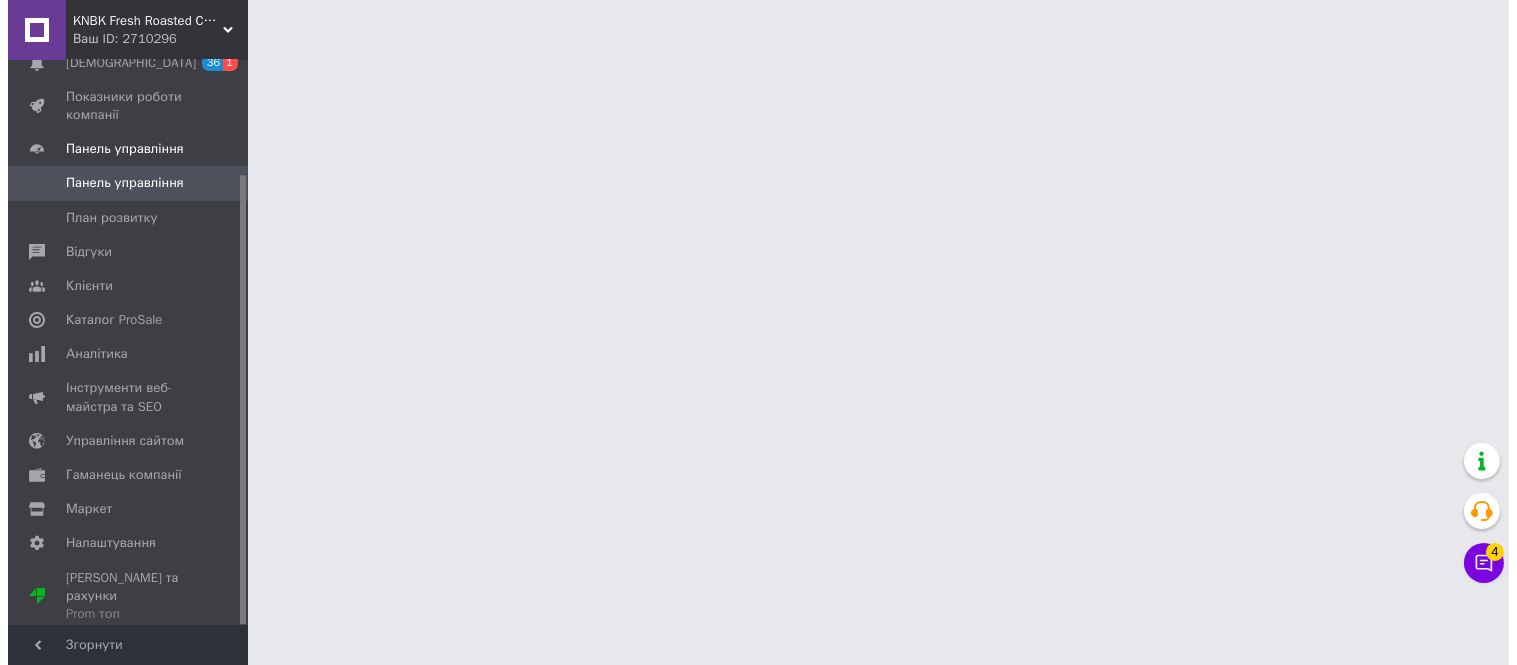 scroll, scrollTop: 0, scrollLeft: 0, axis: both 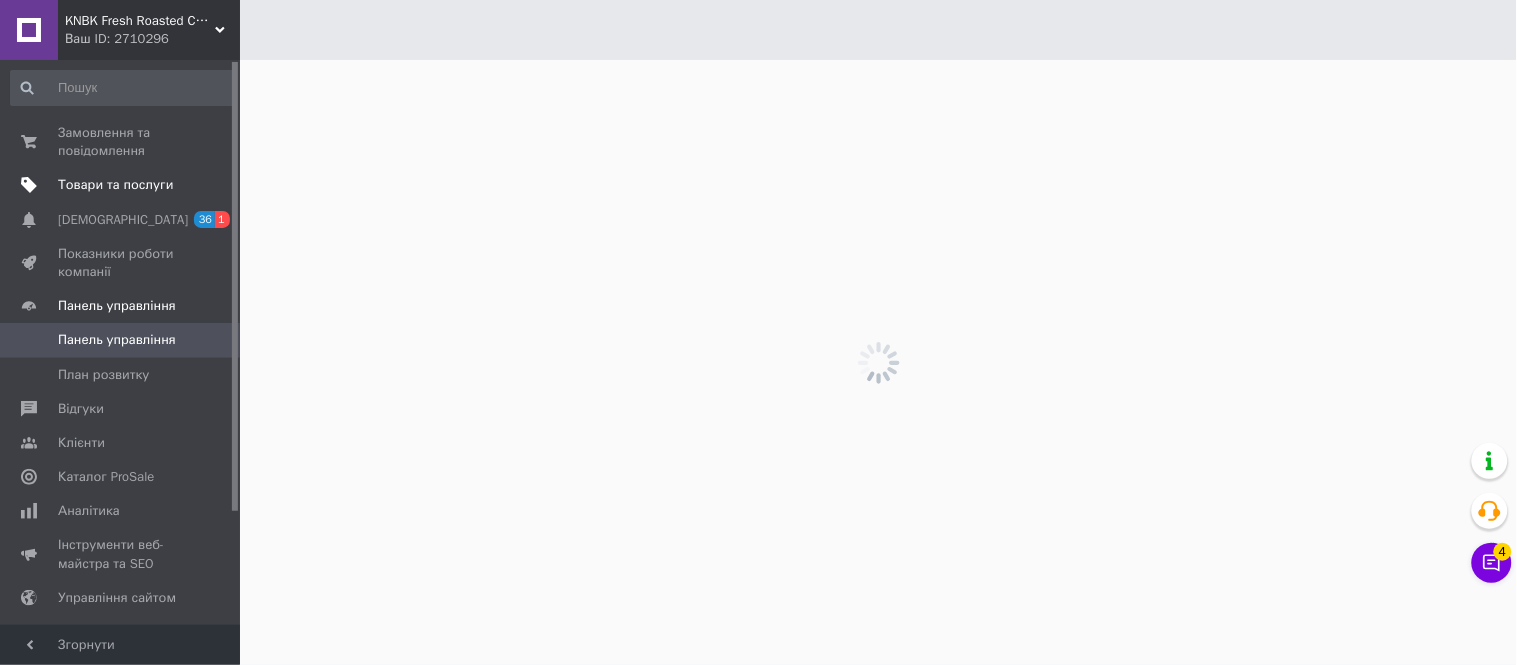click on "Товари та послуги" at bounding box center (115, 185) 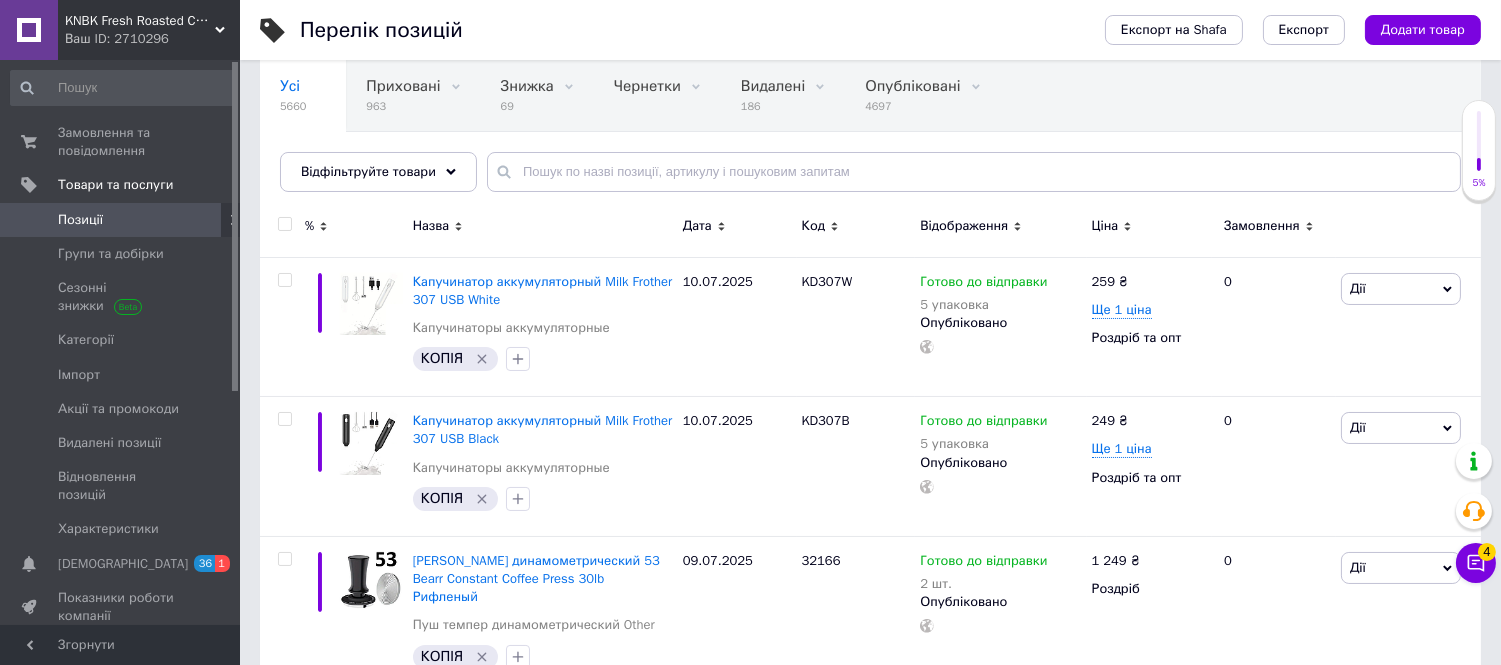 scroll, scrollTop: 333, scrollLeft: 0, axis: vertical 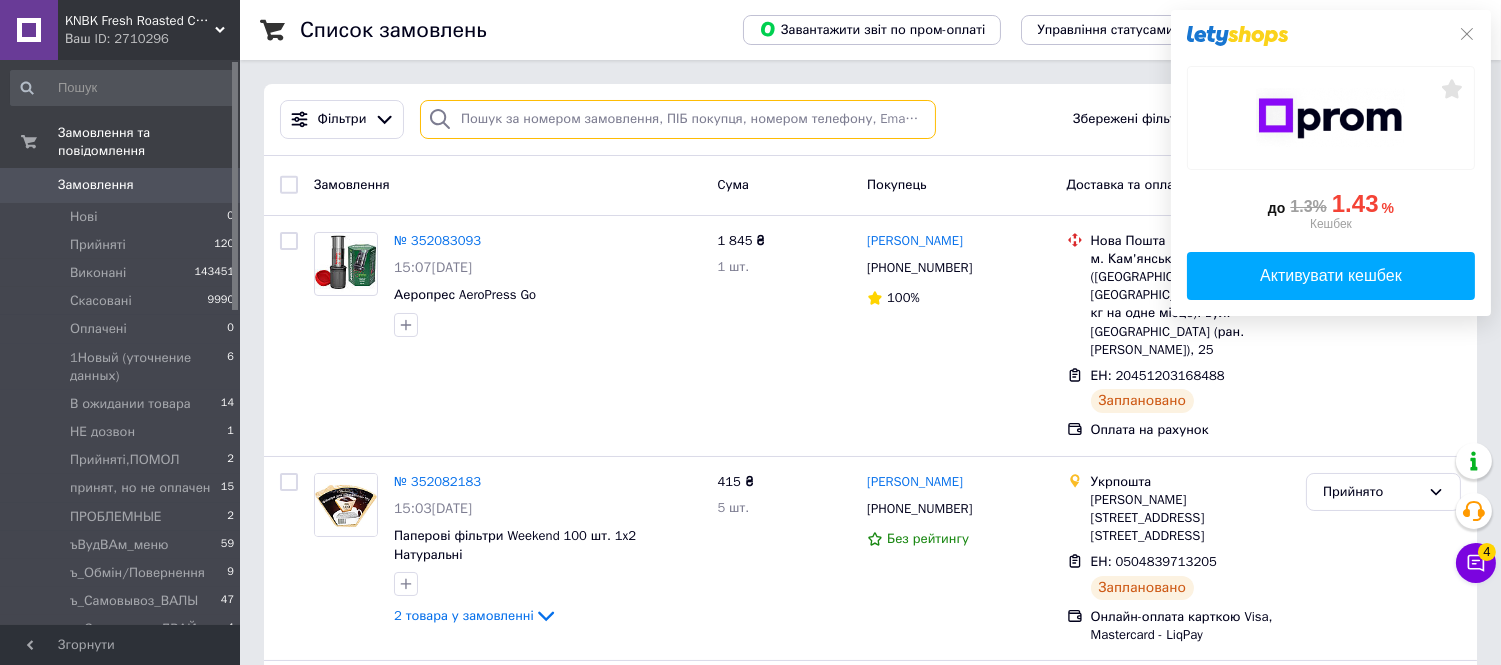 click at bounding box center [678, 119] 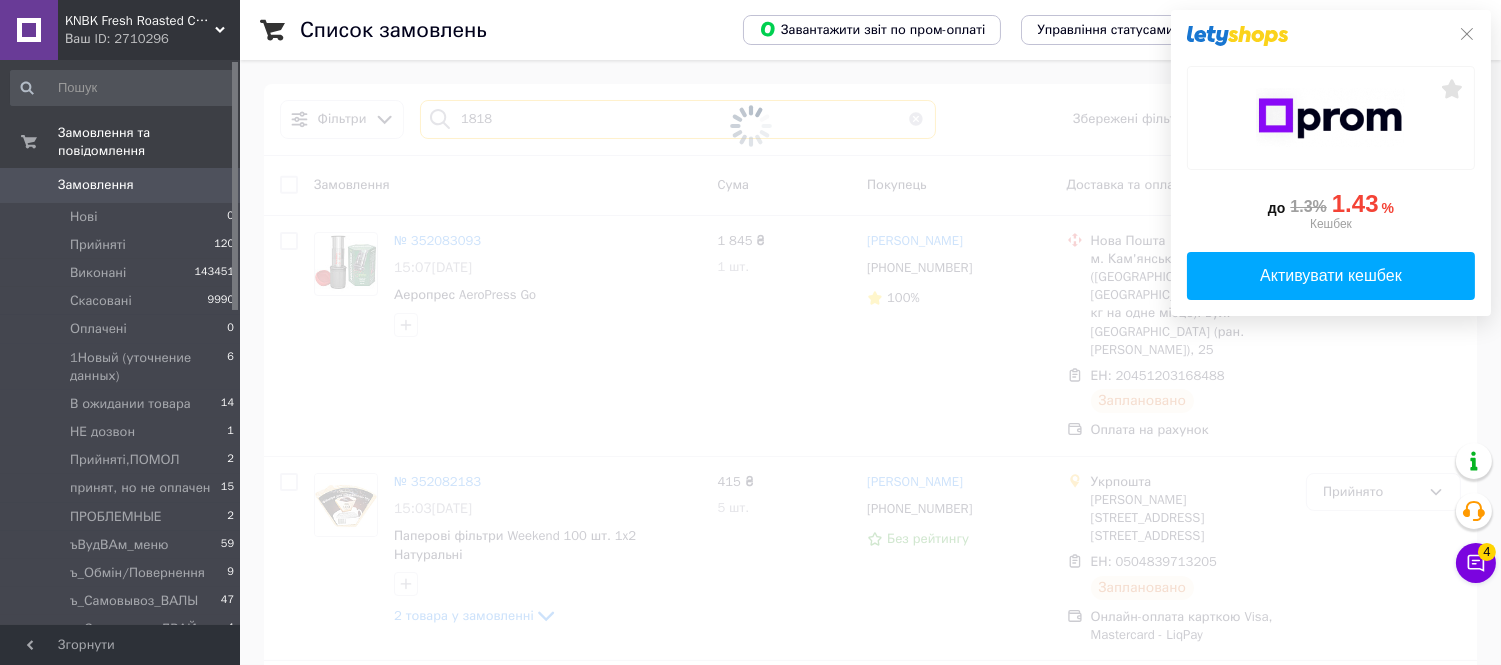 type on "1818" 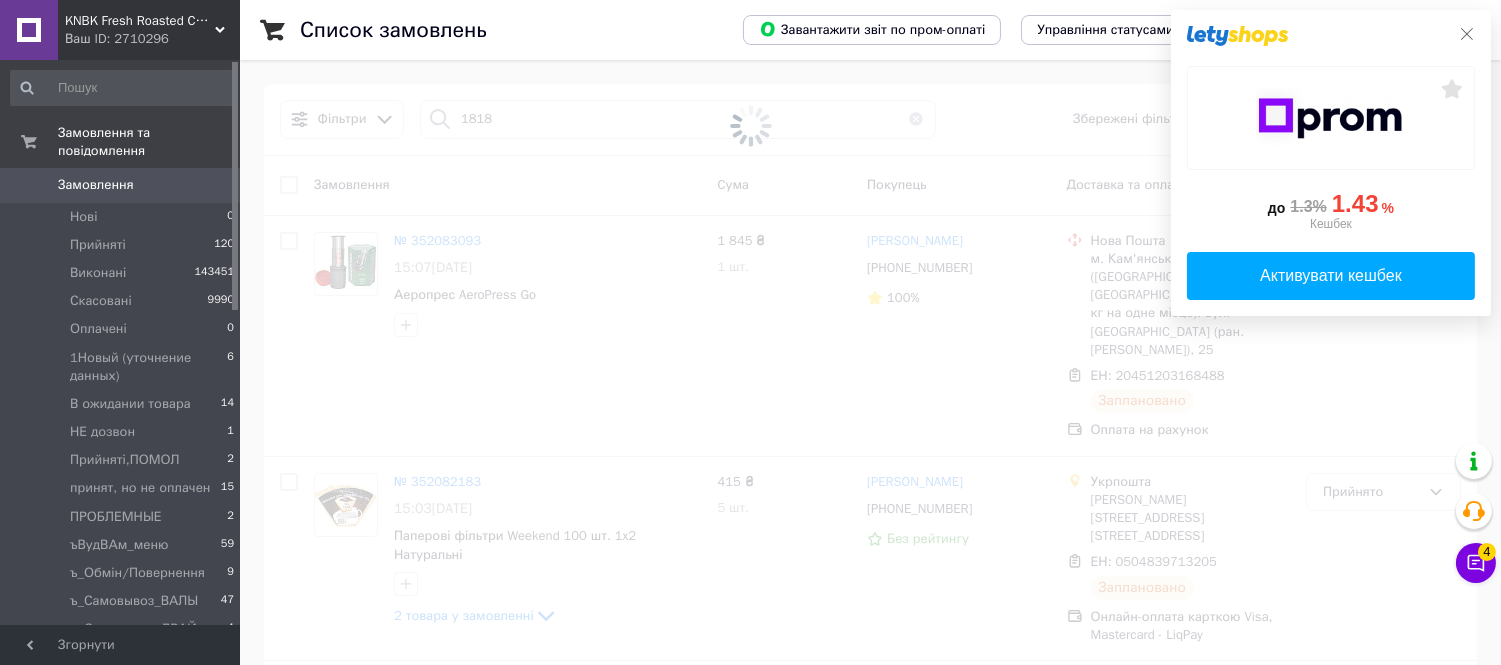 click 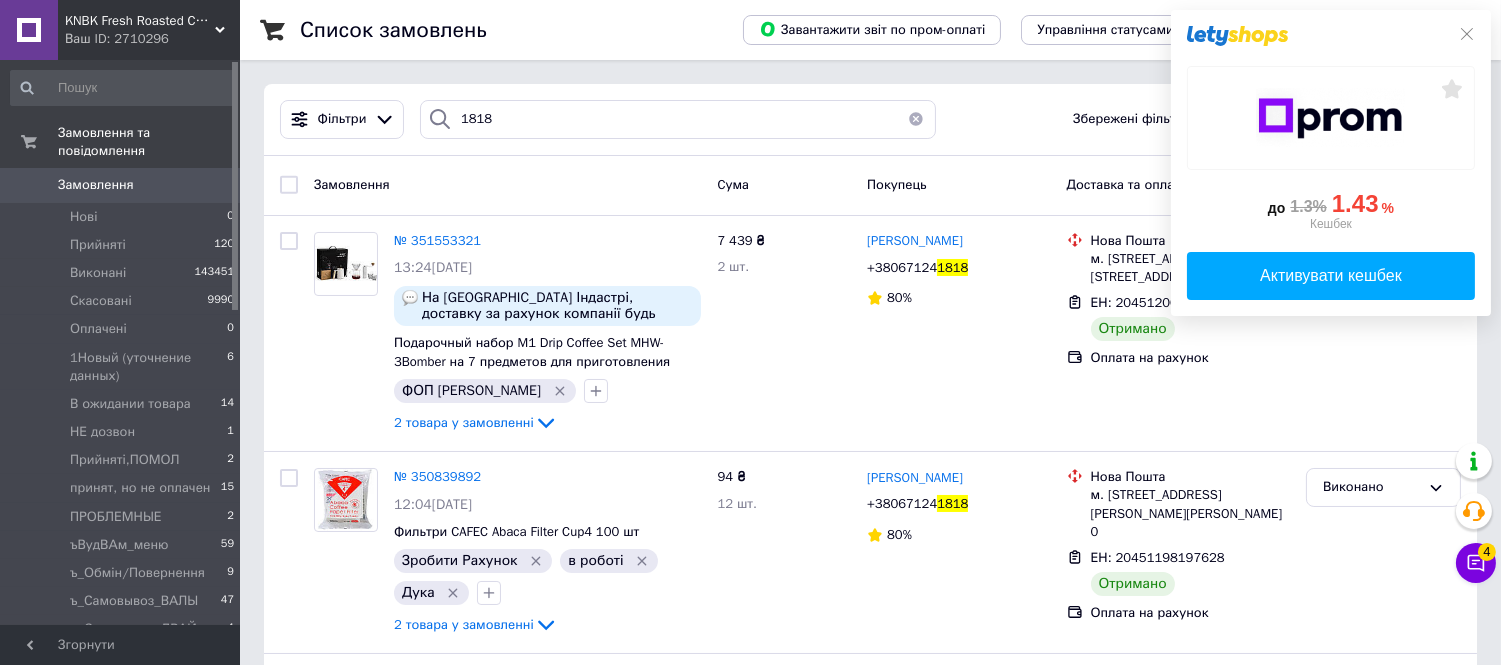click 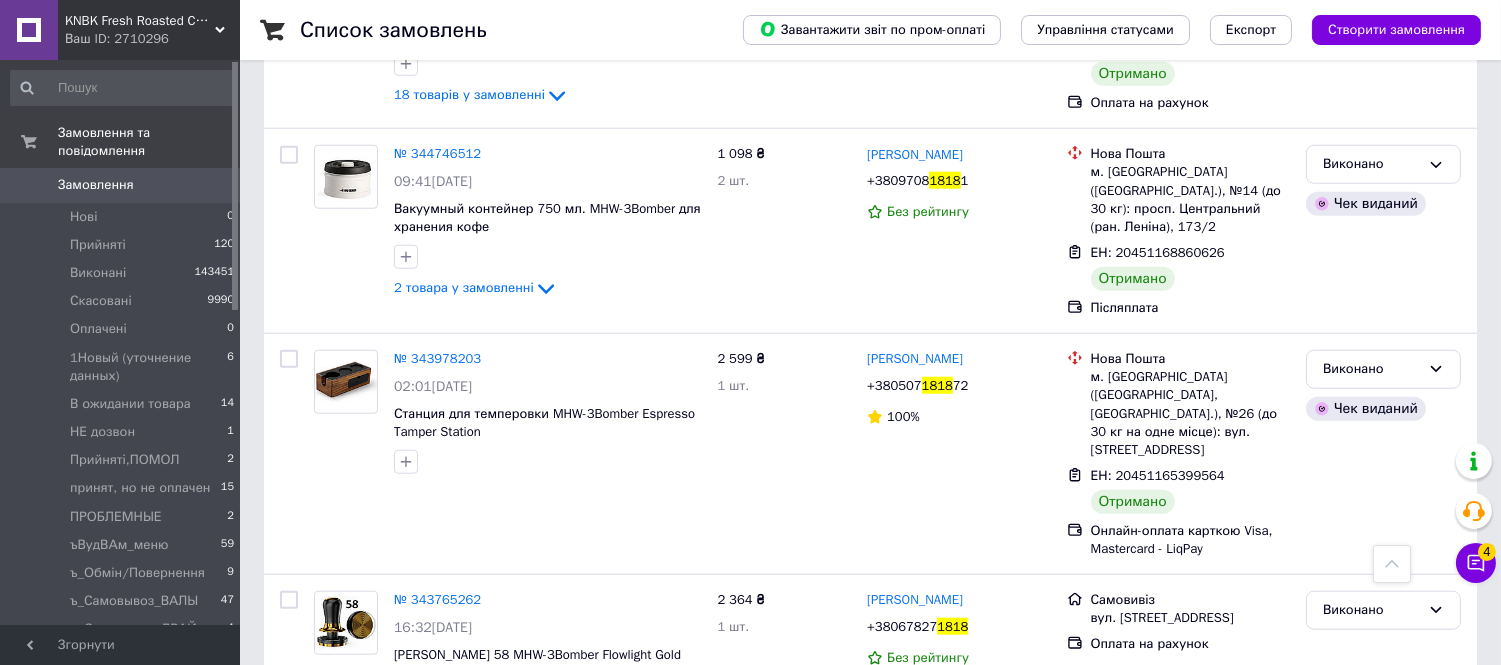 scroll, scrollTop: 3777, scrollLeft: 0, axis: vertical 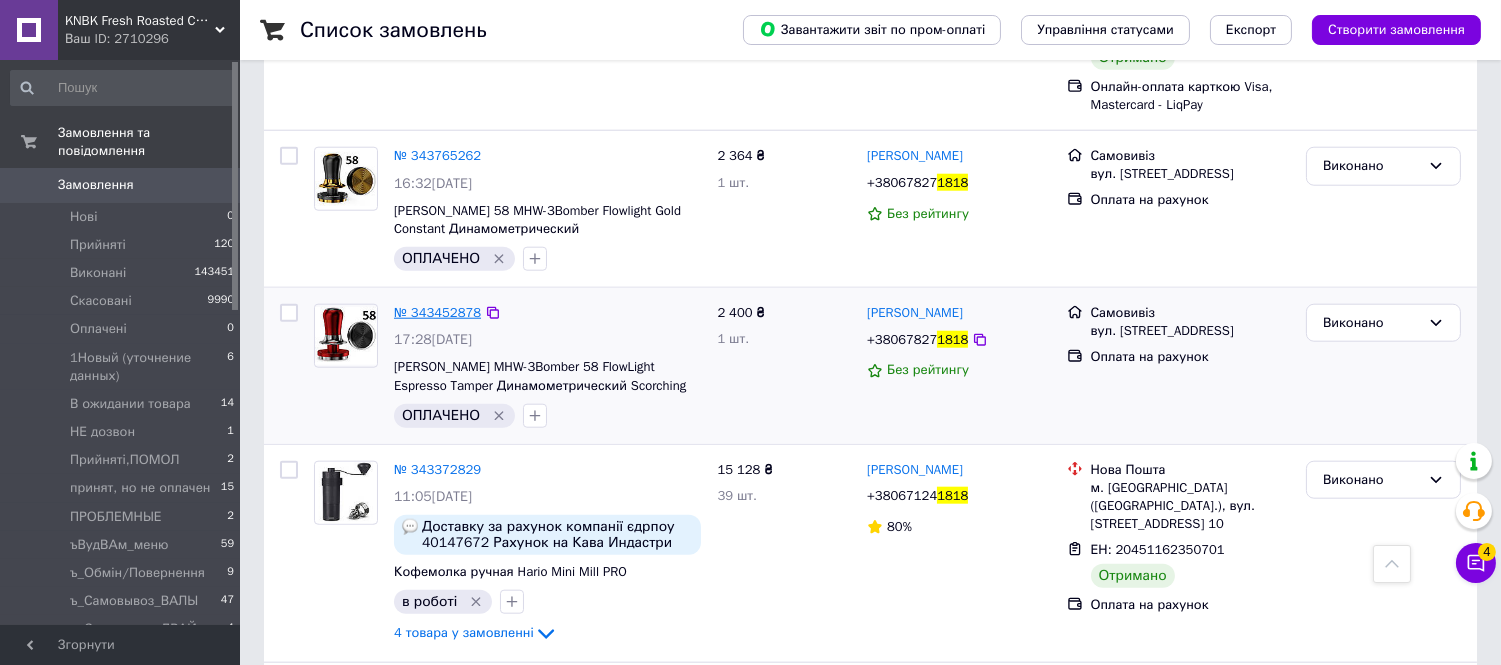 click on "№ 343452878" at bounding box center [437, 312] 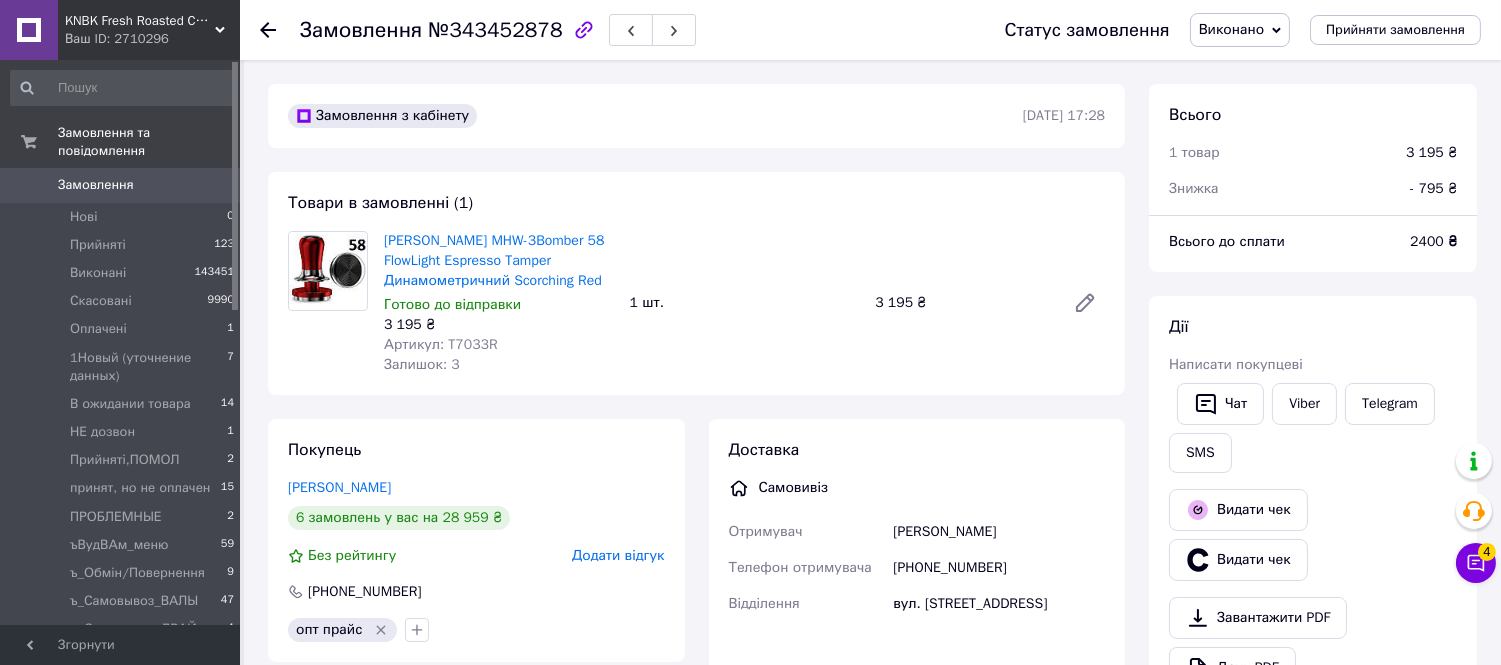 scroll, scrollTop: 333, scrollLeft: 0, axis: vertical 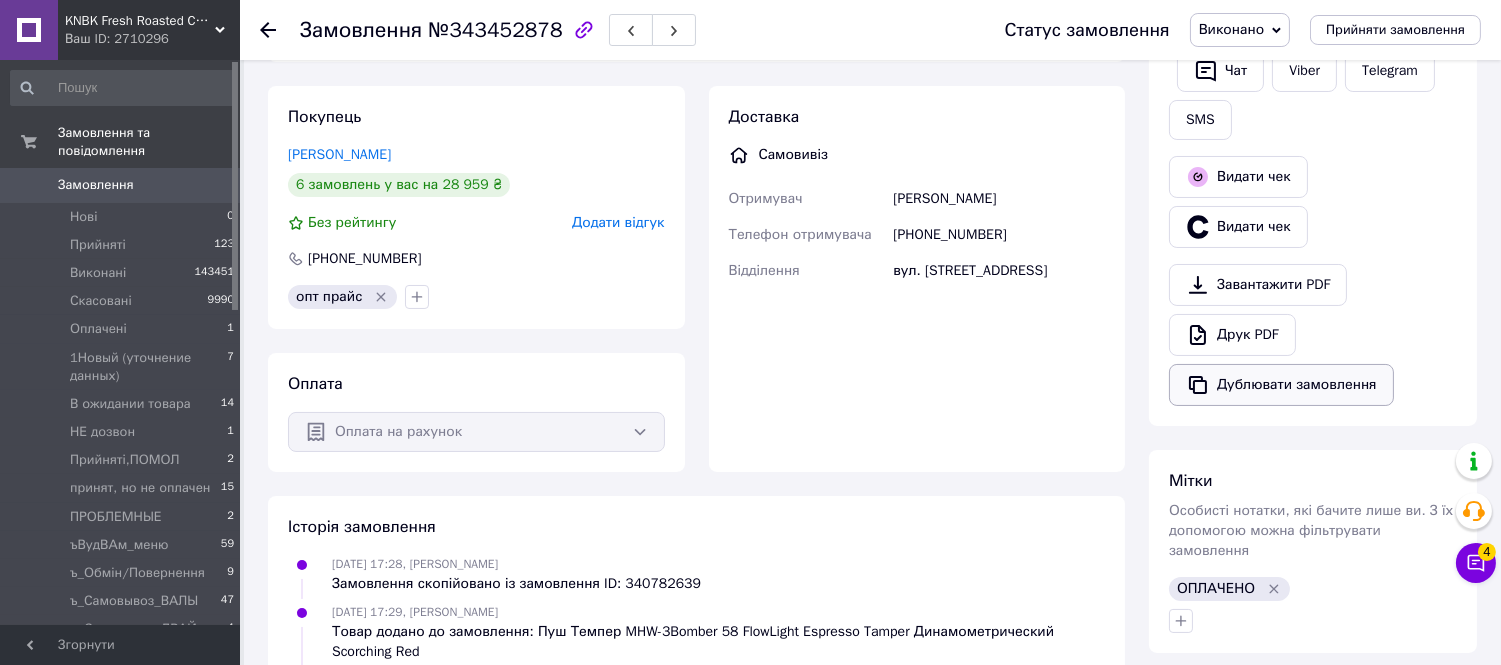 click on "Дублювати замовлення" at bounding box center [1281, 385] 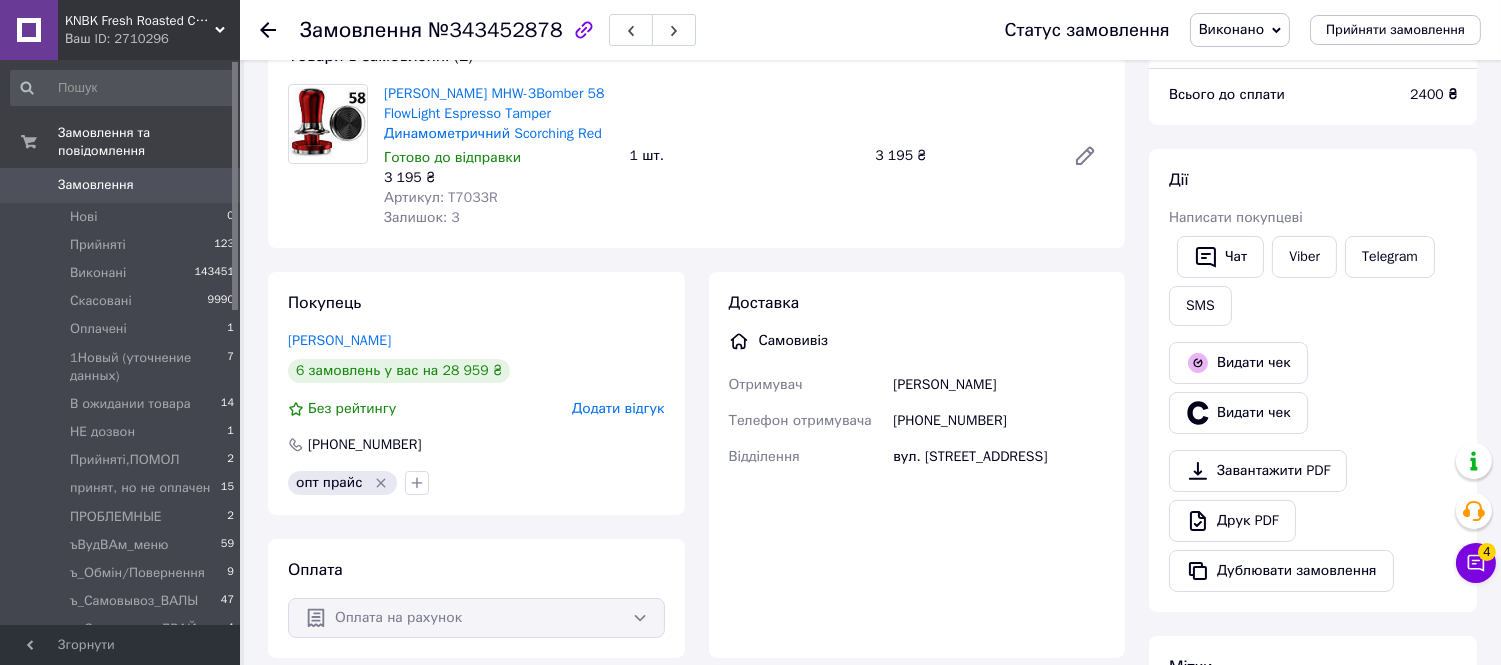 scroll, scrollTop: 0, scrollLeft: 0, axis: both 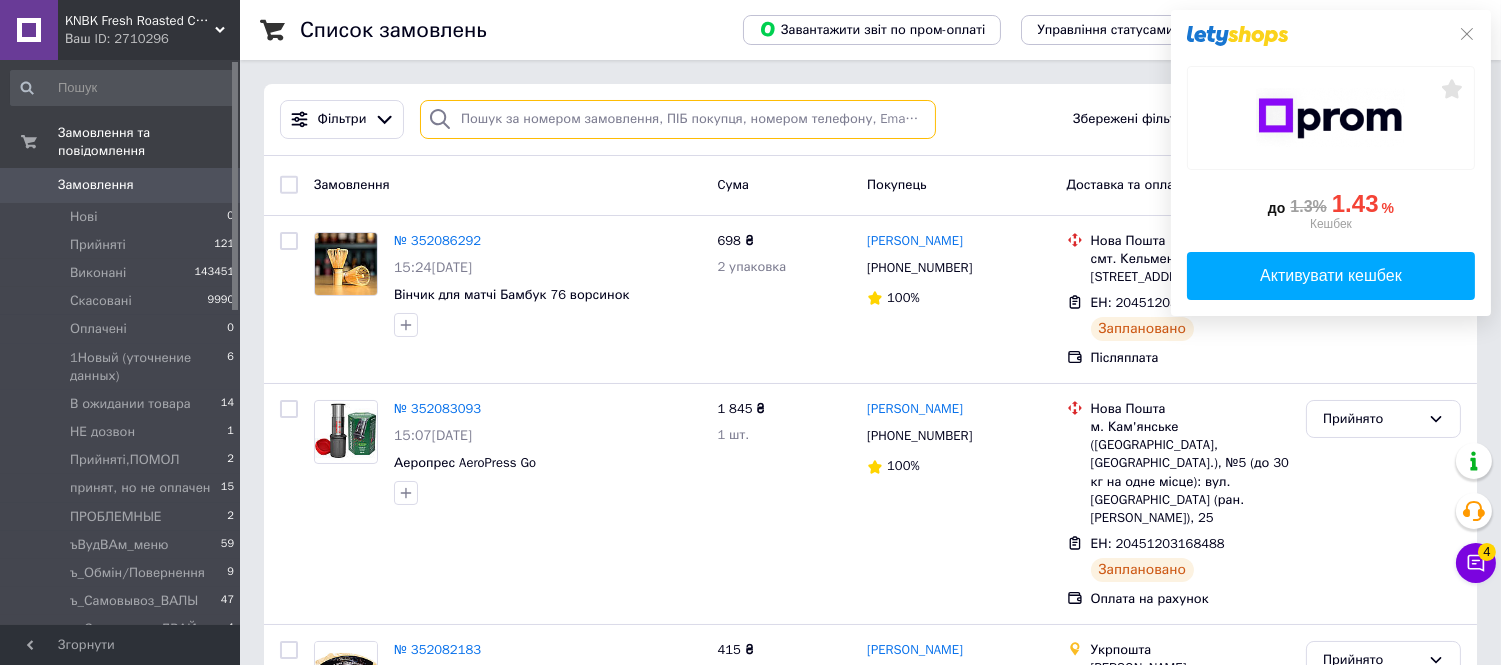 click at bounding box center (678, 119) 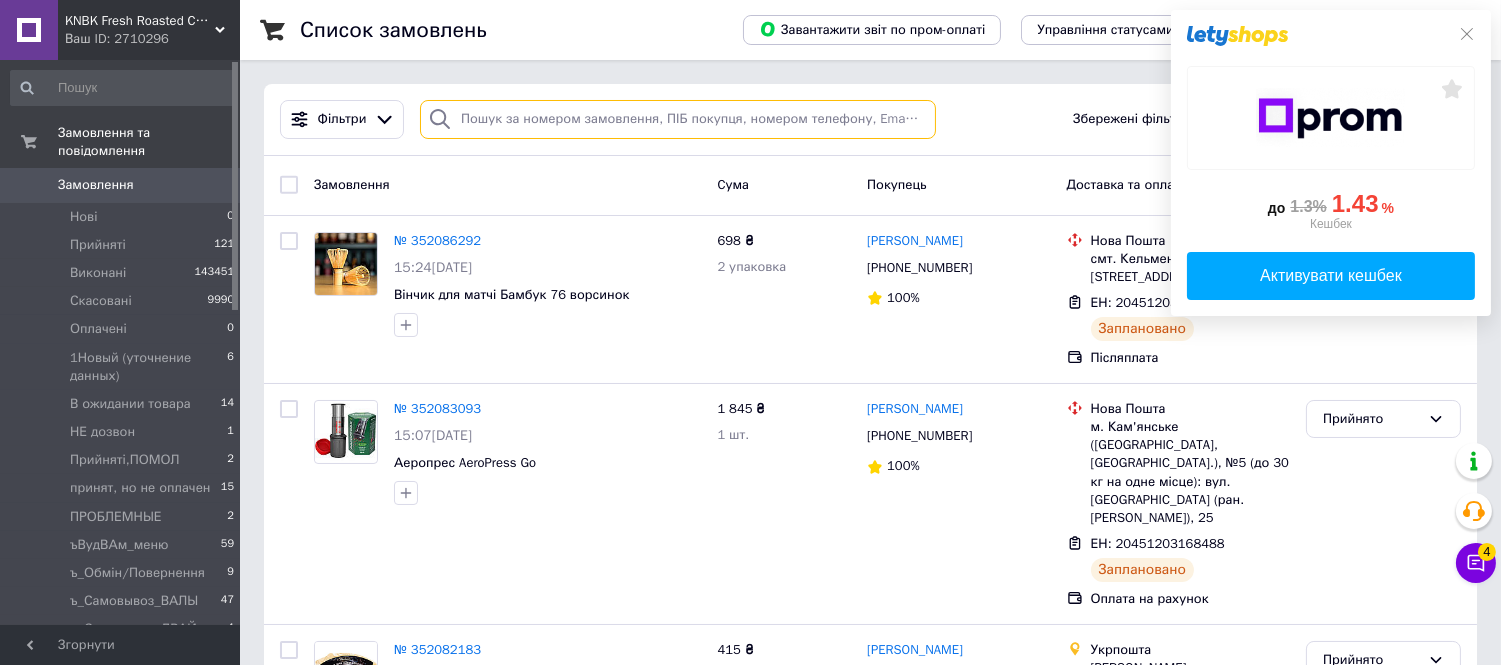 paste on "+380503524191" 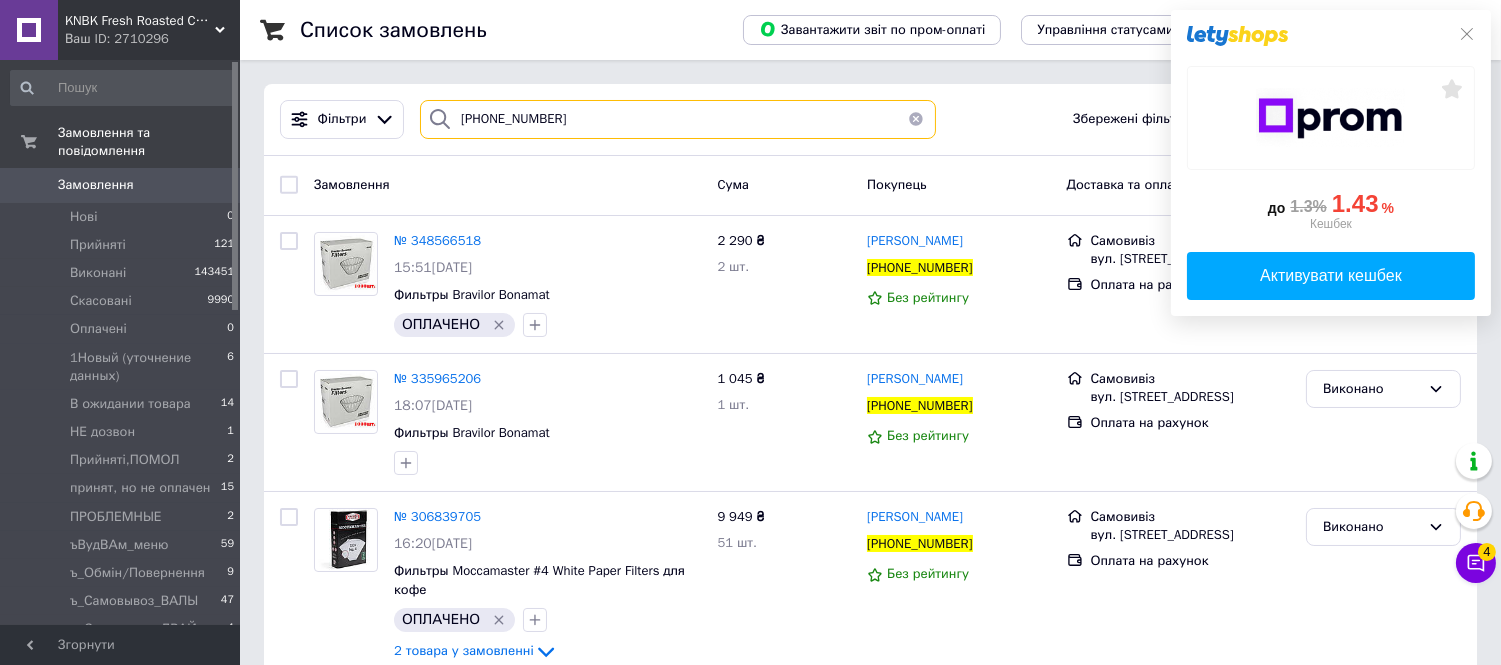 type on "+380503524191" 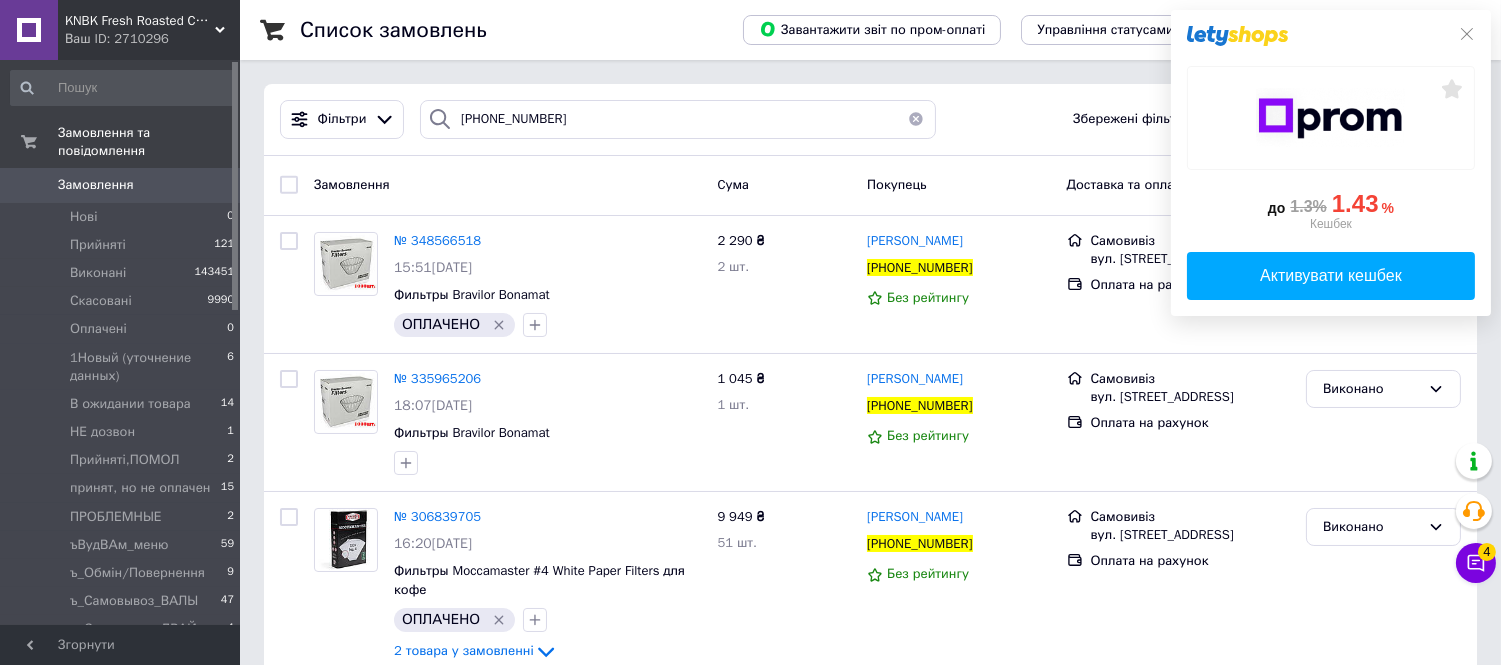 click on "до  1.3% 1.43 %  Кешбек   Активувати кешбек" 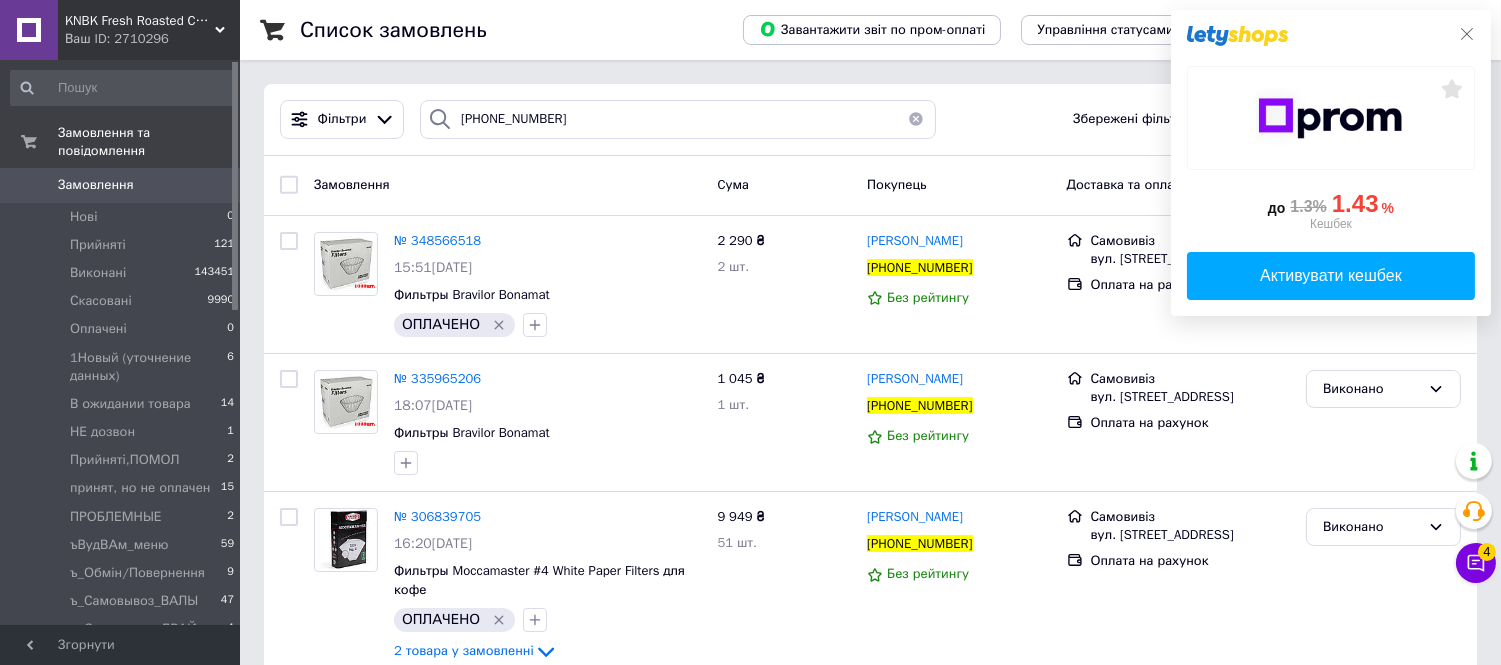 click 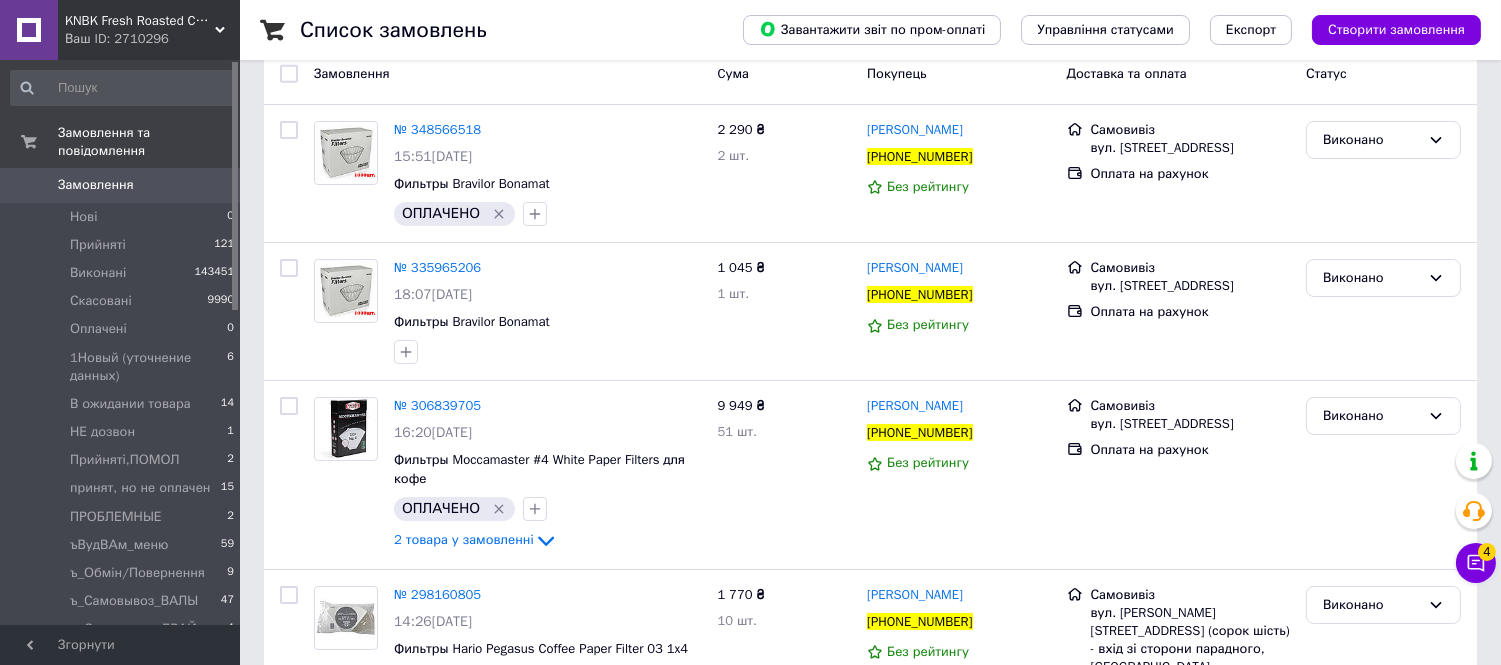 scroll, scrollTop: 0, scrollLeft: 0, axis: both 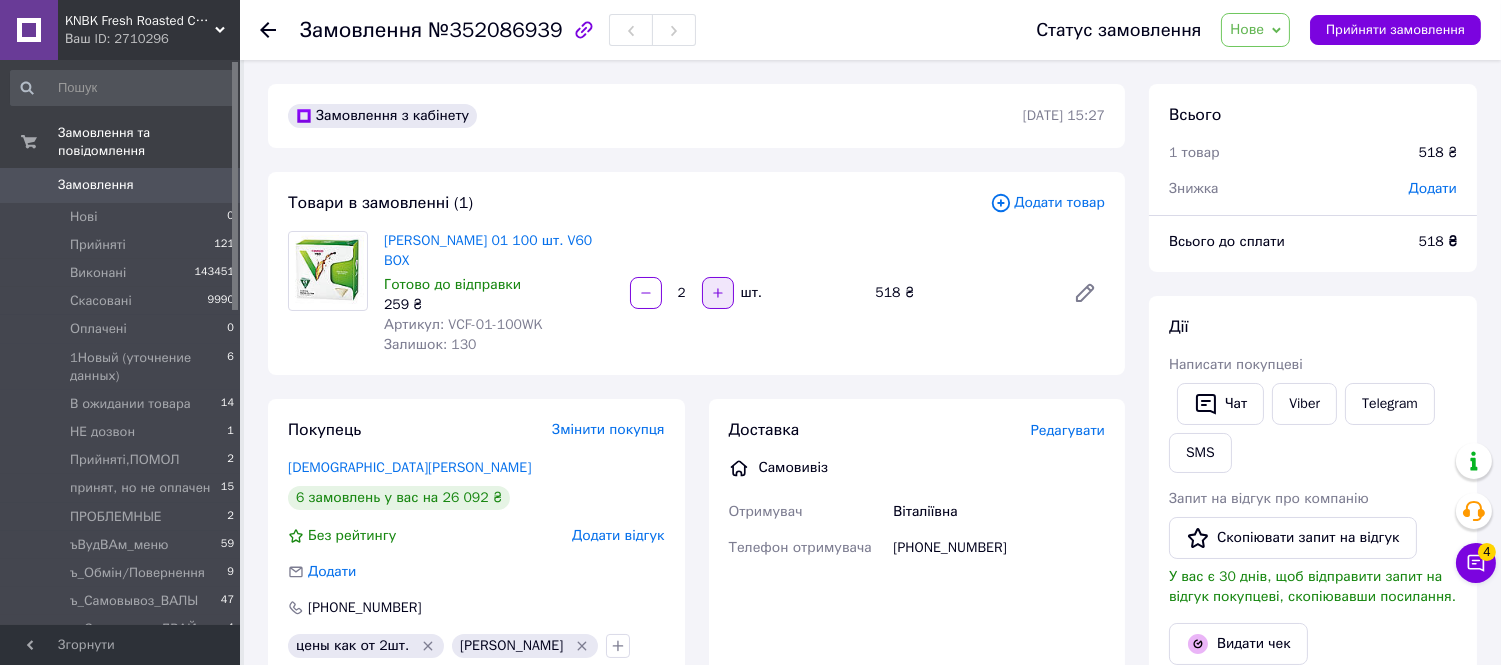click 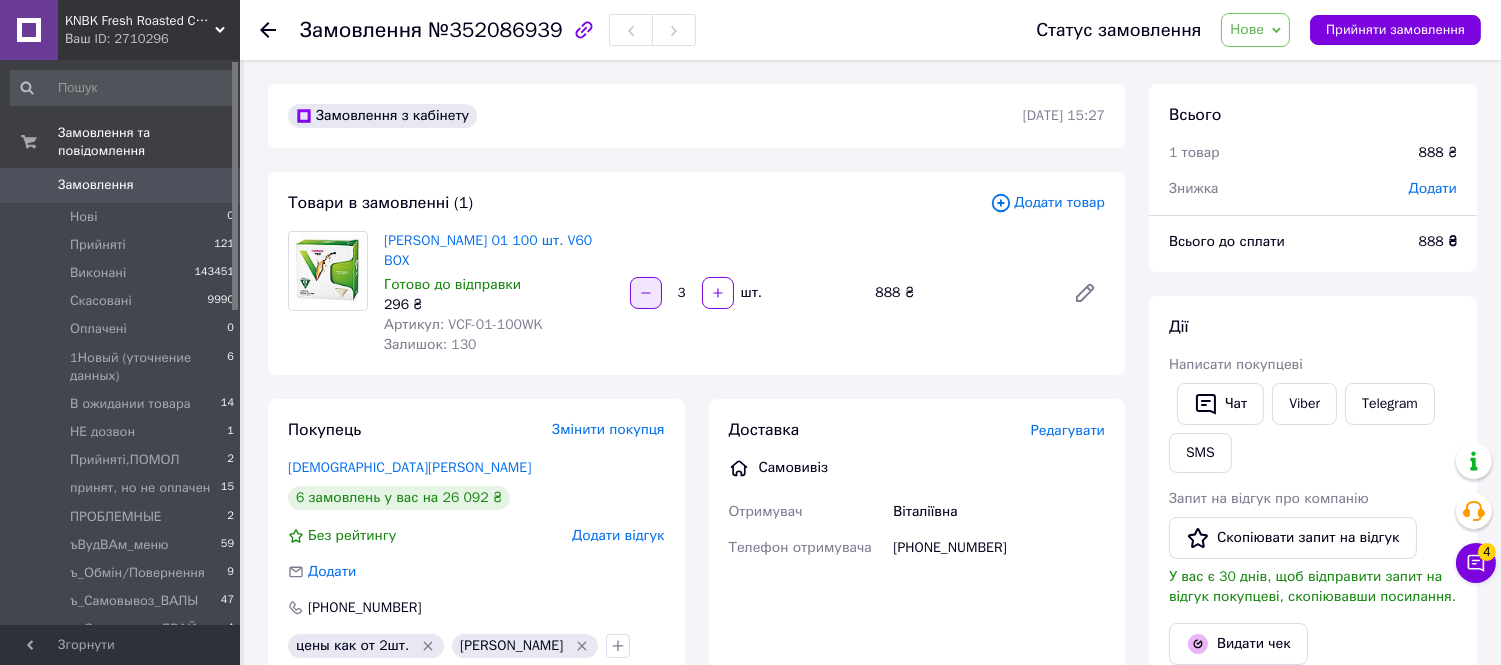 click 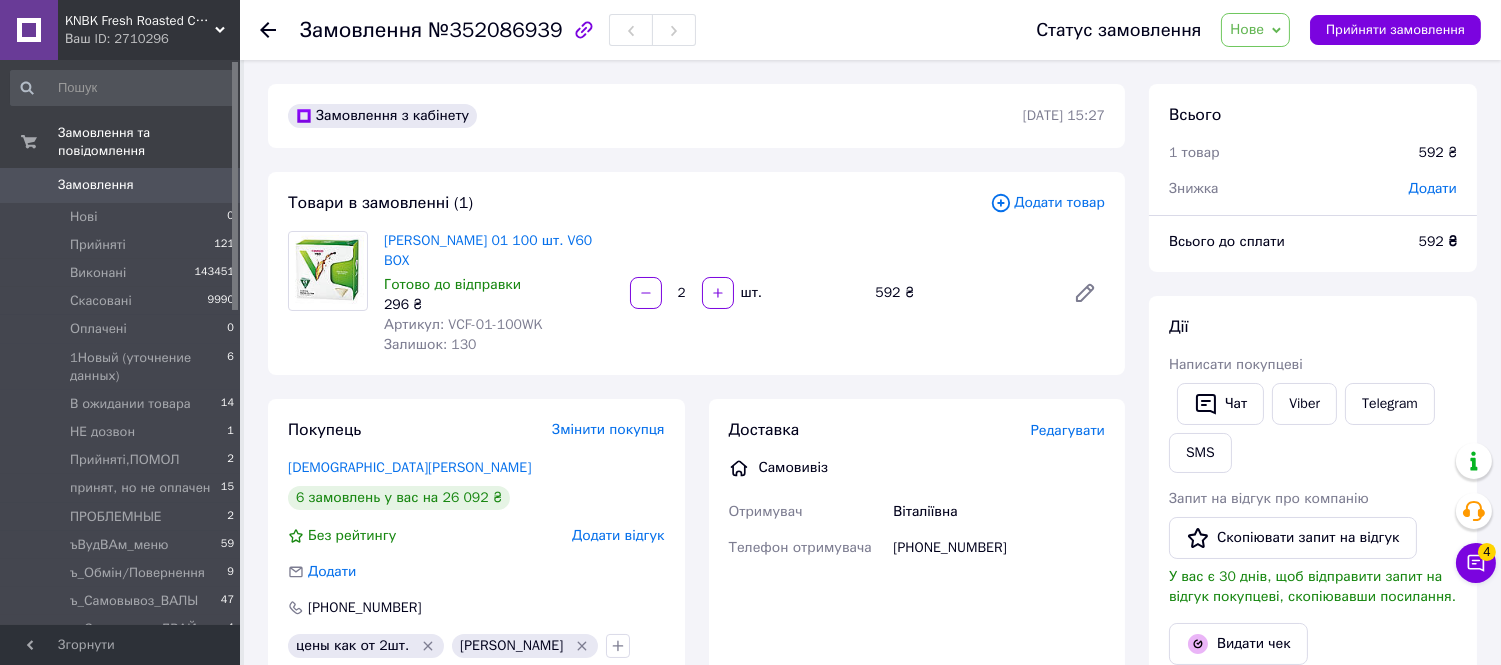 click on "Нове" at bounding box center (1247, 29) 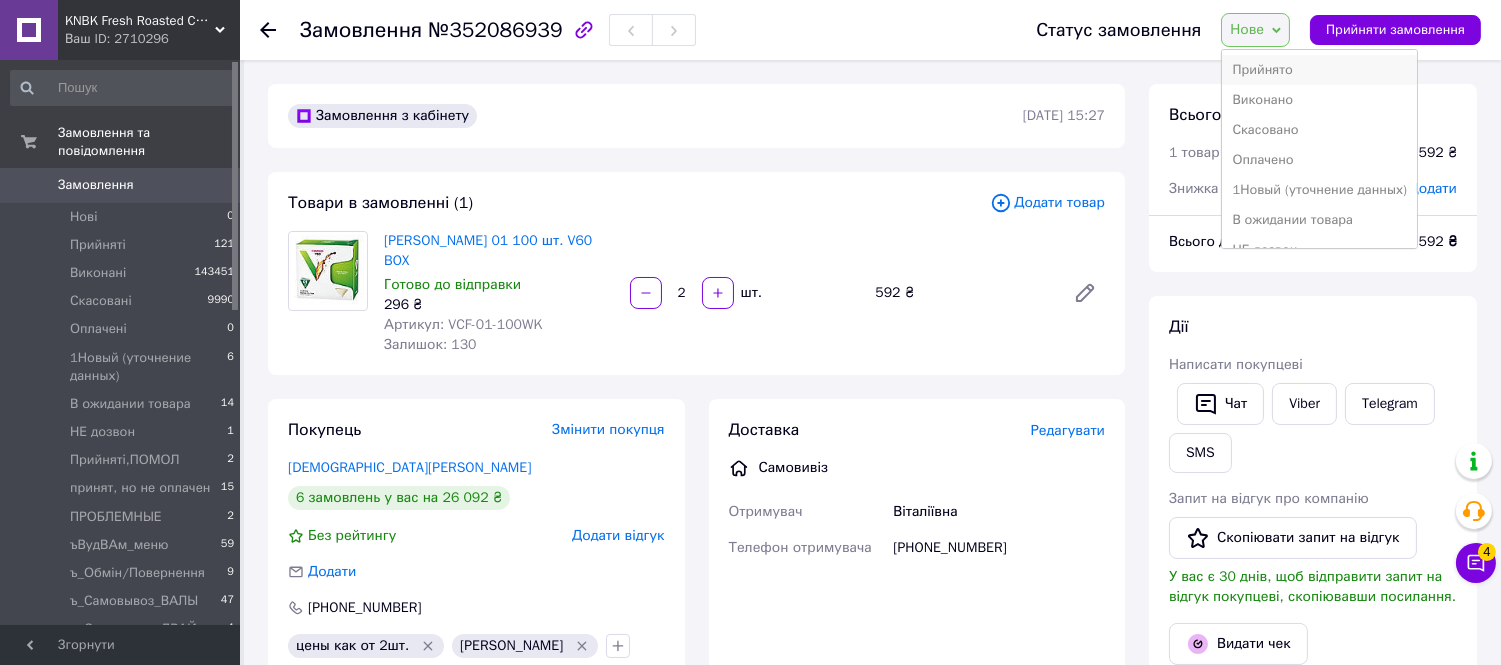 click on "Прийнято" at bounding box center (1319, 70) 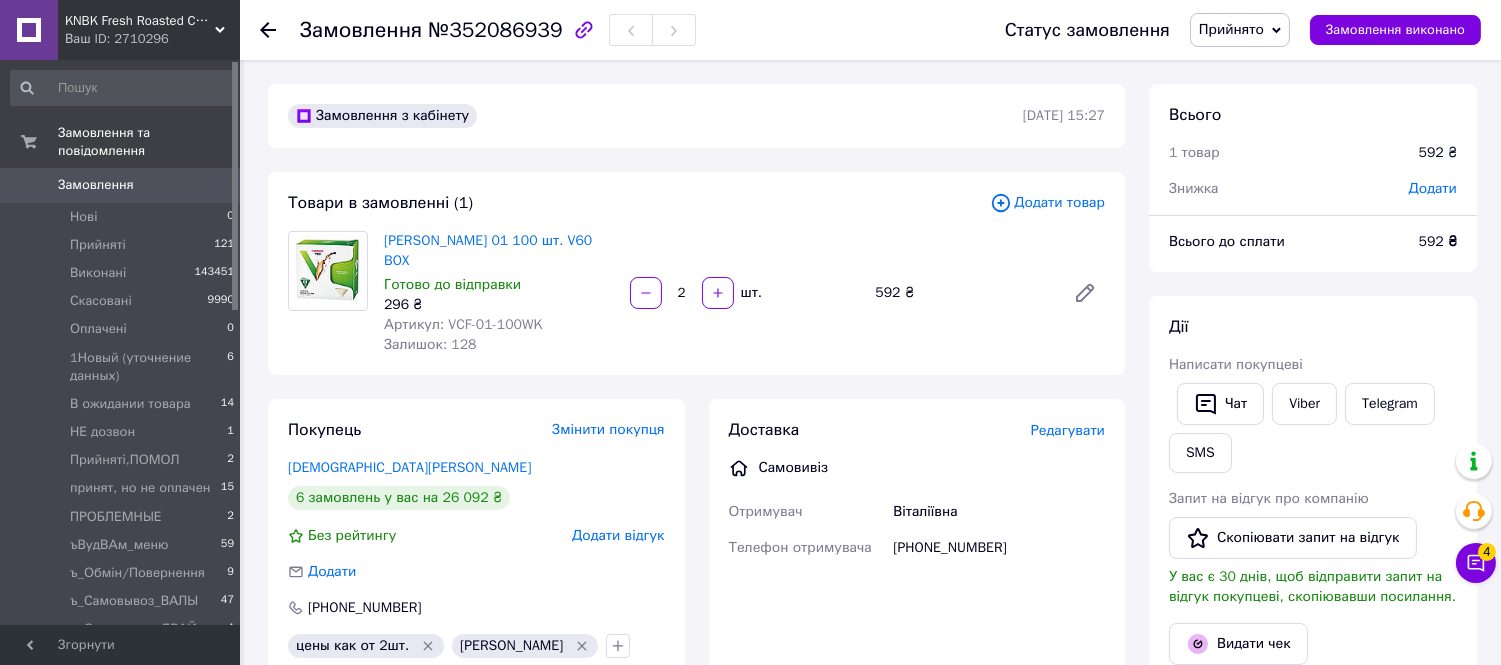 click on "Всього 1 товар 592 ₴ Знижка Додати Всього до сплати 592 ₴" at bounding box center (1313, 178) 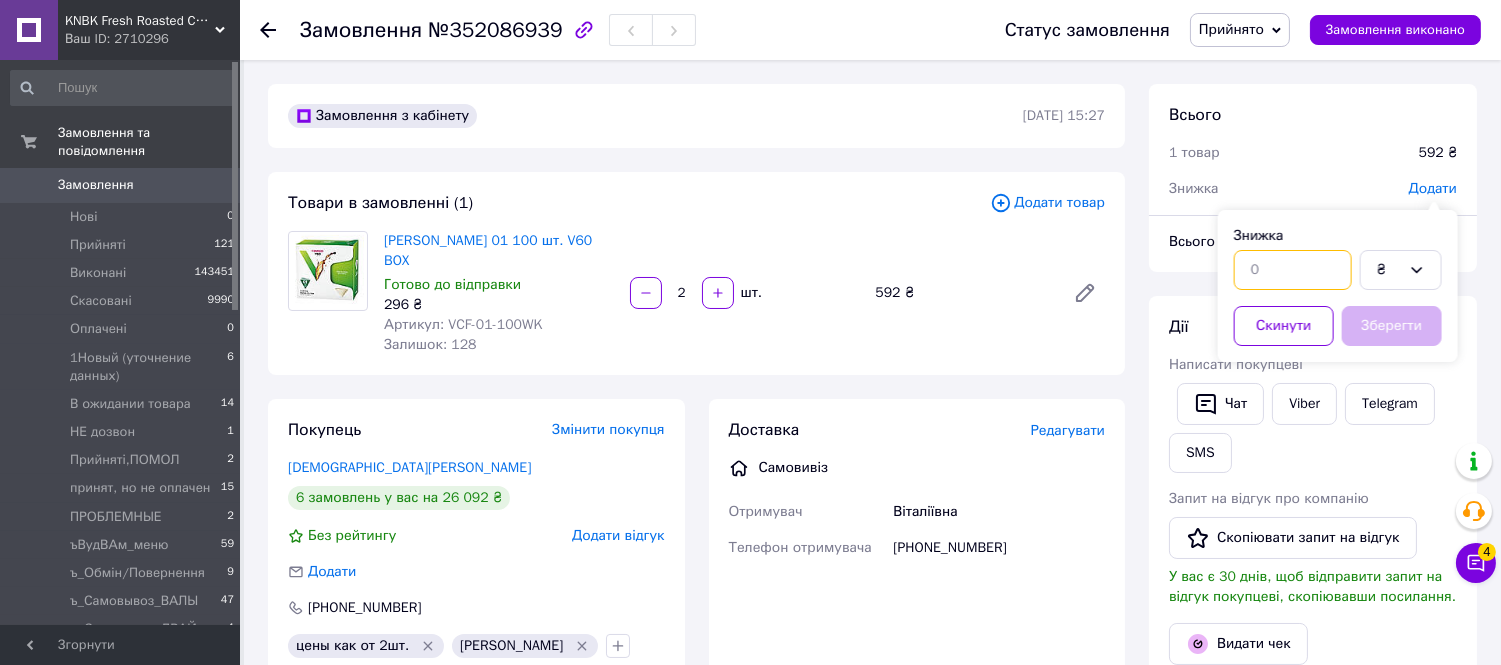 click at bounding box center [1293, 270] 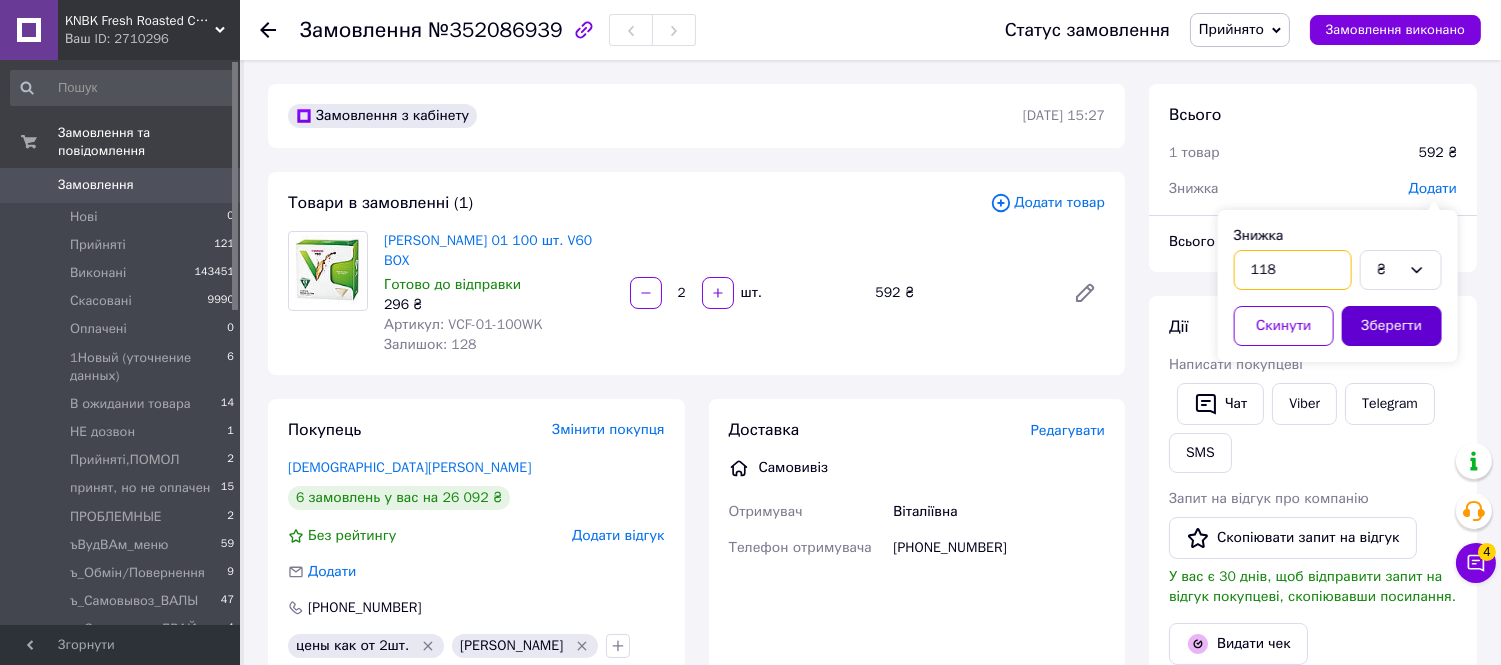 type on "118" 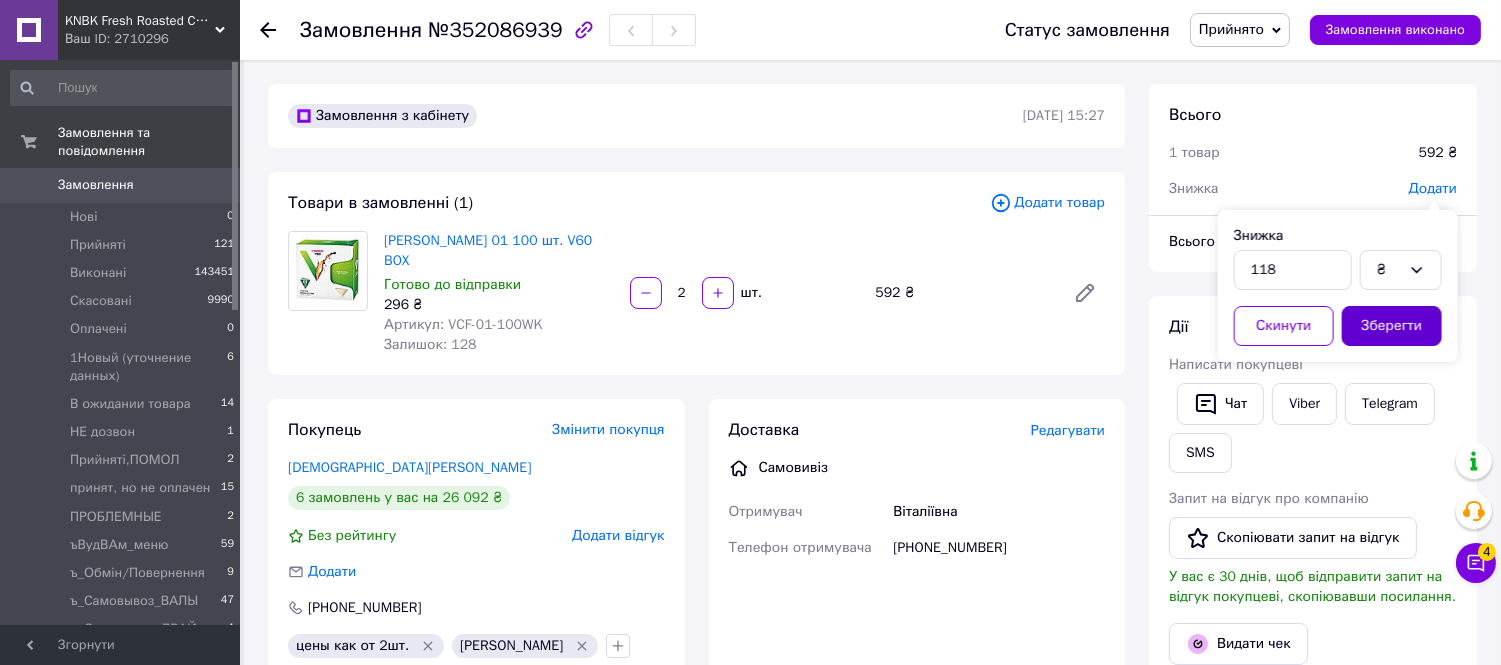 click on "Зберегти" at bounding box center (1392, 326) 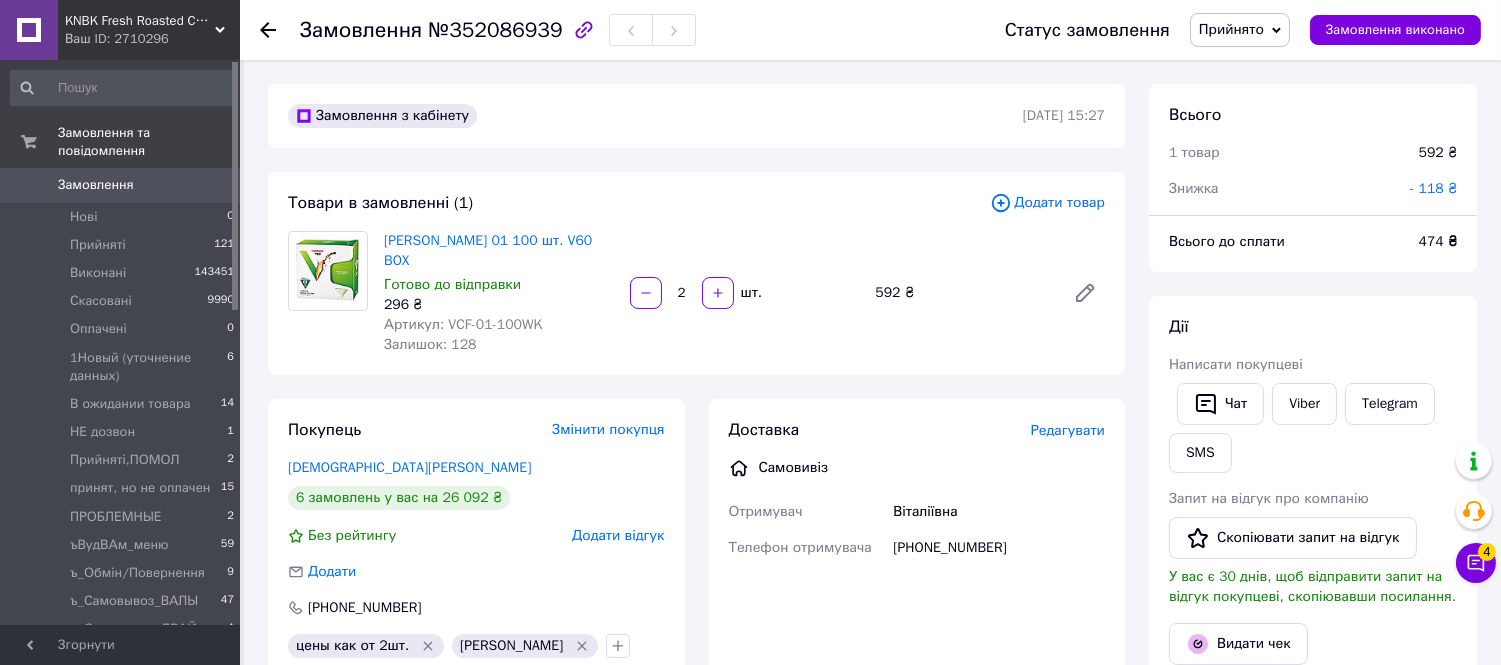 click on "№352086939" at bounding box center [495, 30] 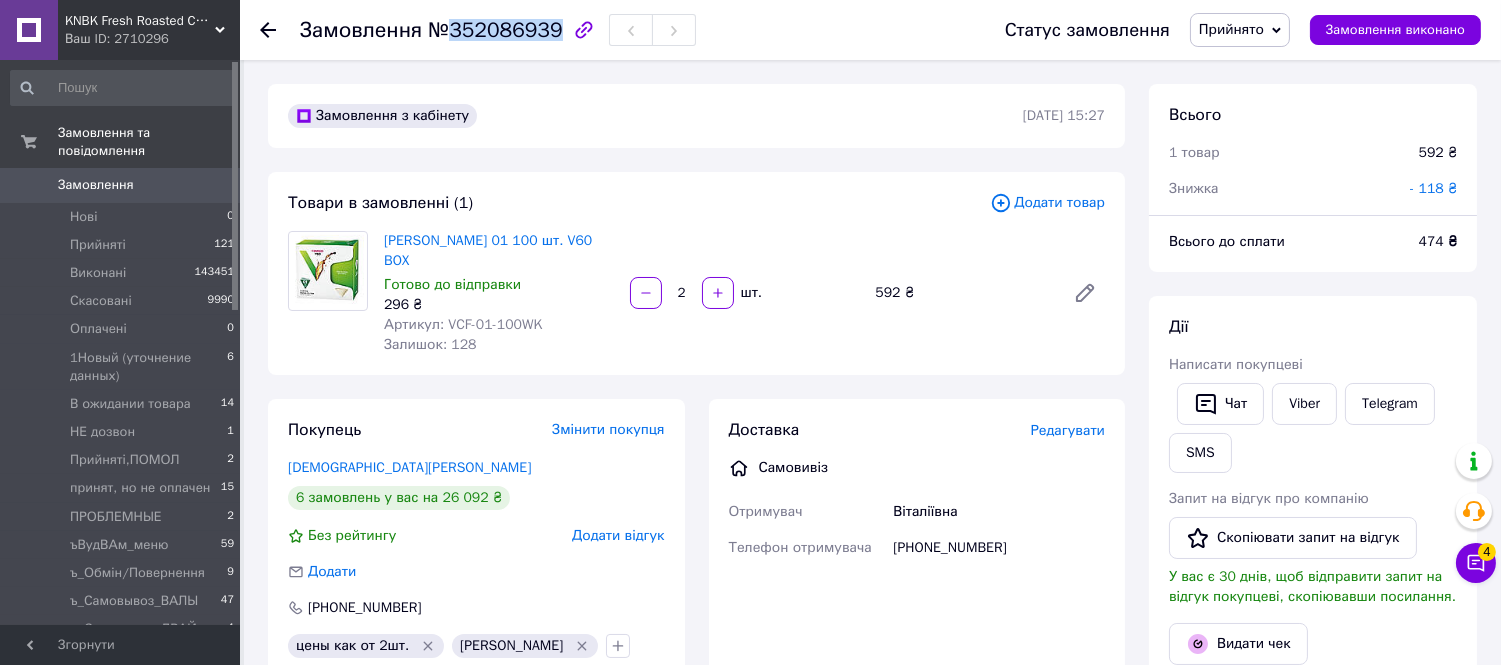 click on "№352086939" at bounding box center [495, 30] 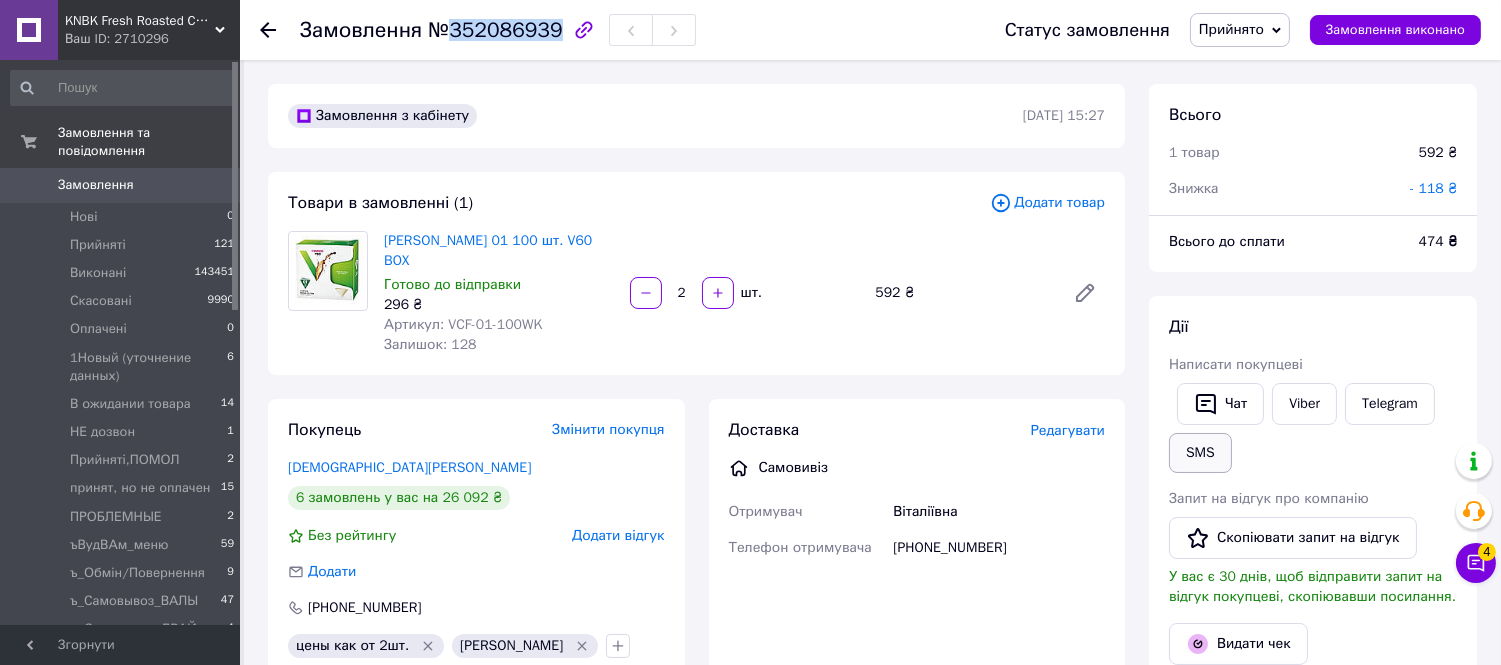 copy on "352086939" 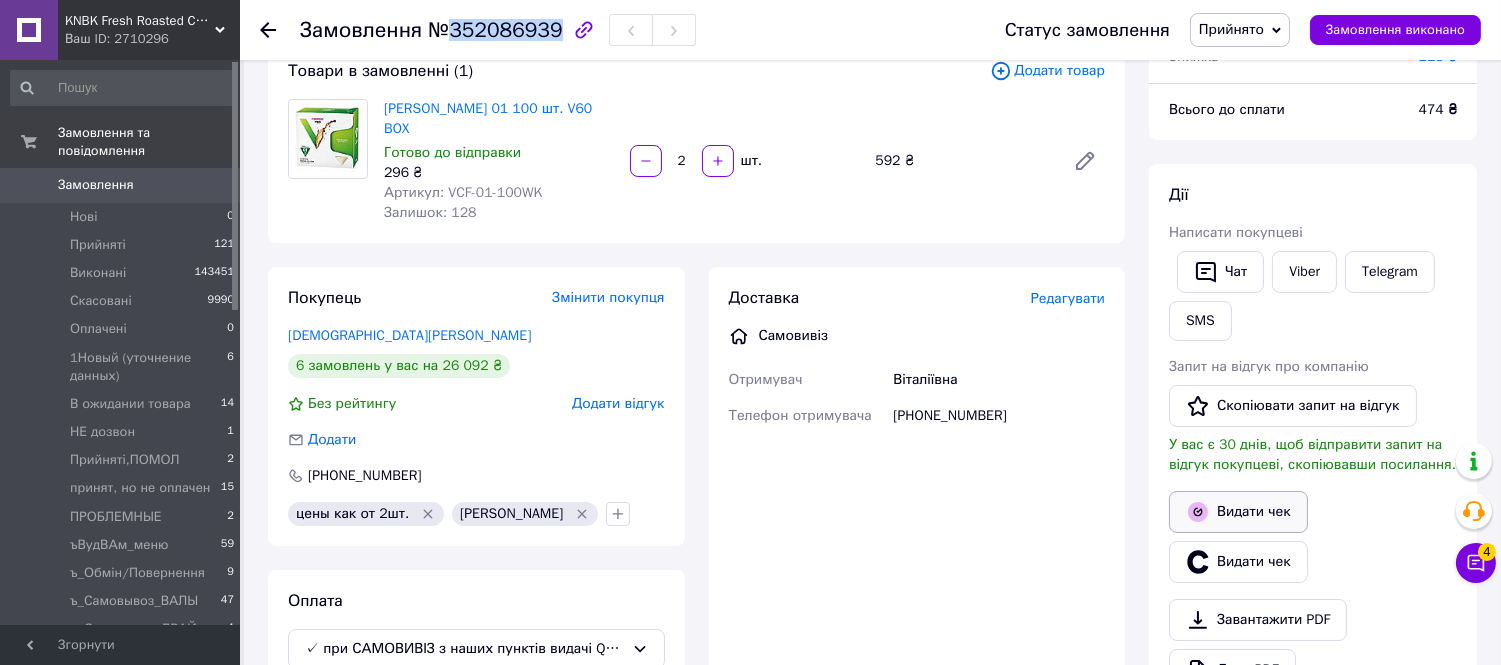 scroll, scrollTop: 222, scrollLeft: 0, axis: vertical 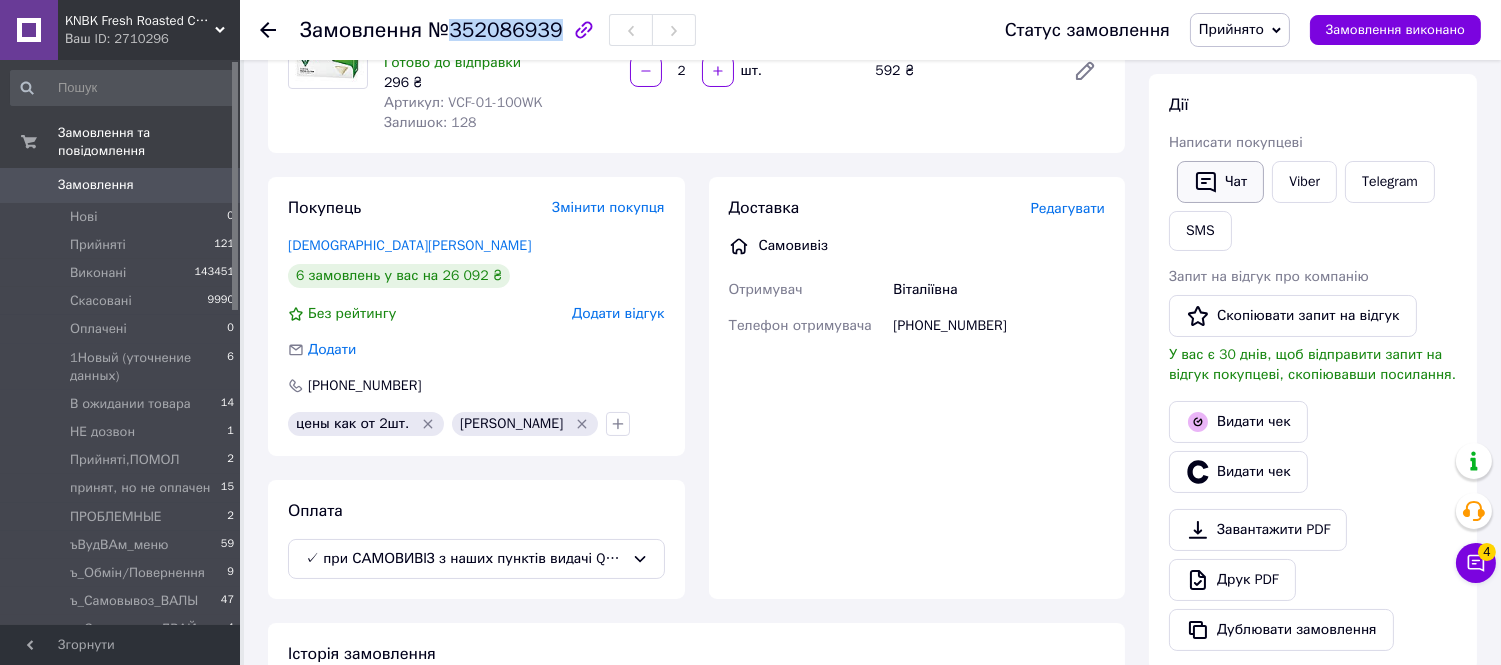 click on "Чат" at bounding box center [1220, 182] 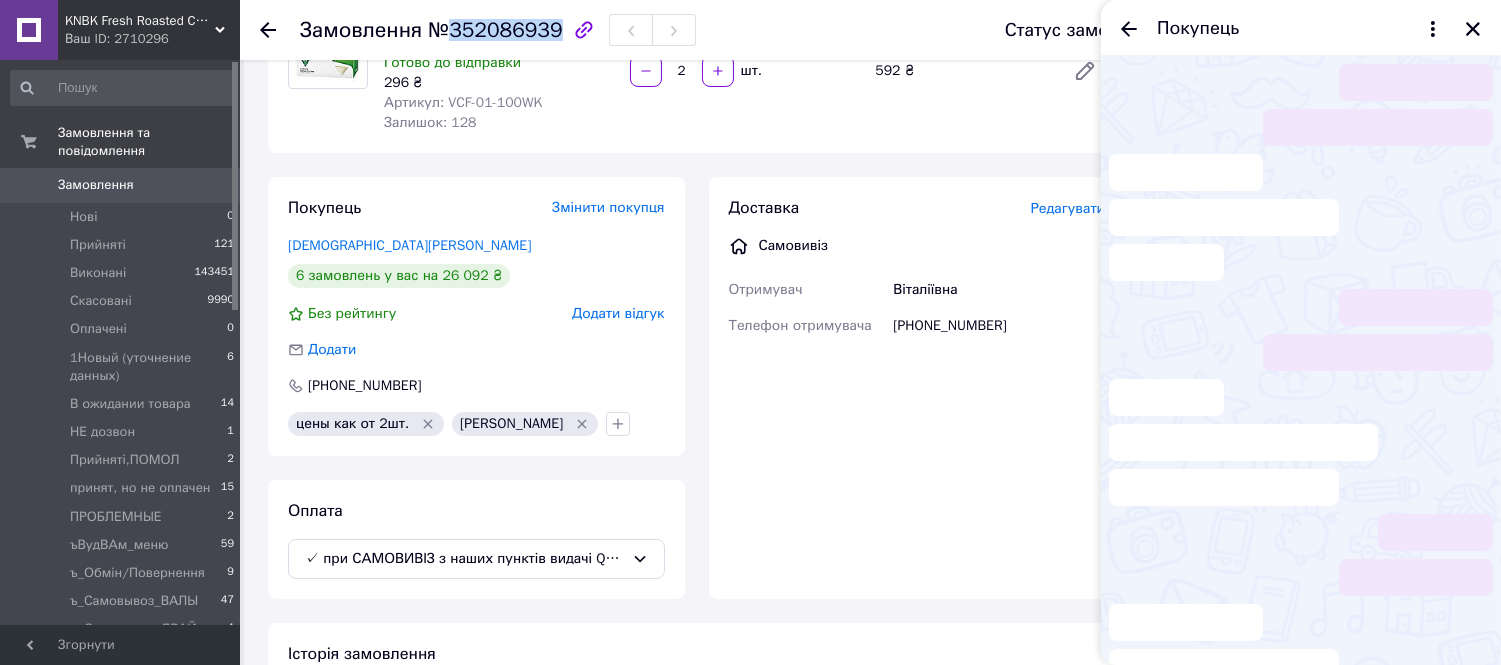 type 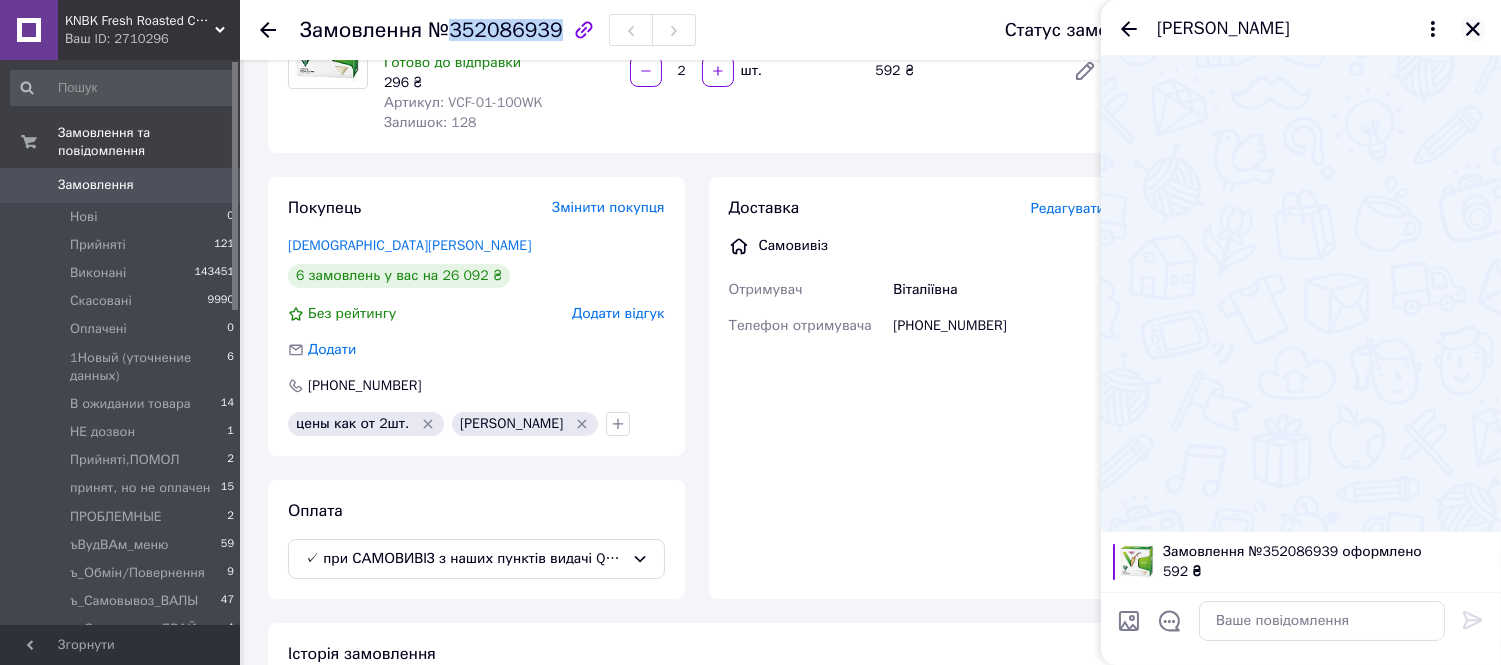 click 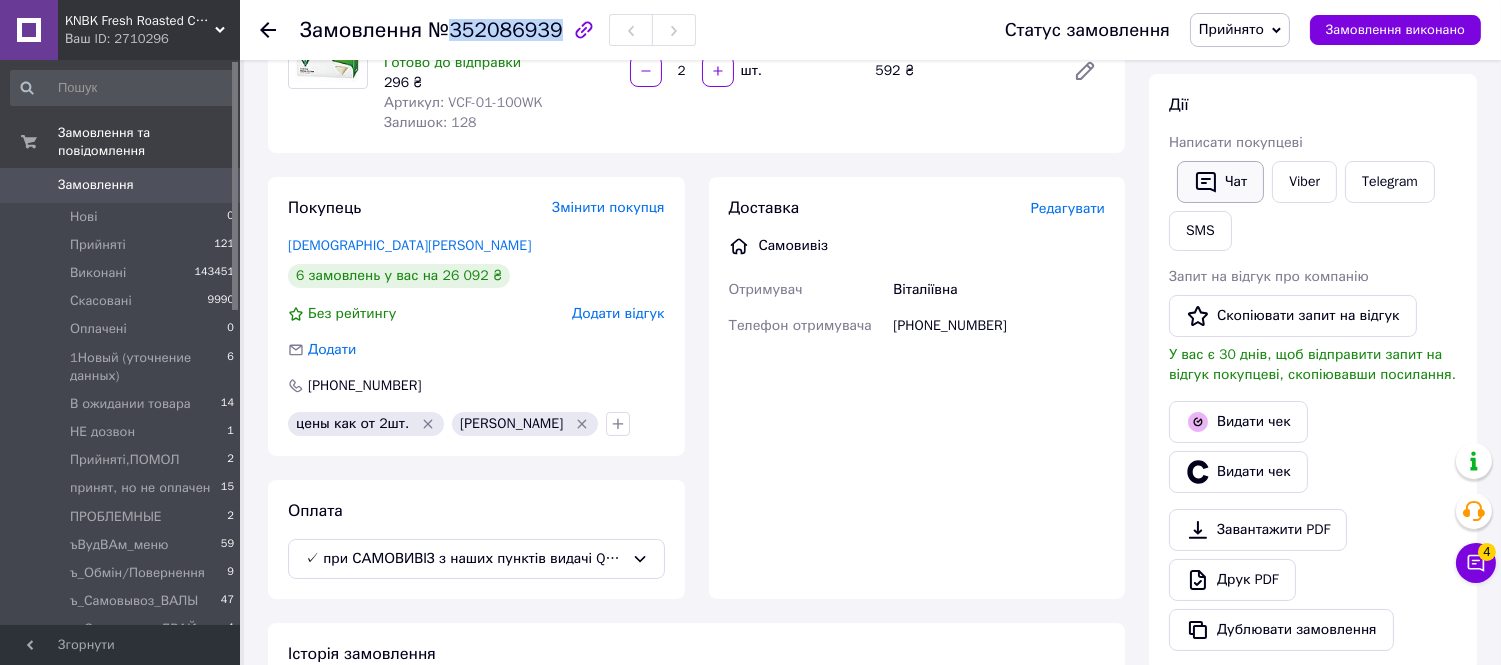 click on "Чат" at bounding box center (1220, 182) 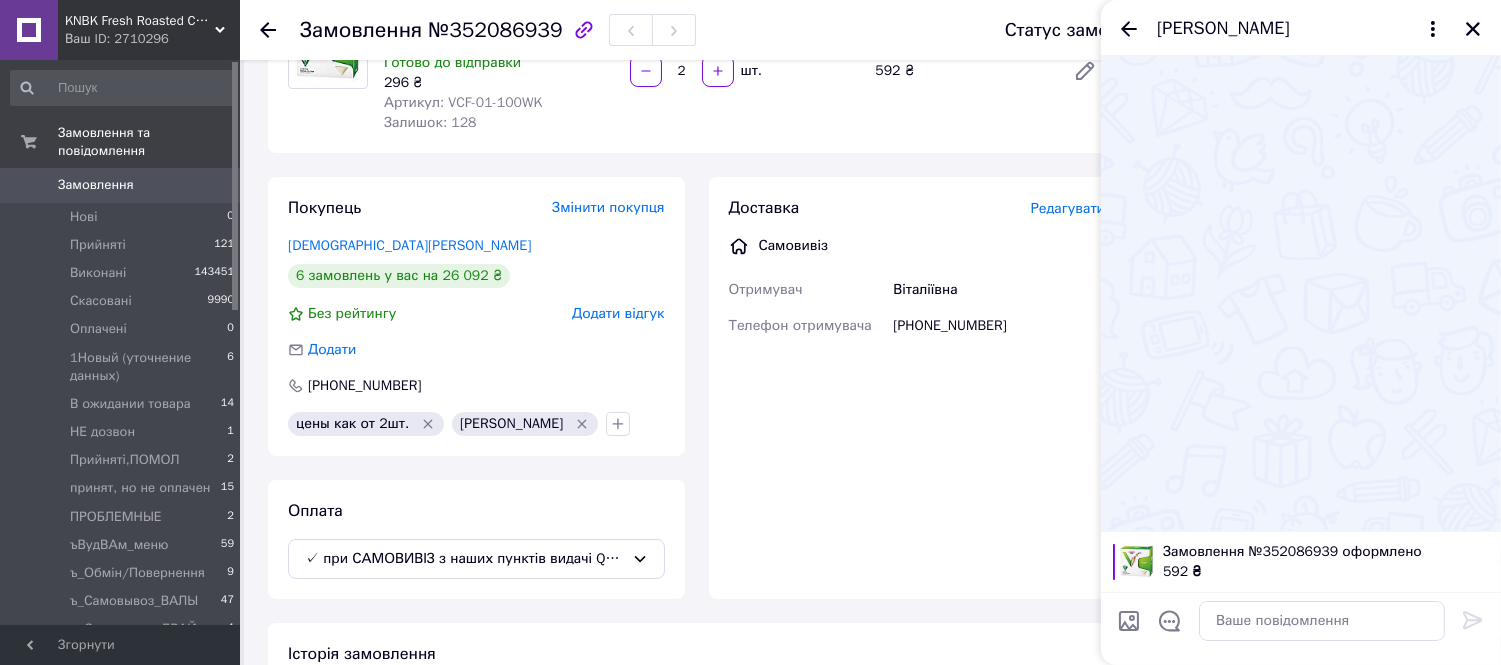 click on "Доставка" at bounding box center [880, 208] 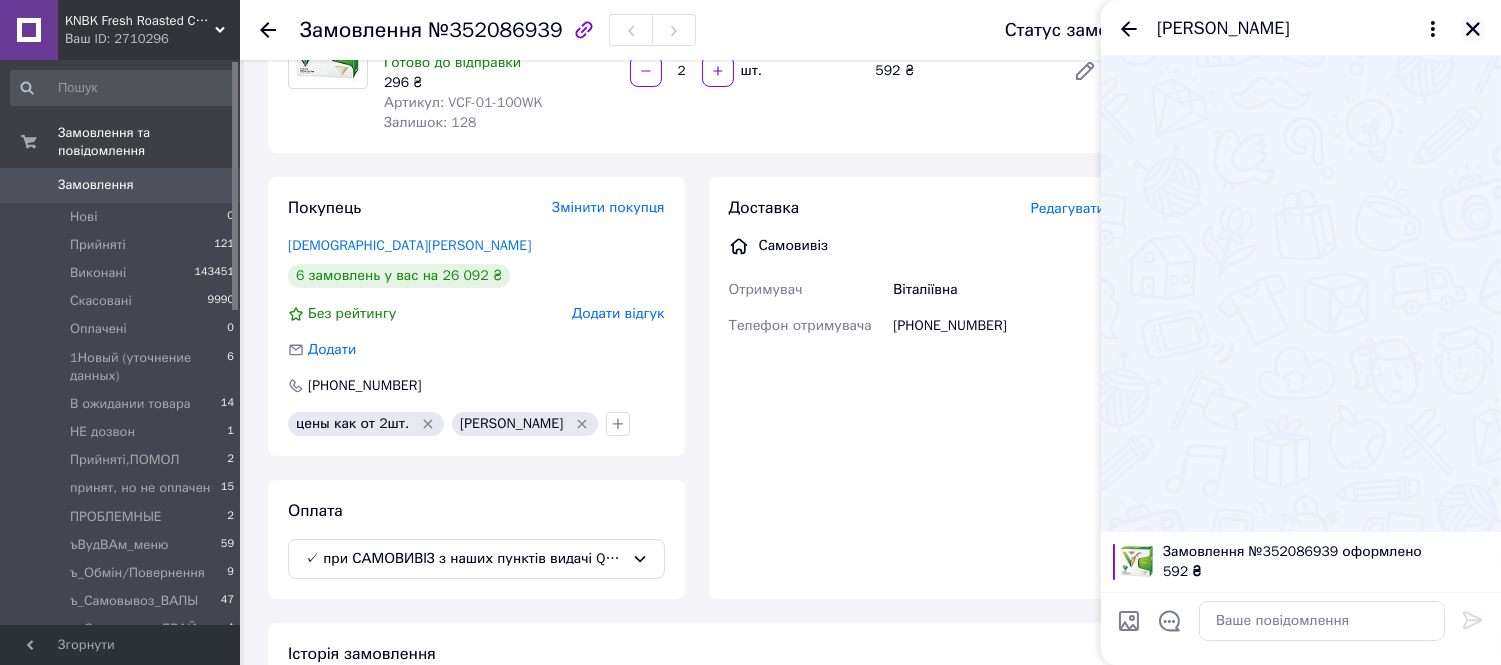 click 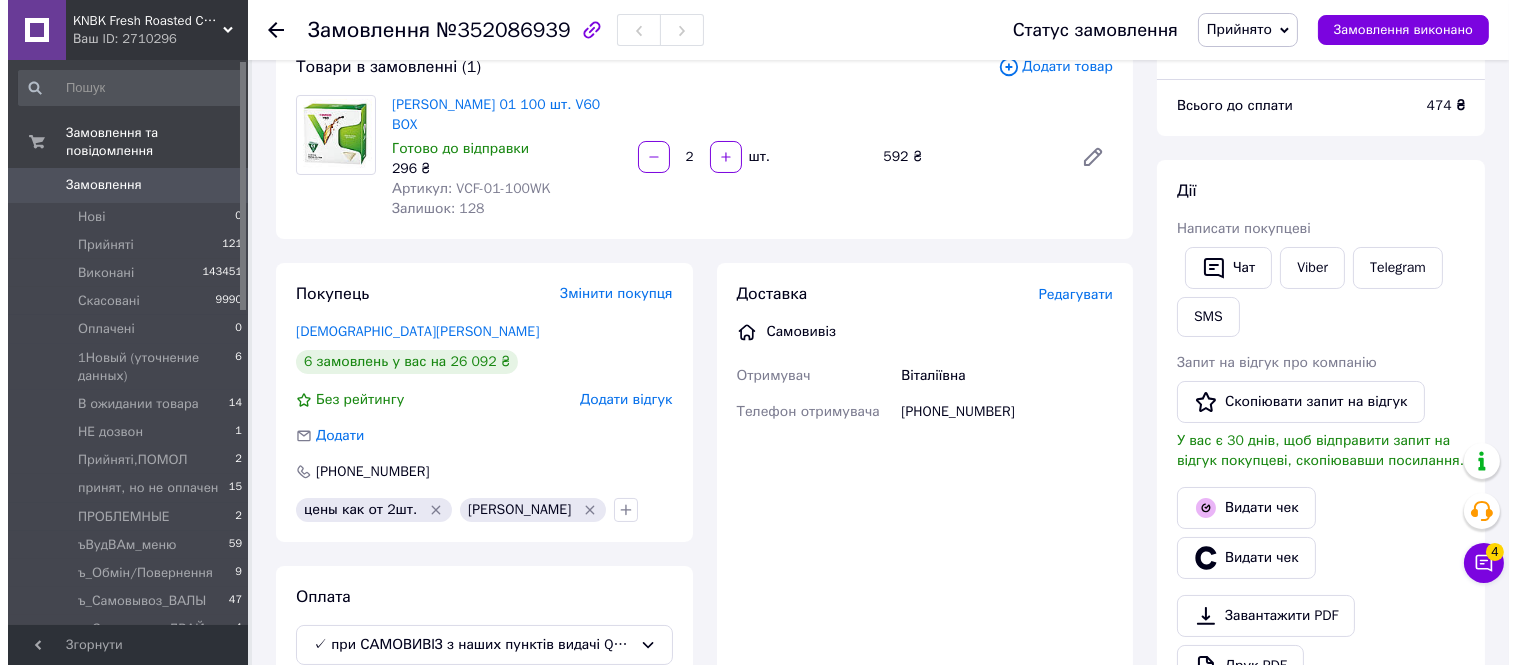 scroll, scrollTop: 111, scrollLeft: 0, axis: vertical 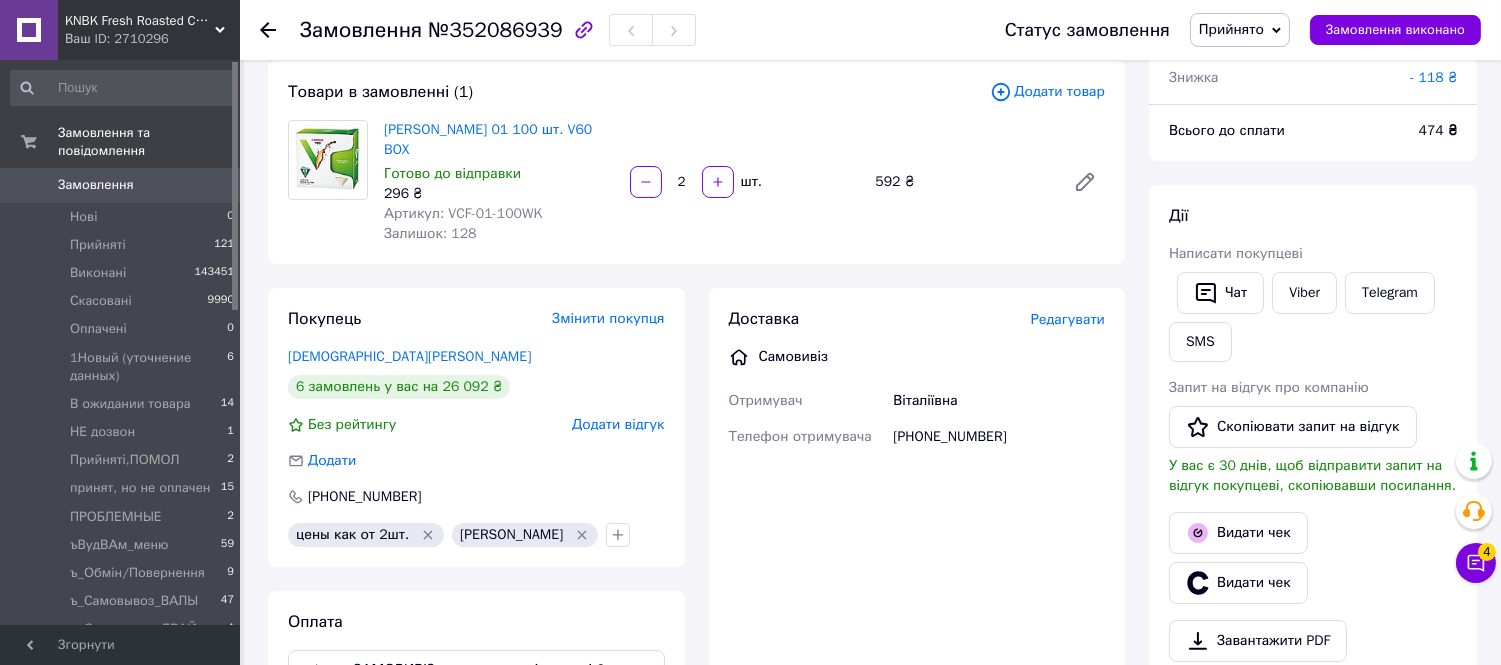 click on "Замовлення №352086939" at bounding box center (498, 30) 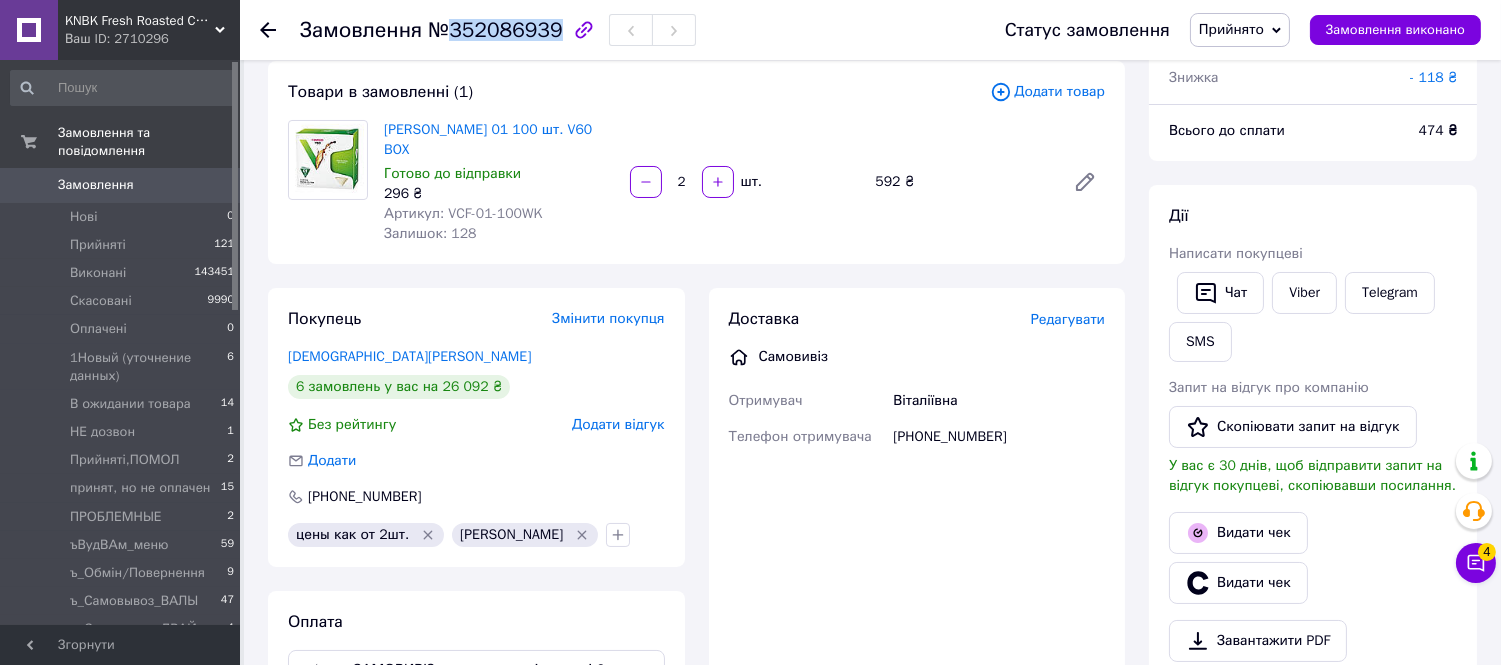 click on "№352086939" at bounding box center (495, 30) 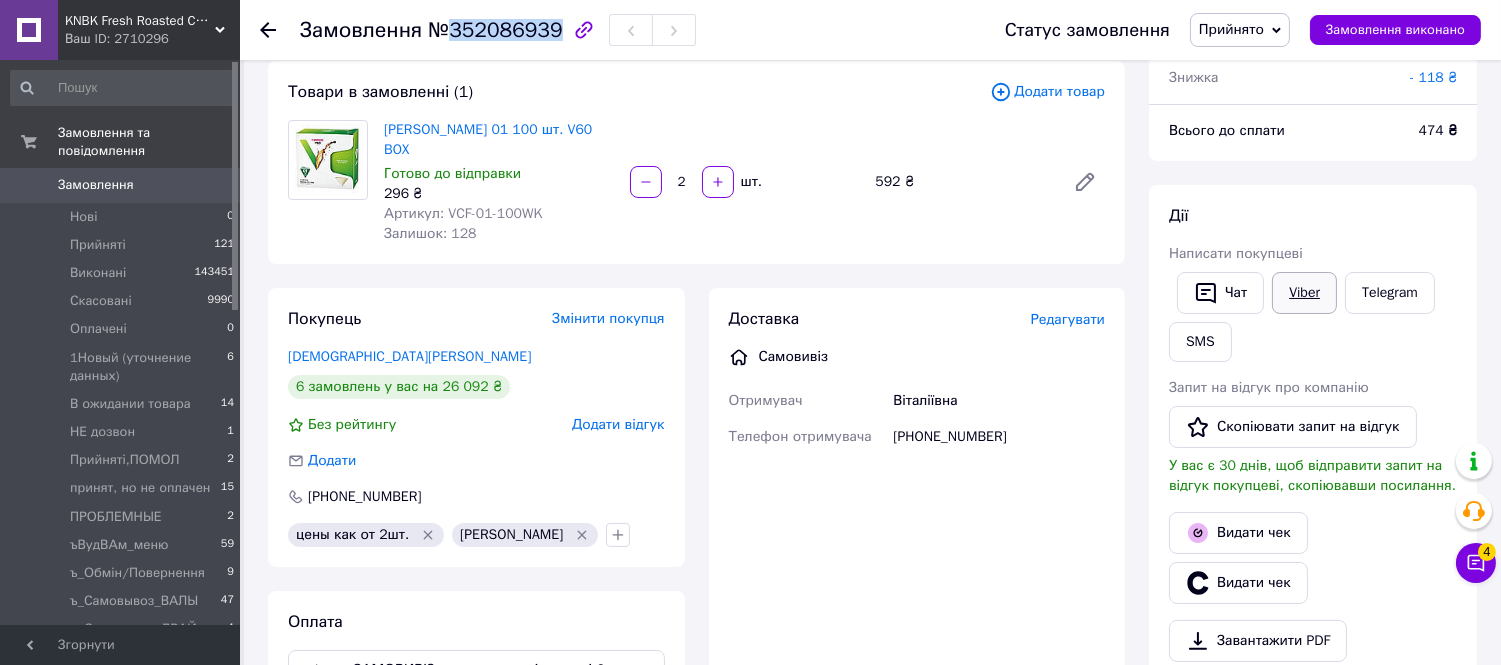 copy on "352086939" 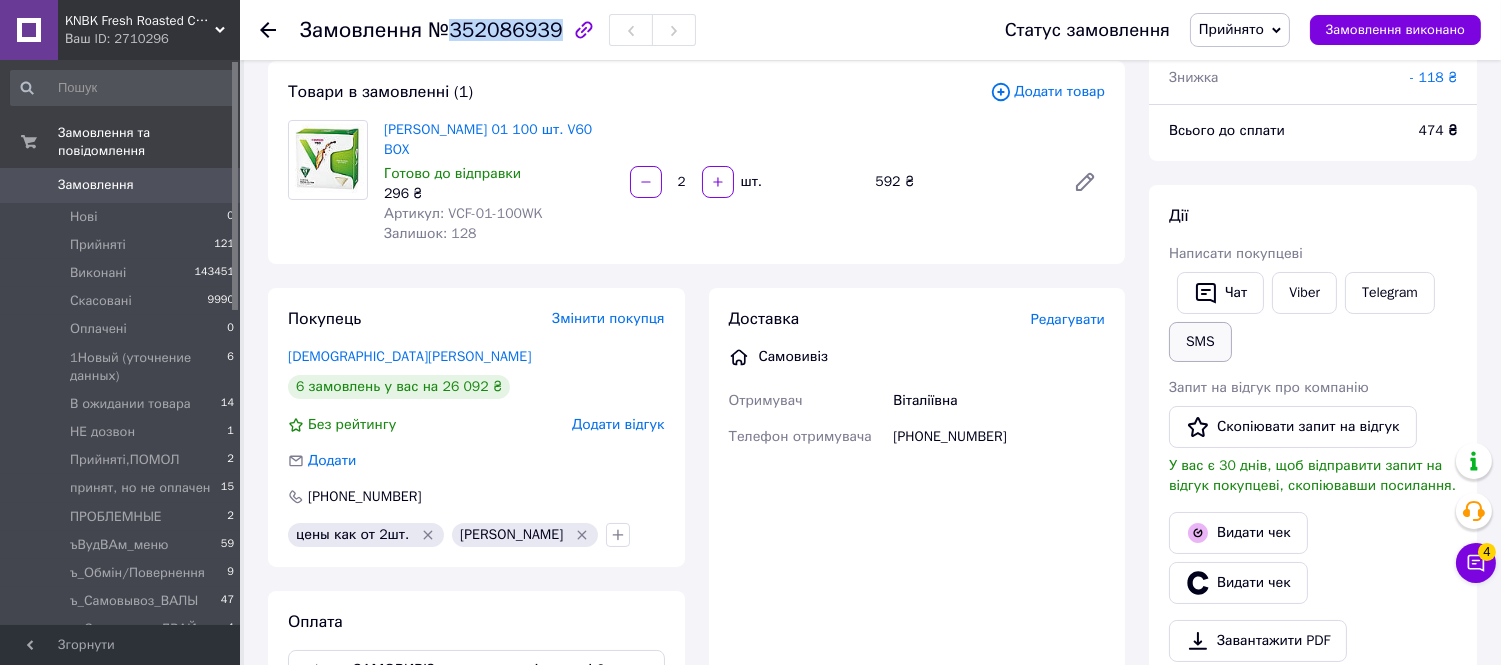 click on "SMS" at bounding box center [1200, 342] 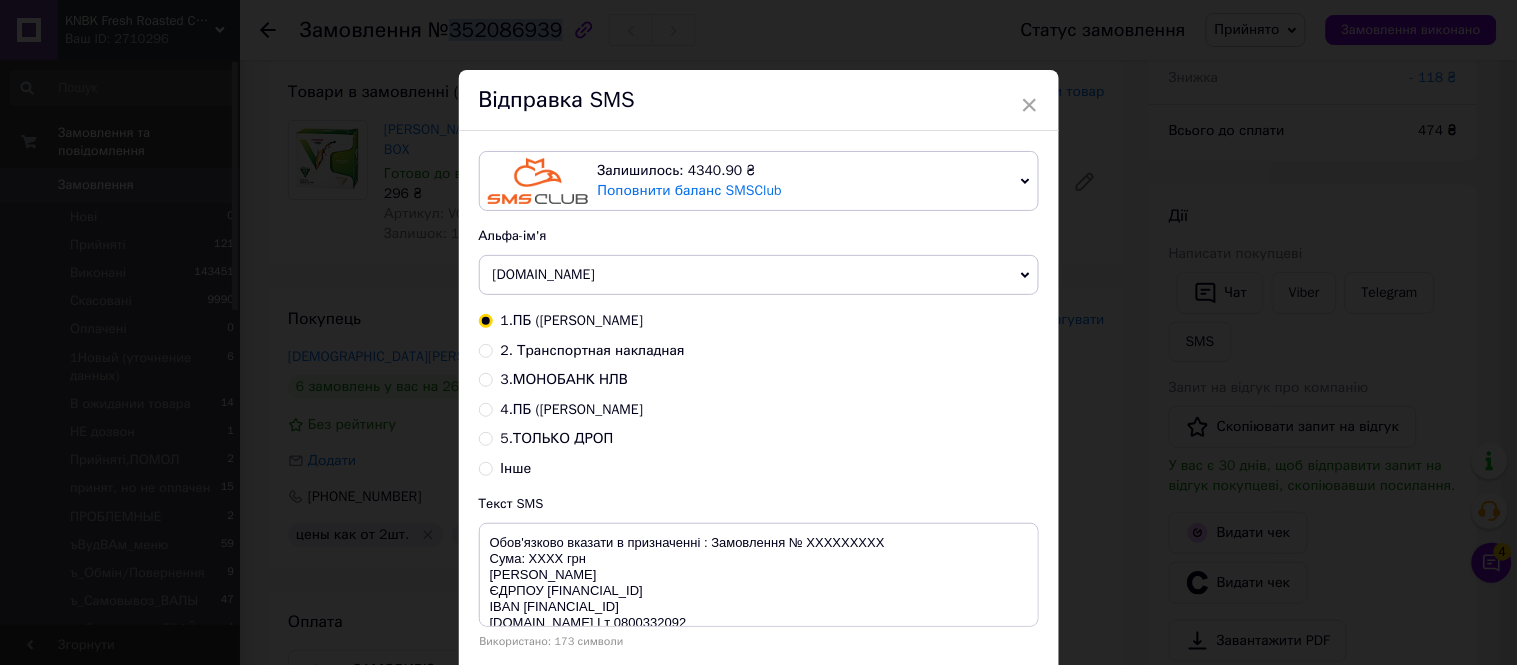 click on "4.ПБ ([PERSON_NAME]" at bounding box center (572, 409) 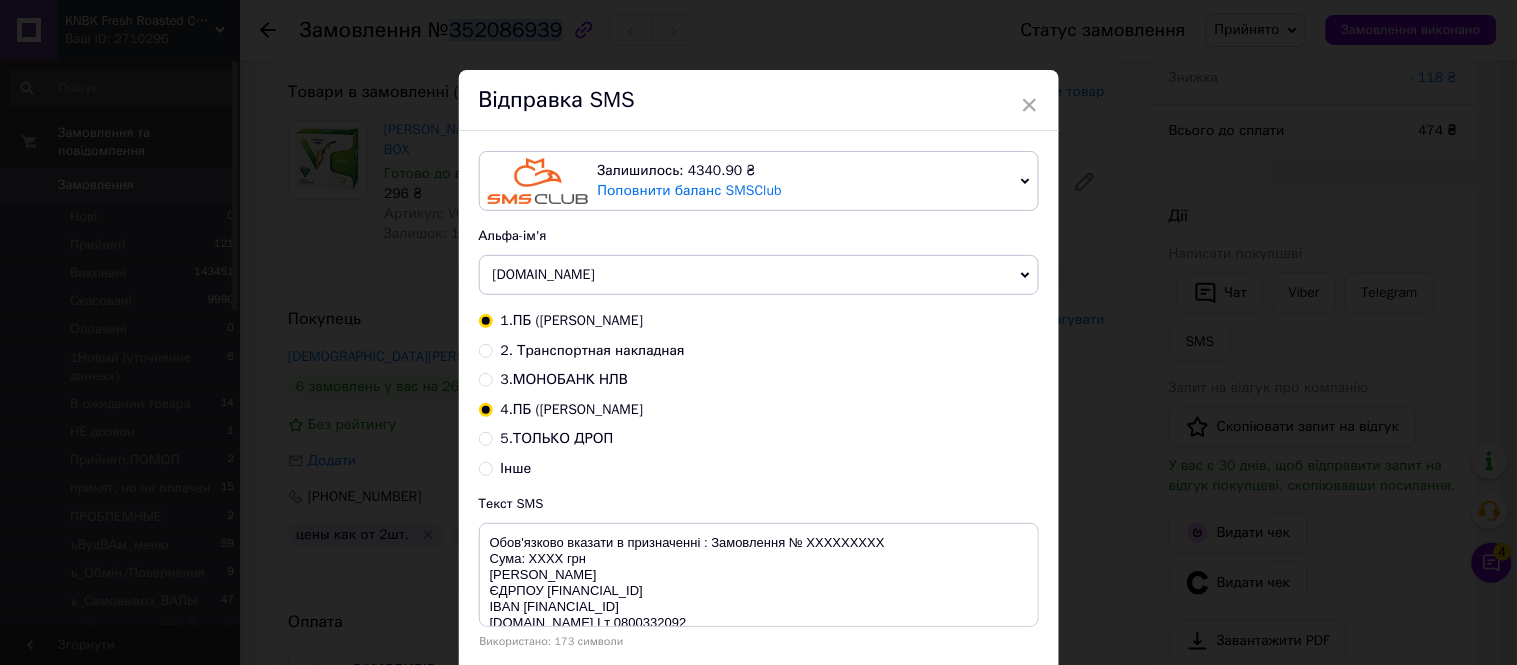 radio on "true" 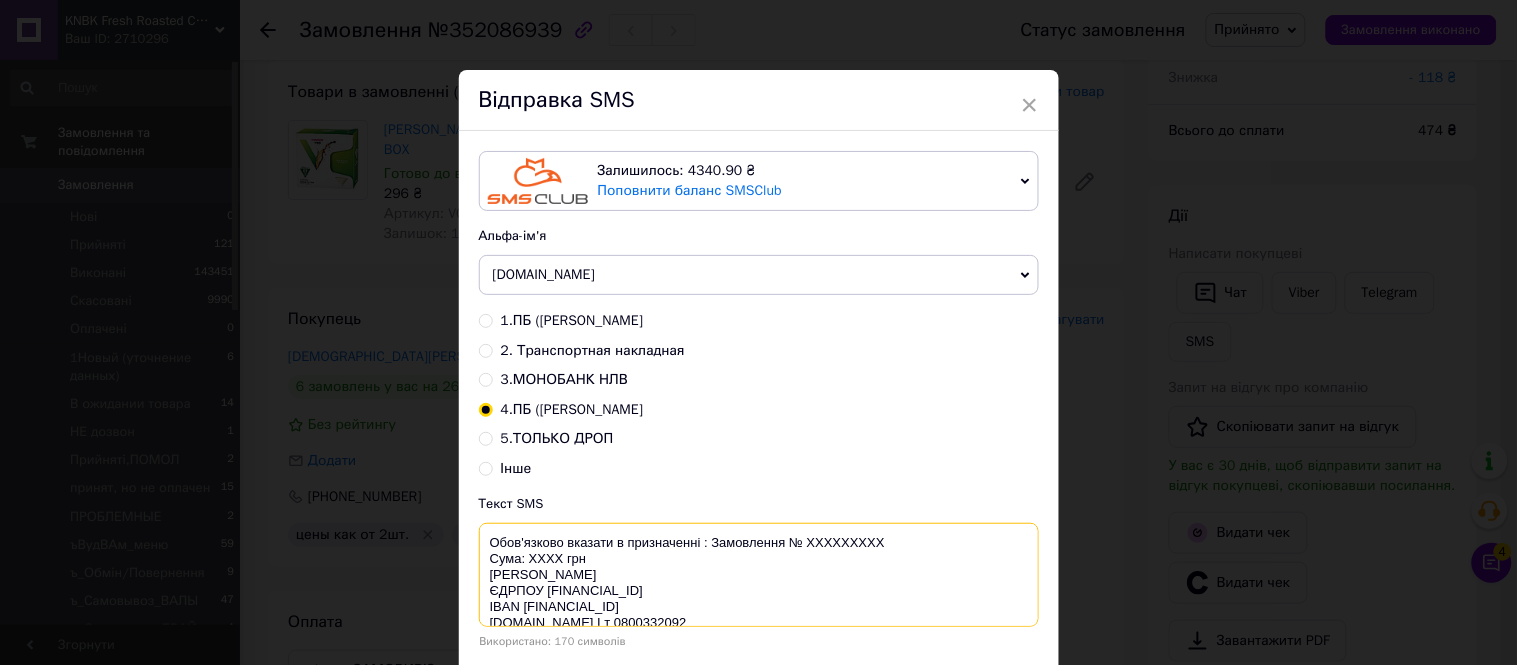 click on "Обов'язково вказати в призначенні : Замовлення № XXXXXXXXX
Сума: ХХХХ грн
[PERSON_NAME]
ЄДРПОУ [FINANCIAL_ID]
IBAN [FINANCIAL_ID]
[DOMAIN_NAME] I т 0800332092" at bounding box center [759, 575] 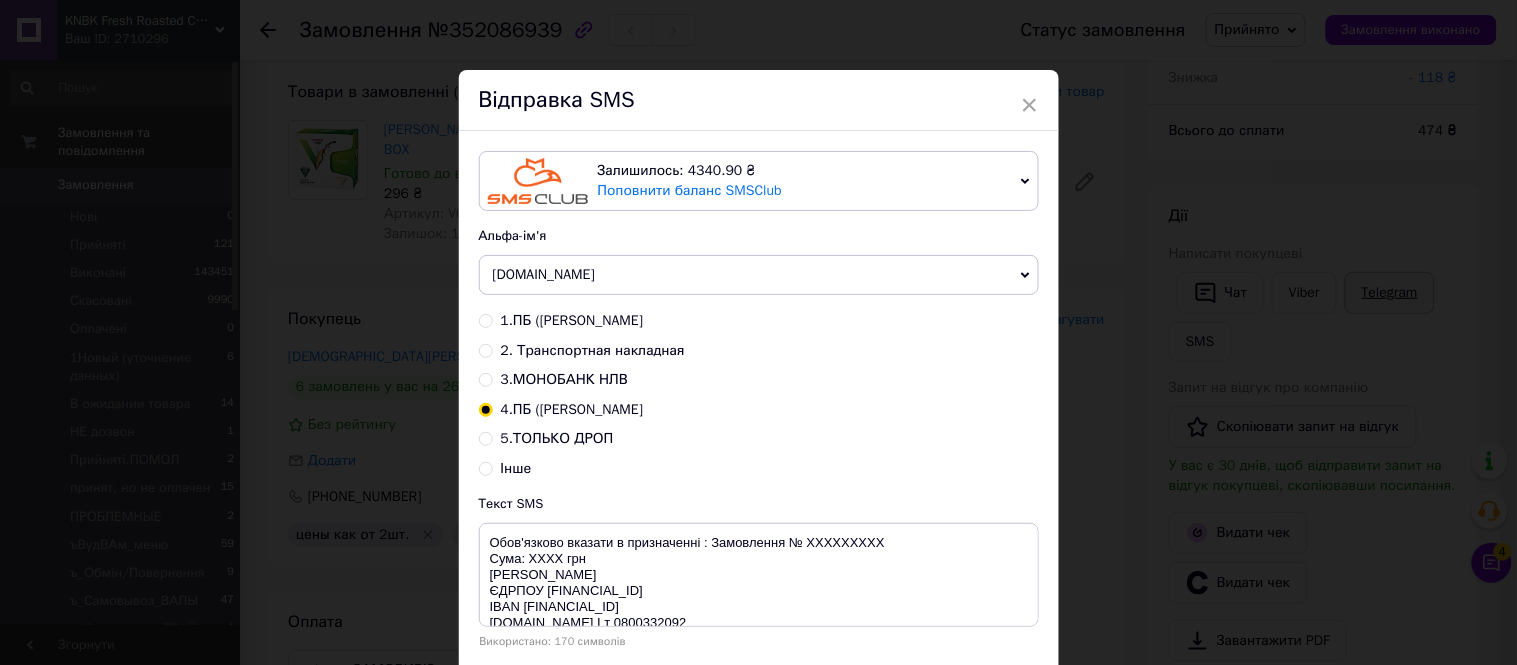click on "× Відправка SMS Залишилось: 4340.90 ₴ Поповнити баланс SMSClub Підключити LetsAds Альфа-ім'я  KNBK.IN.UA Оновити список альфа-імен 1.ПБ (кава) КРАВЧЕНКО  2. Транспортная накладная 3.МОНОБАНК  НЛВ 4.ПБ (акси) Сущенко 5.ТОЛЬКО ДРОП Інше Текст SMS Обов'язково вказати в призначенні : Замовлення № XXXXXXXXX
Сума: ХХХХ грн
ФОП Сущенко А.О.
ЄДРПОУ 3300415065
IBAN UA423052990000026000026708301
knbk.in.ua I т 0800332092 Використано: 170 символів Скасувати   Відправити" at bounding box center [758, 332] 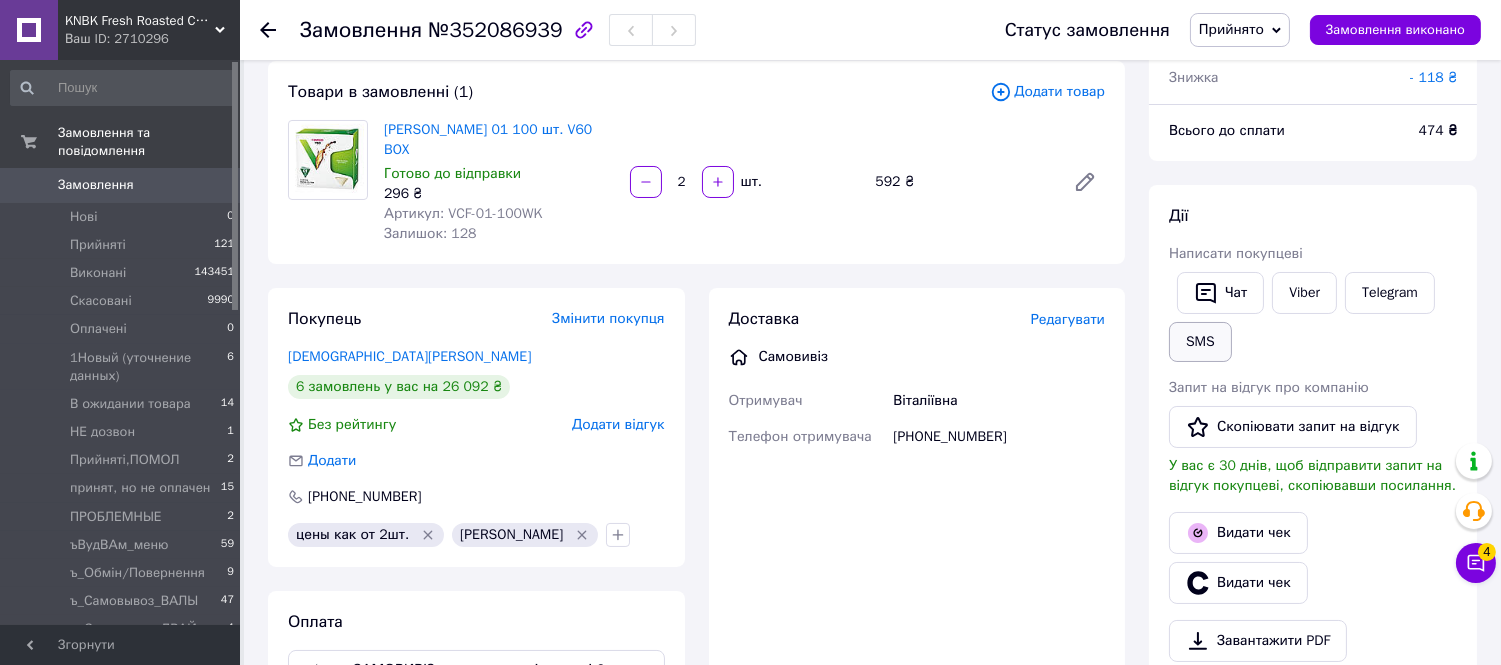 click on "SMS" at bounding box center (1200, 342) 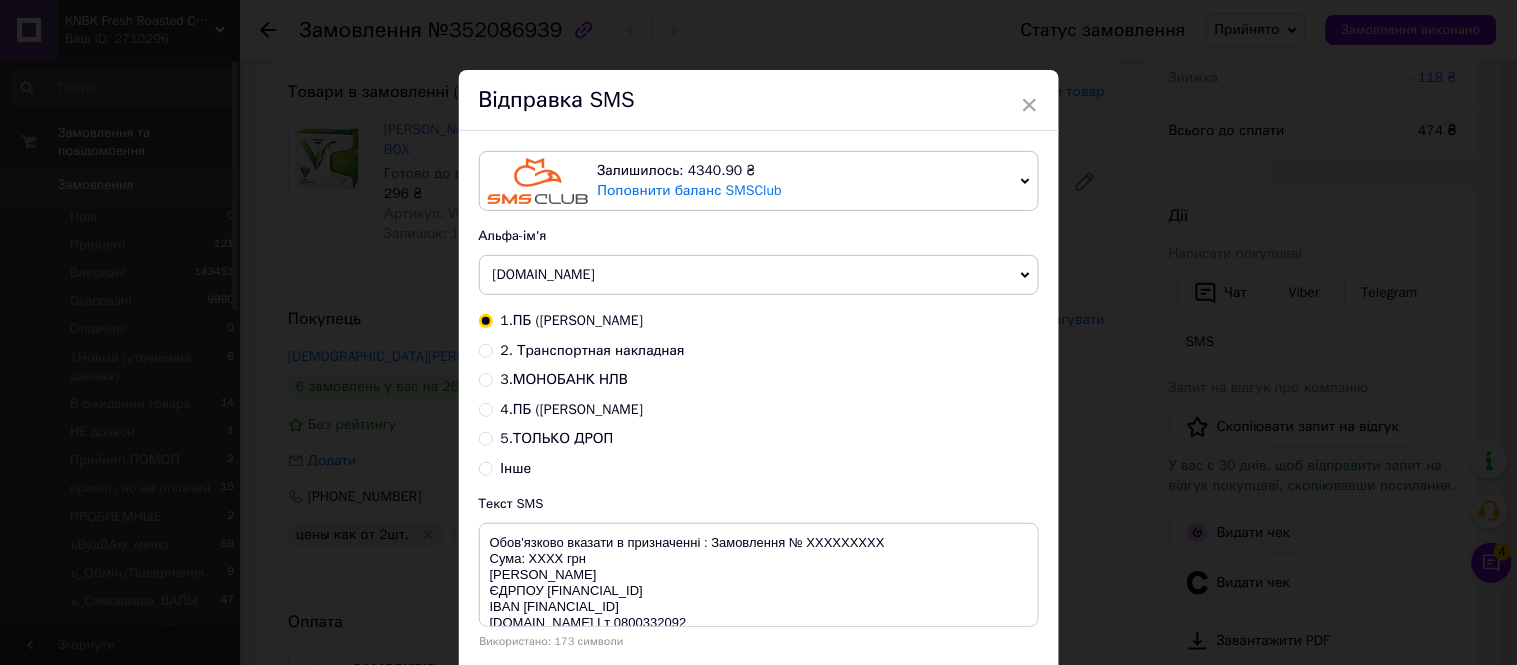 click on "4.ПБ ([PERSON_NAME]" at bounding box center (572, 409) 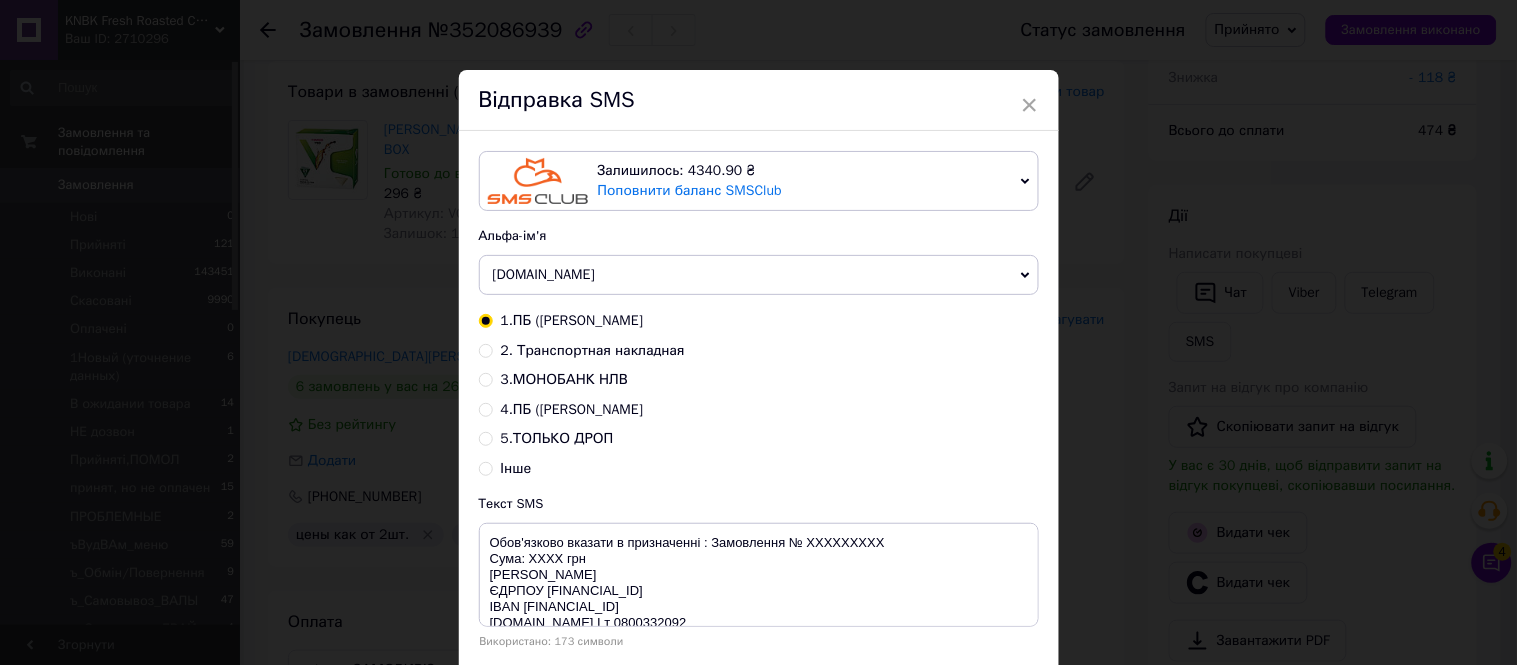 click on "4.ПБ ([PERSON_NAME]" at bounding box center (486, 408) 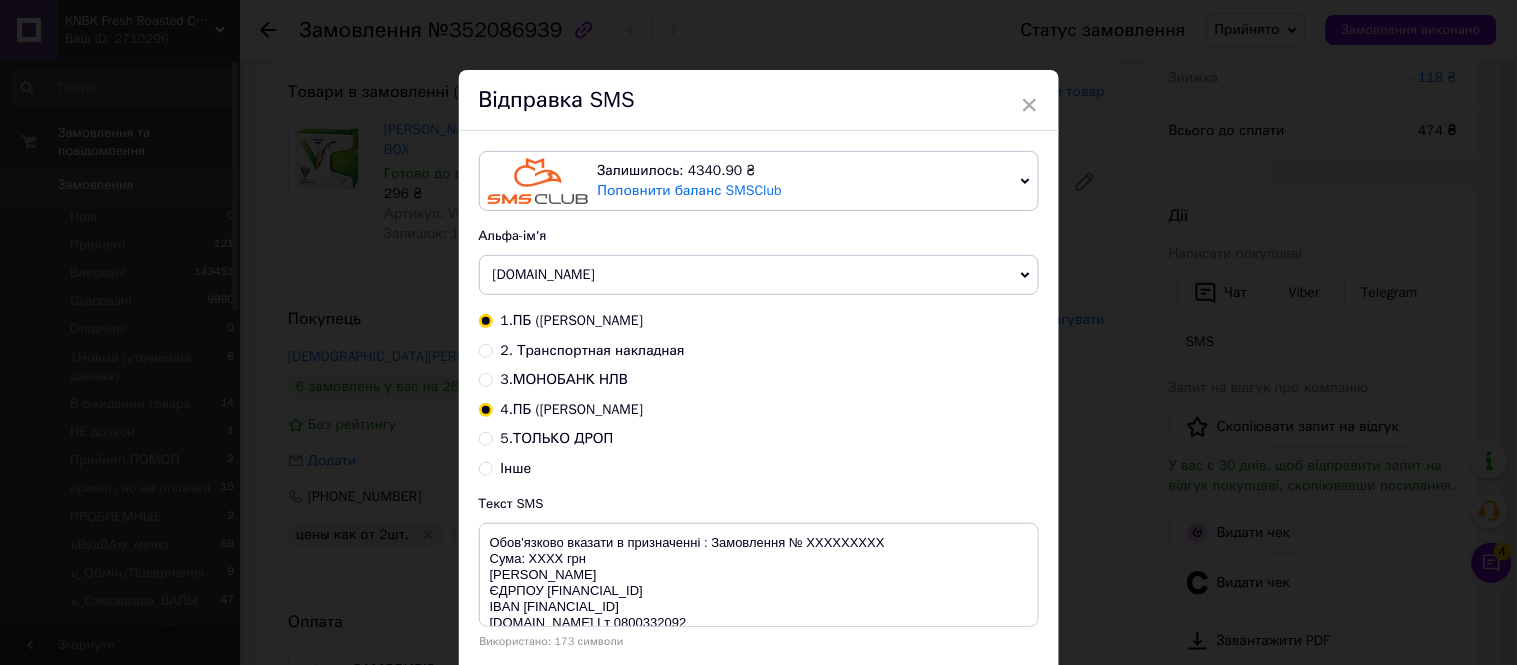 radio on "true" 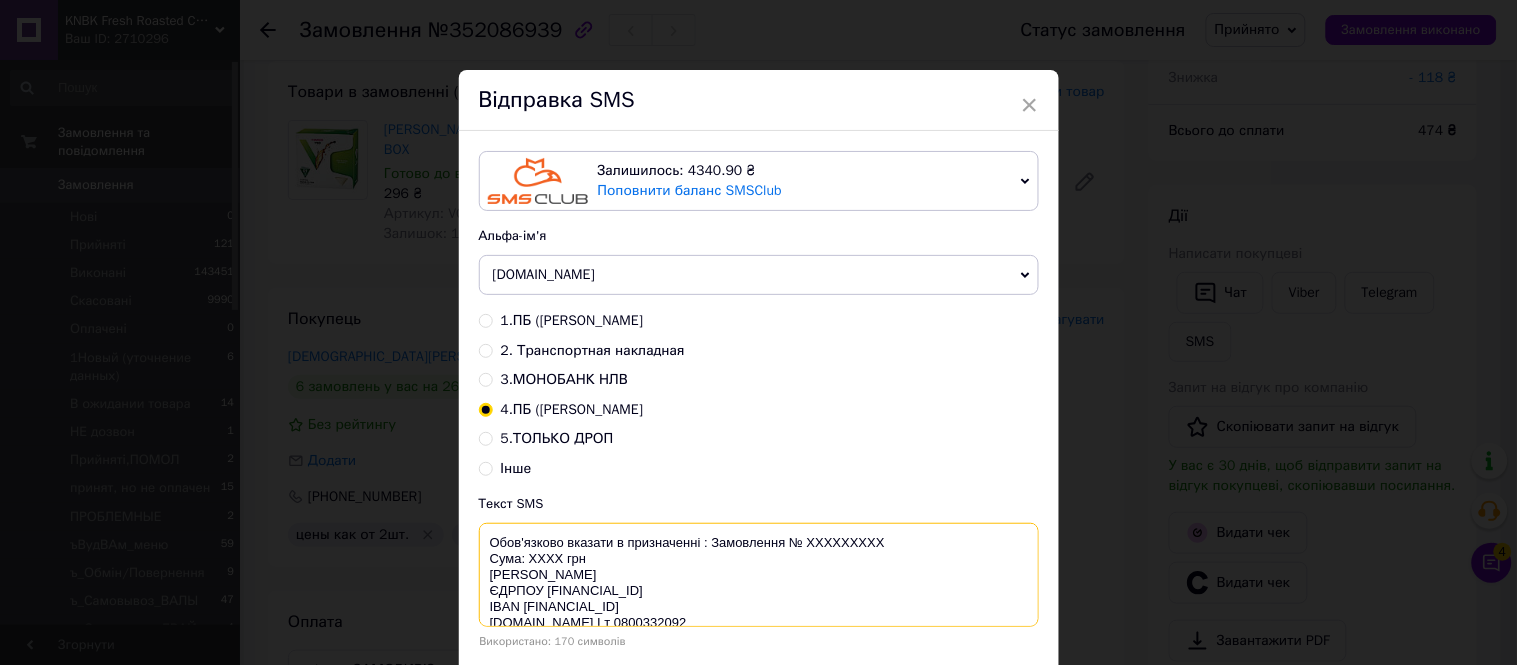 drag, startPoint x: 895, startPoint y: 538, endPoint x: 806, endPoint y: 540, distance: 89.02247 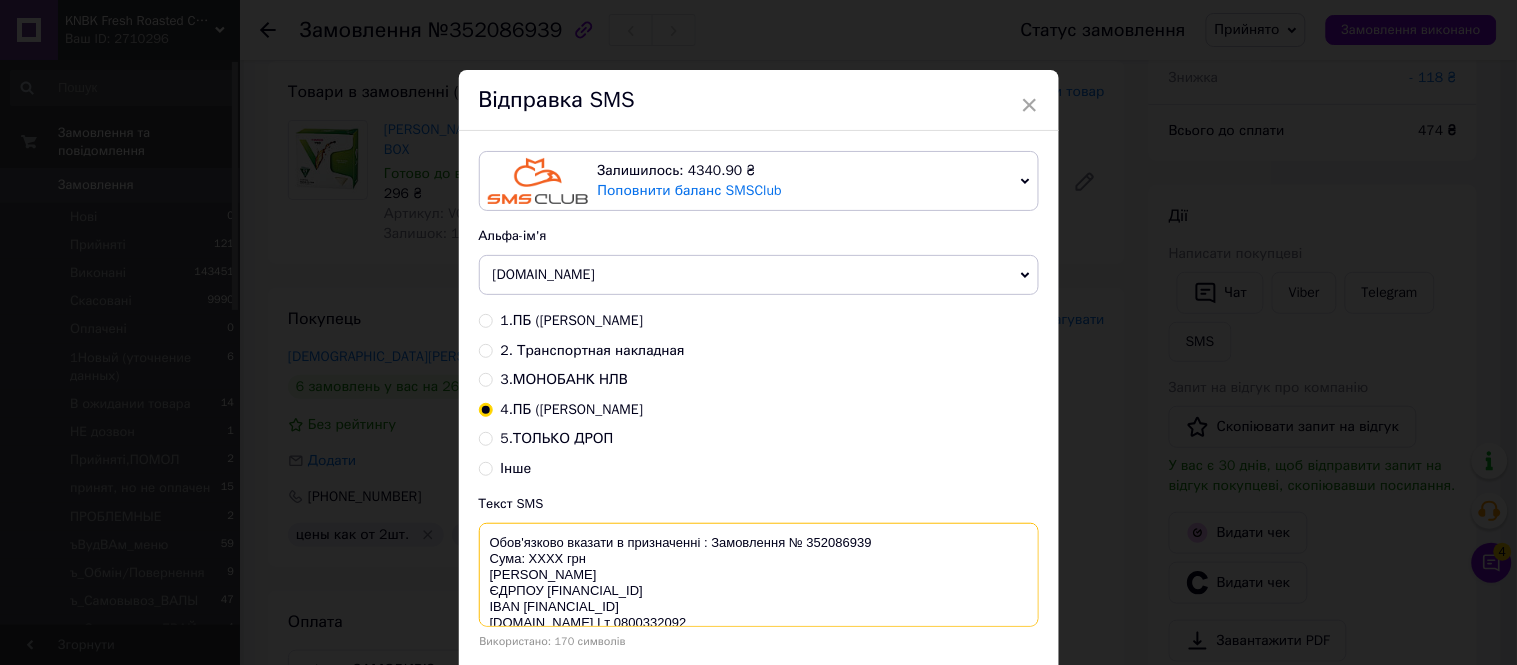 drag, startPoint x: 558, startPoint y: 562, endPoint x: 530, endPoint y: 562, distance: 28 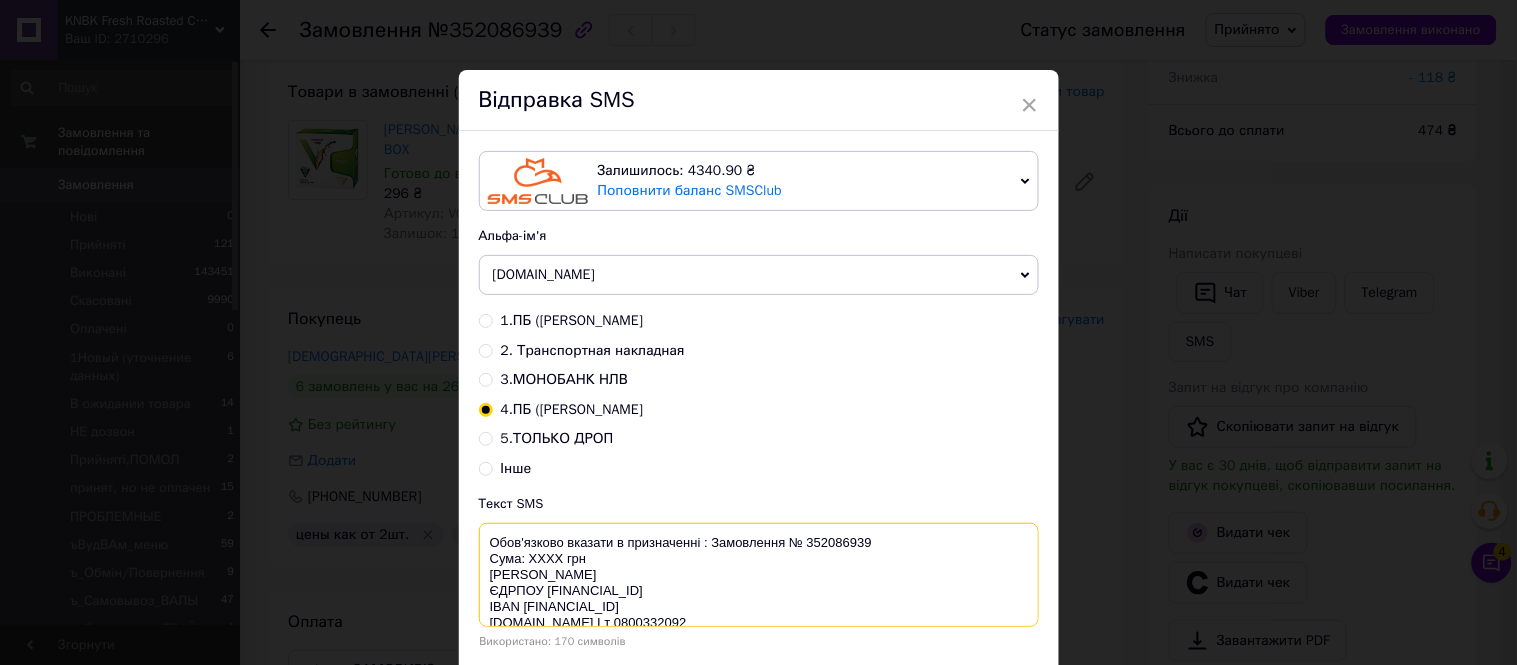 click on "Обов'язково вказати в призначенні : Замовлення № 352086939
Сума: ХХХХ грн
ФОП Сущенко А.О.
ЄДРПОУ 3300415065
IBAN UA423052990000026000026708301
knbk.in.ua I т 0800332092" at bounding box center [759, 575] 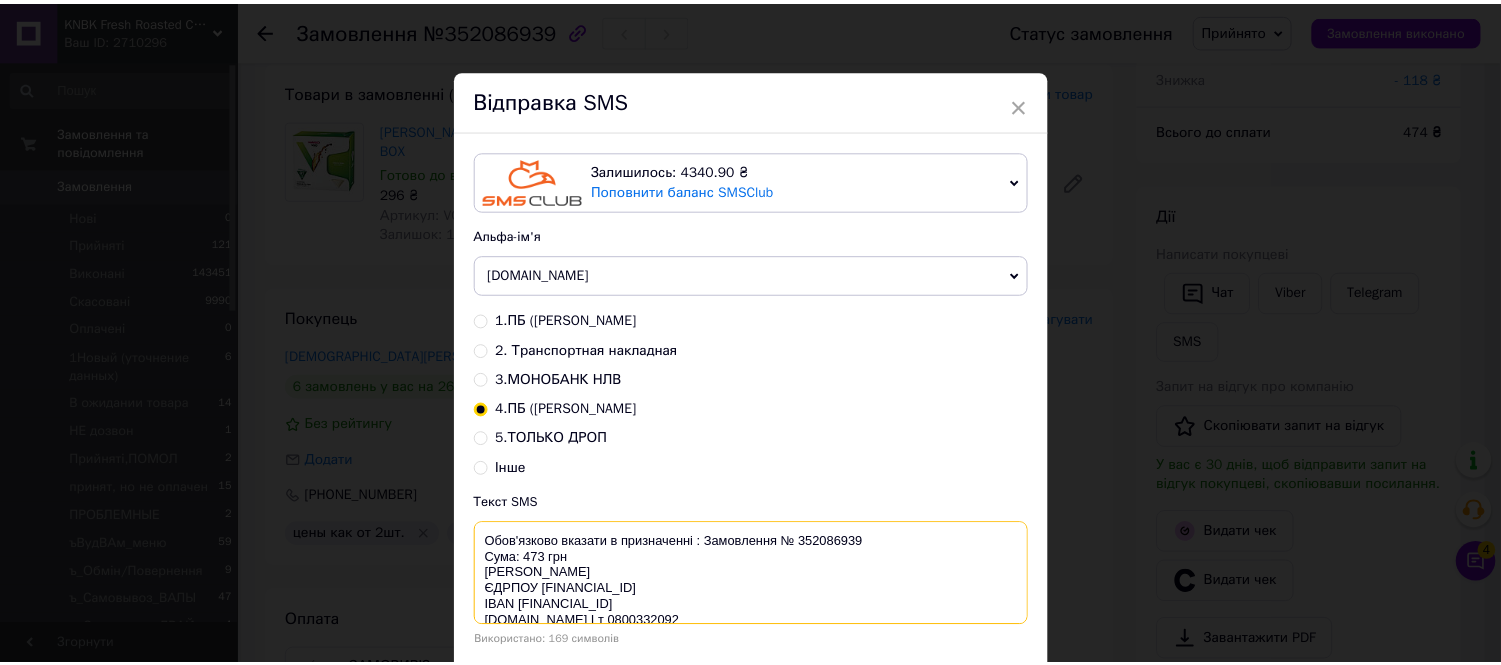 scroll, scrollTop: 15, scrollLeft: 0, axis: vertical 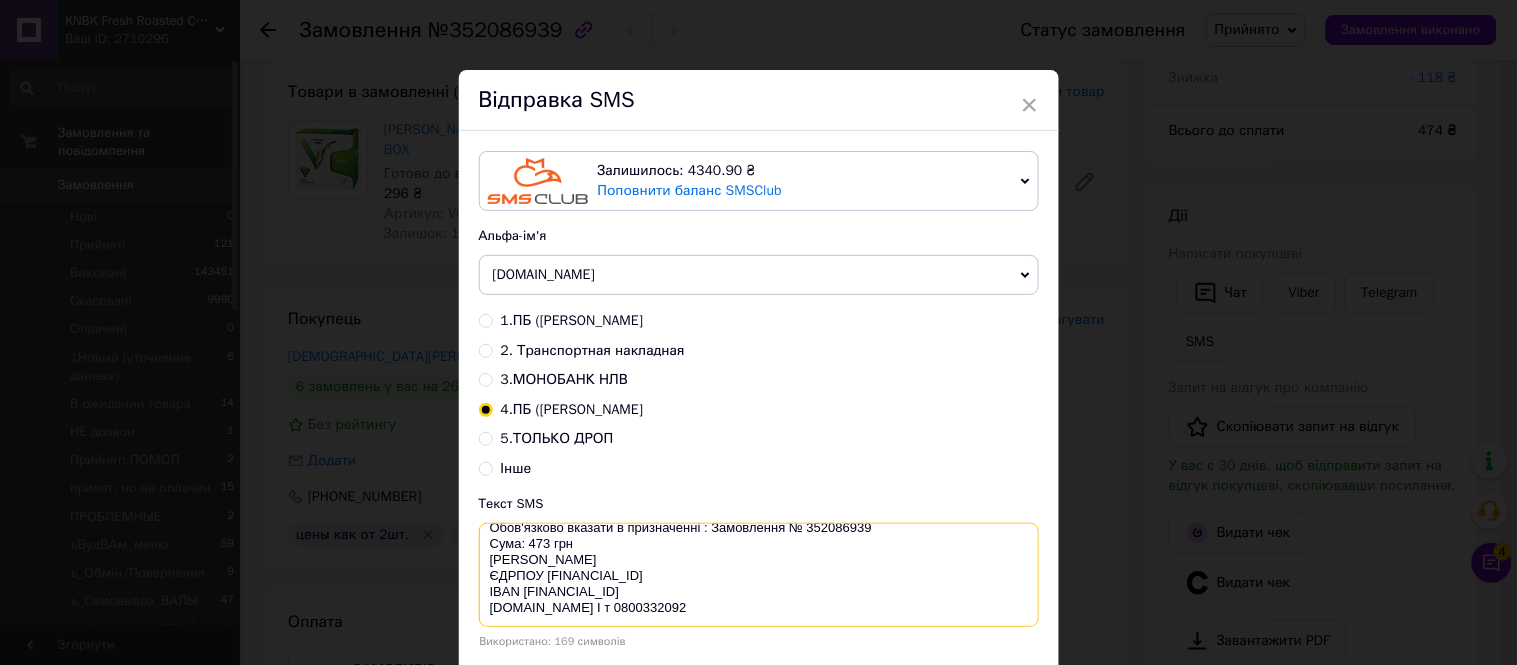 drag, startPoint x: 485, startPoint y: 545, endPoint x: 678, endPoint y: 627, distance: 209.6974 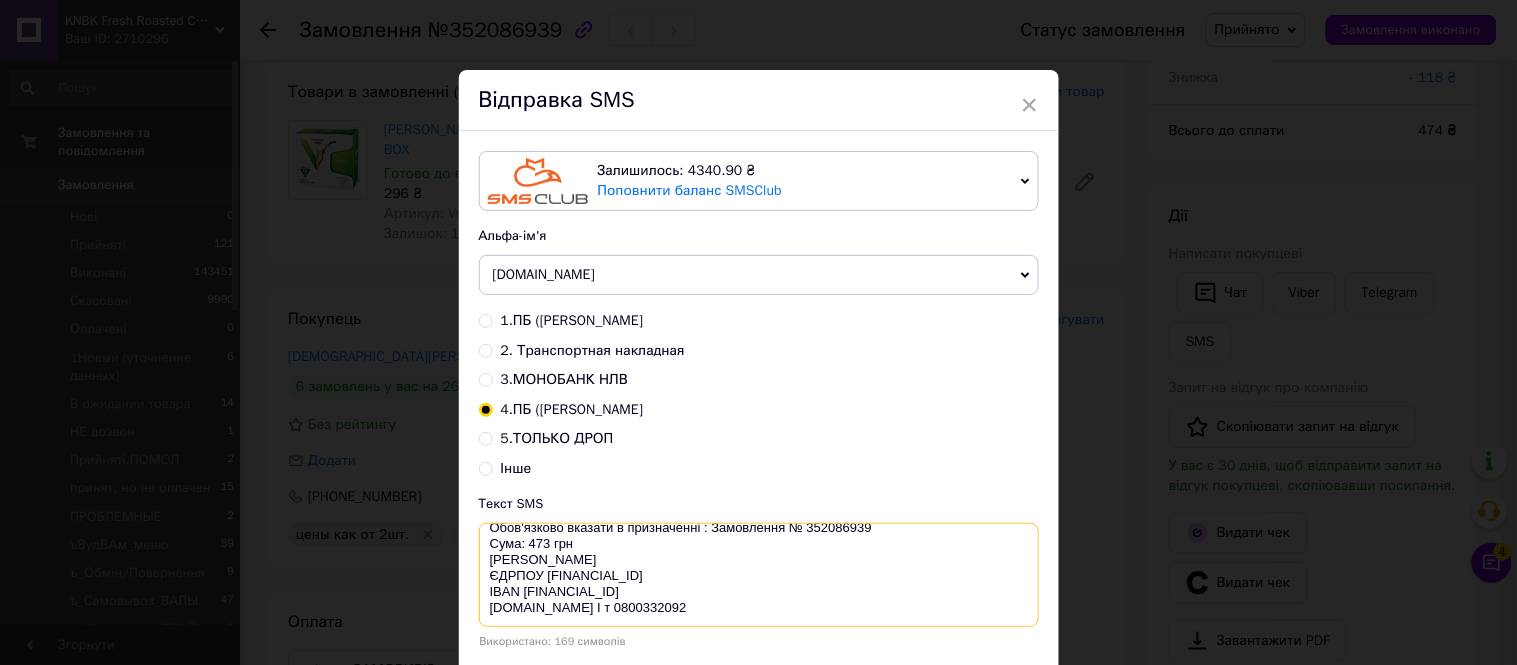 click on "Обов'язково вказати в призначенні : Замовлення № 352086939
Сума: 473 грн
ФОП Сущенко А.О.
ЄДРПОУ 3300415065
IBAN UA423052990000026000026708301
knbk.in.ua I т 0800332092" at bounding box center (759, 575) 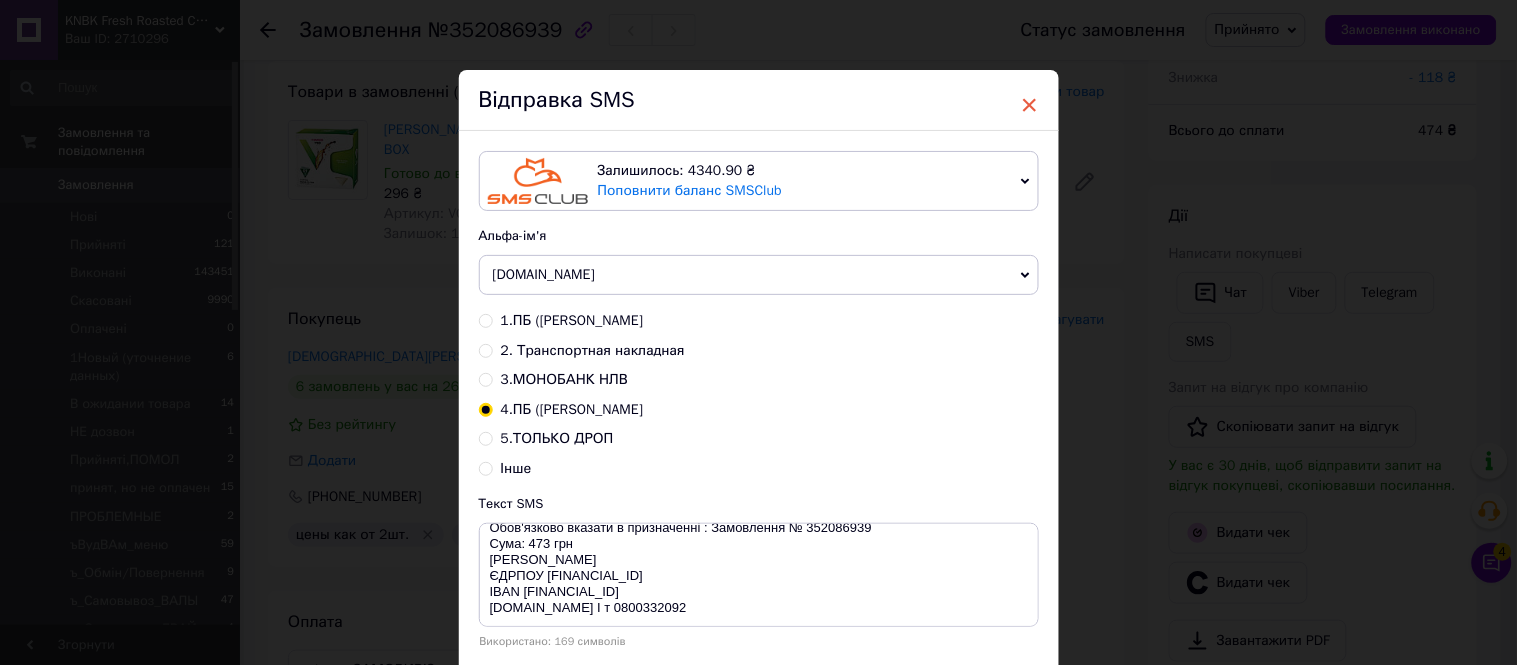 click on "×" at bounding box center (1030, 105) 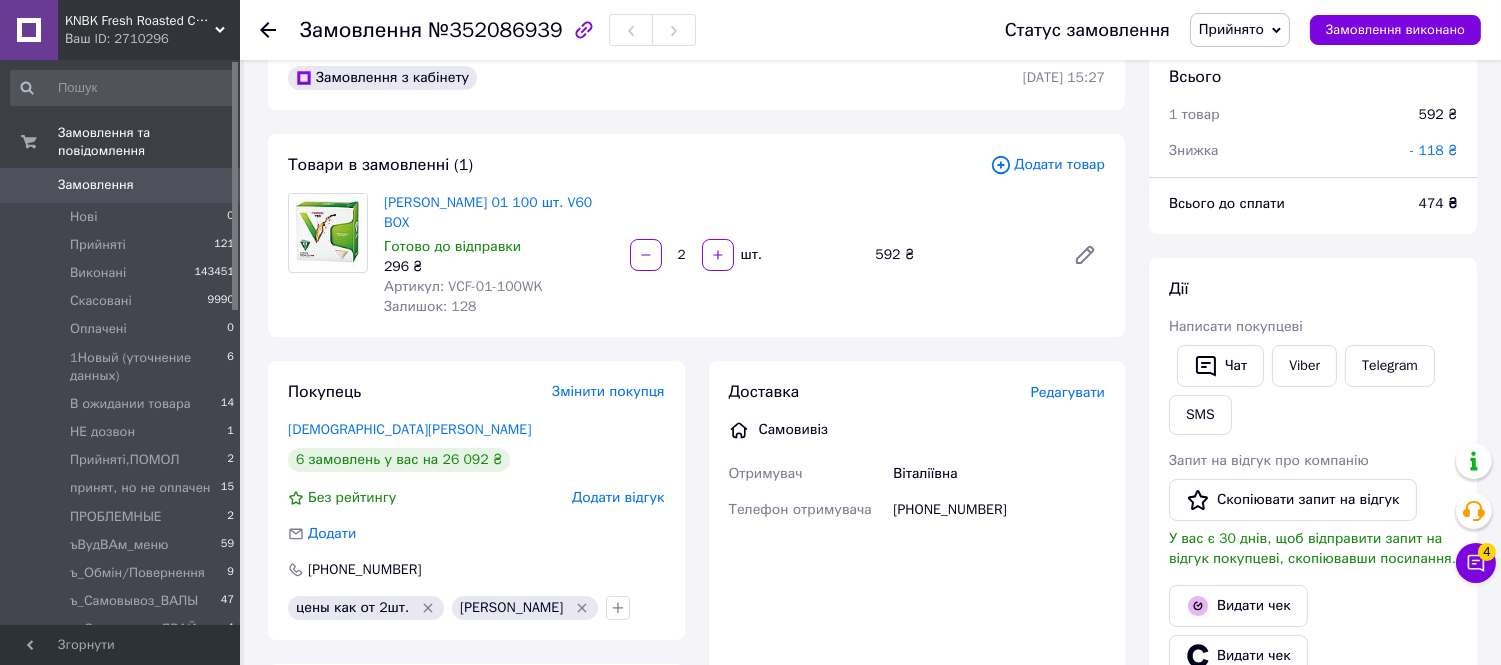 scroll, scrollTop: 0, scrollLeft: 0, axis: both 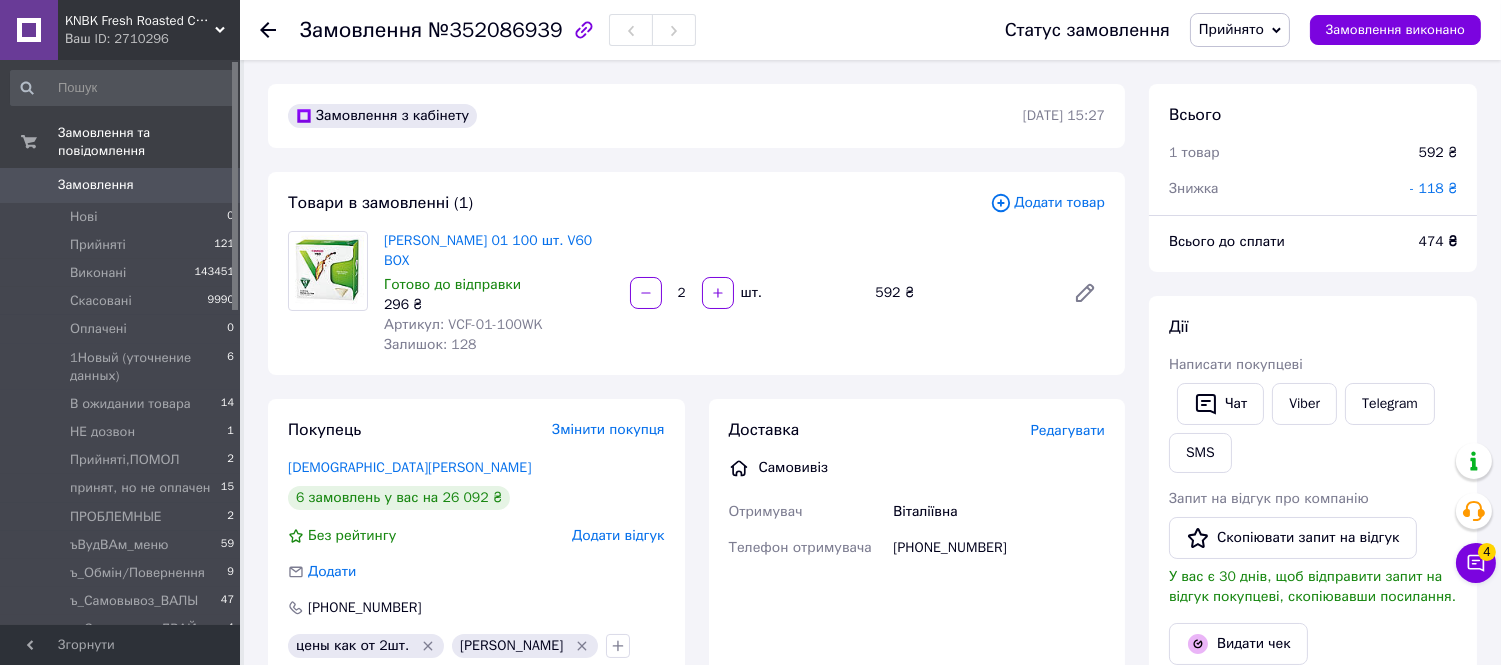 click on "№352086939" at bounding box center [495, 30] 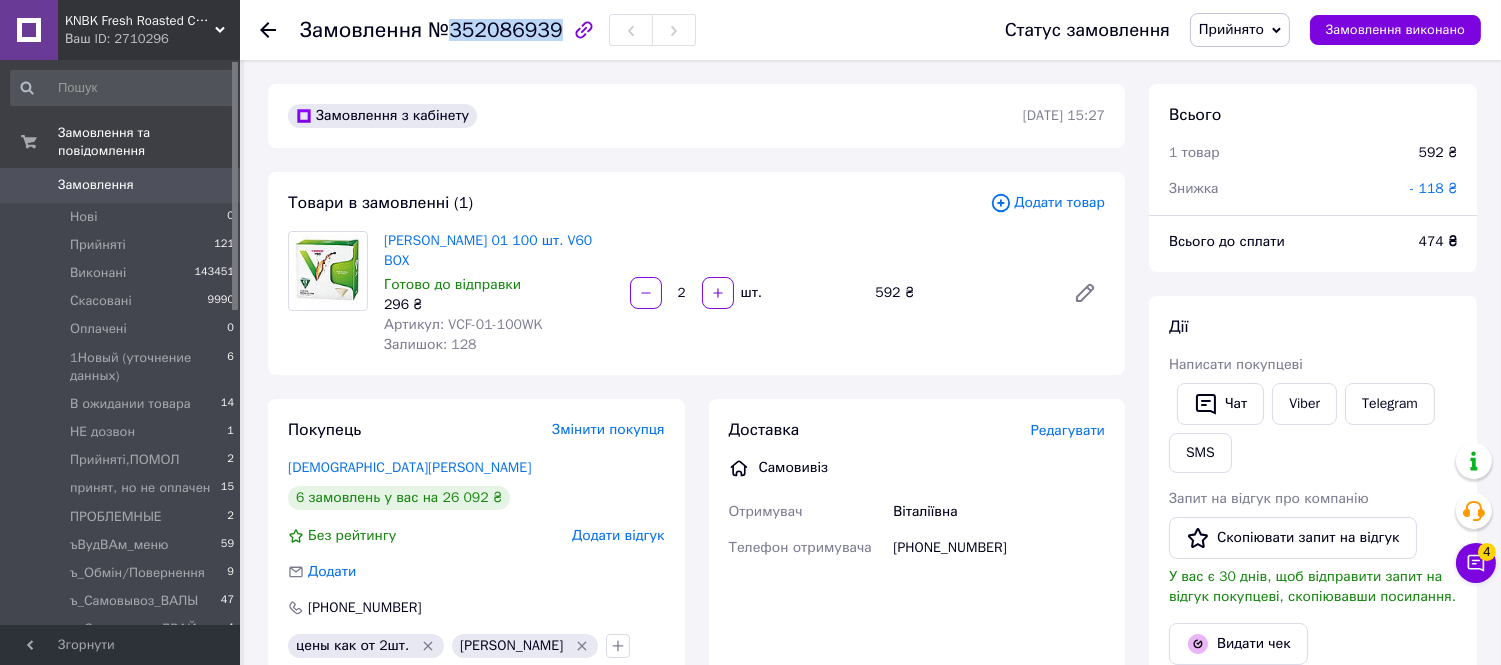 click on "№352086939" at bounding box center [495, 30] 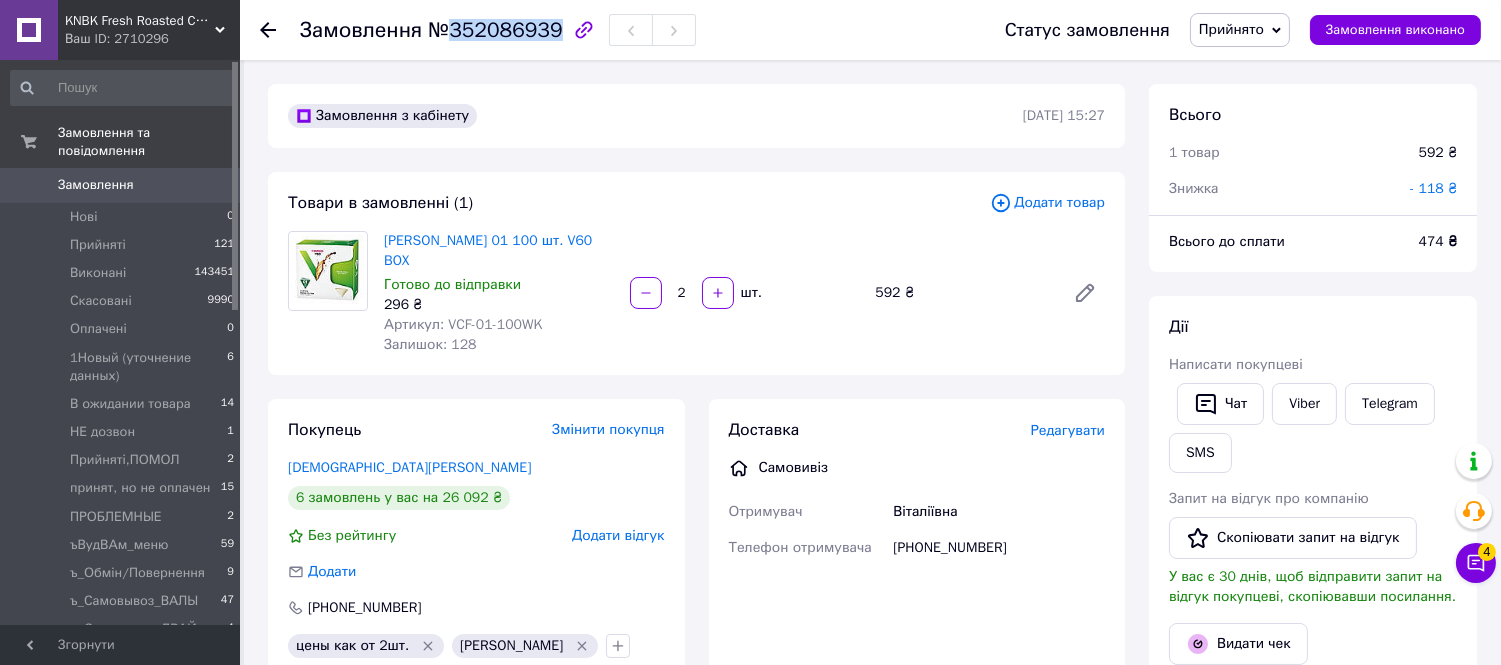 copy on "352086939" 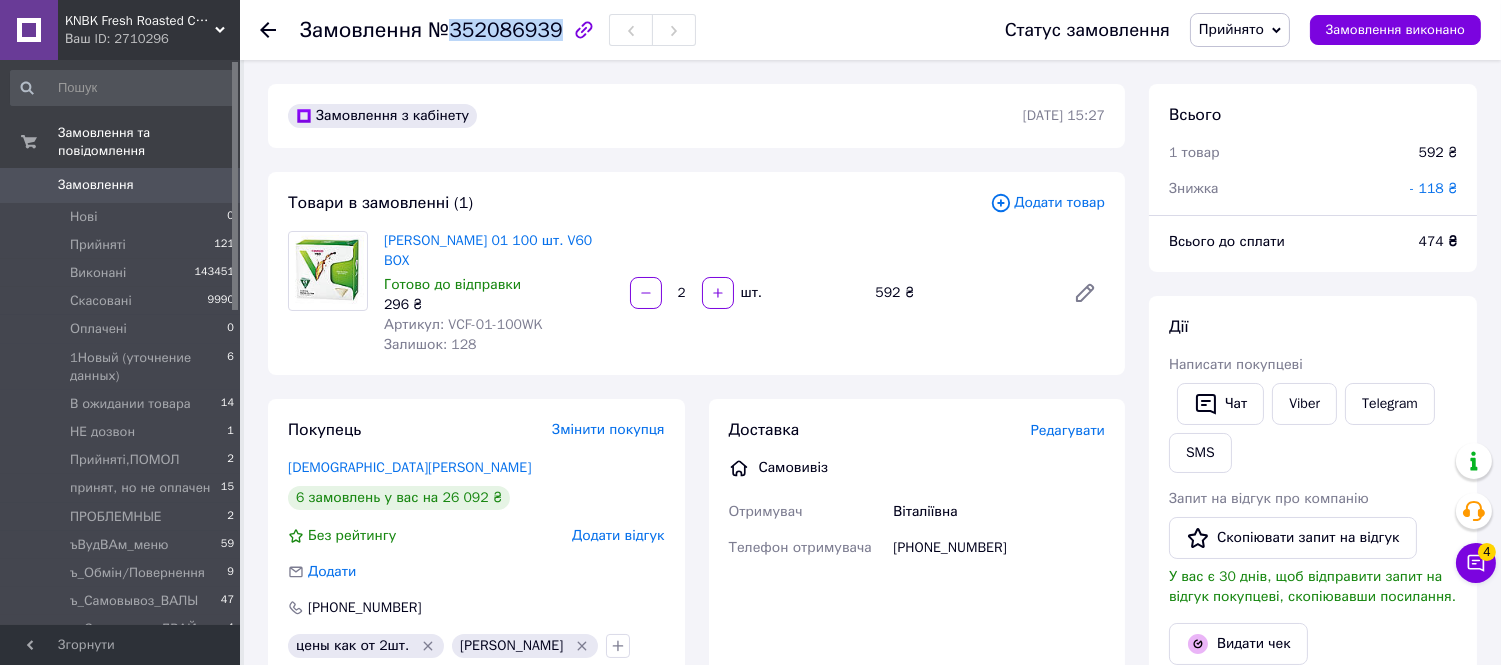 click on "Замовлення 0" at bounding box center [123, 185] 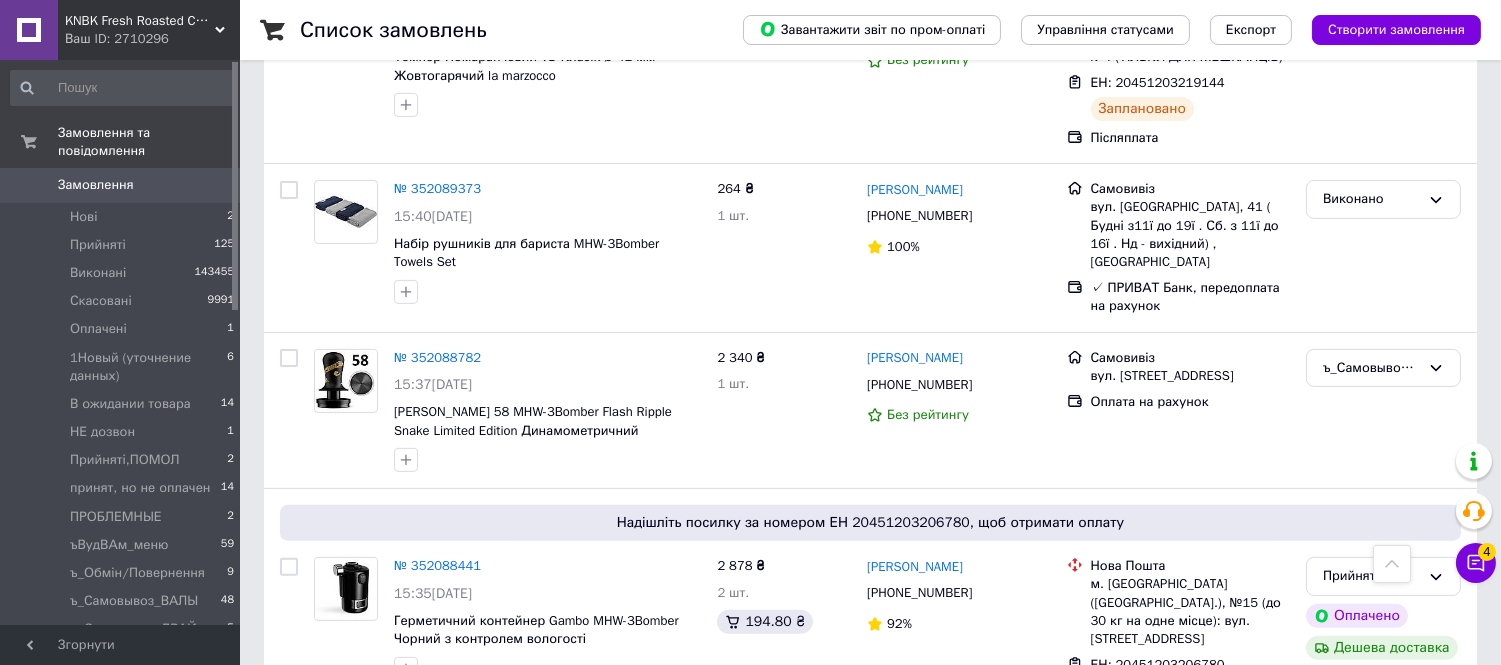 scroll, scrollTop: 1333, scrollLeft: 0, axis: vertical 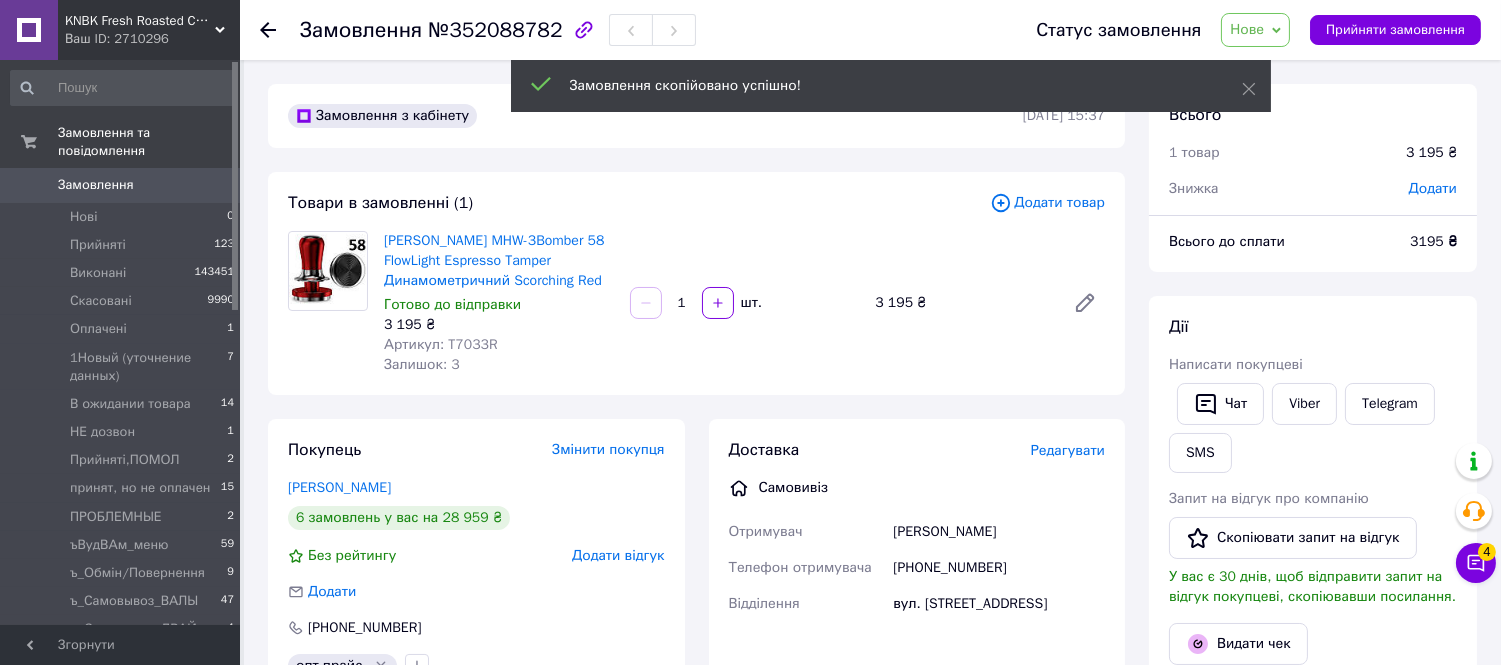 click on "Додати товар" at bounding box center (1047, 203) 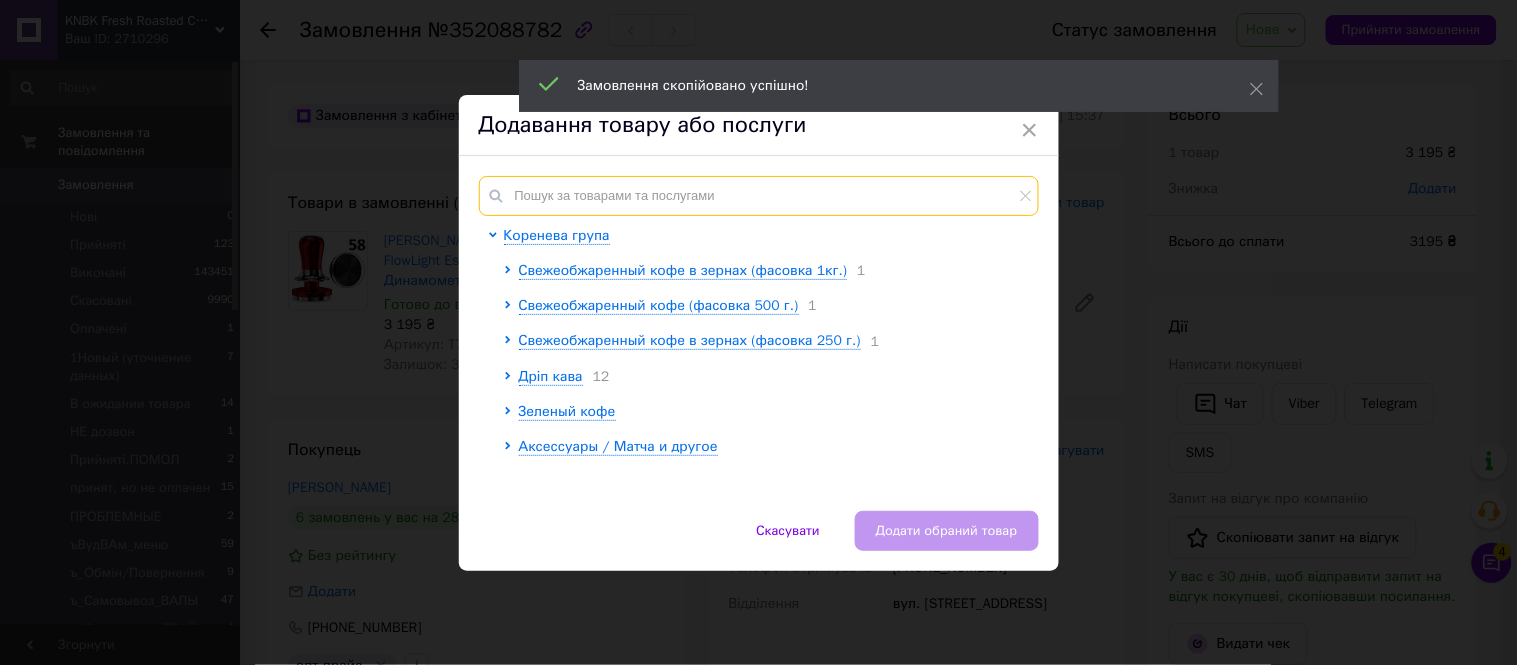click at bounding box center [759, 196] 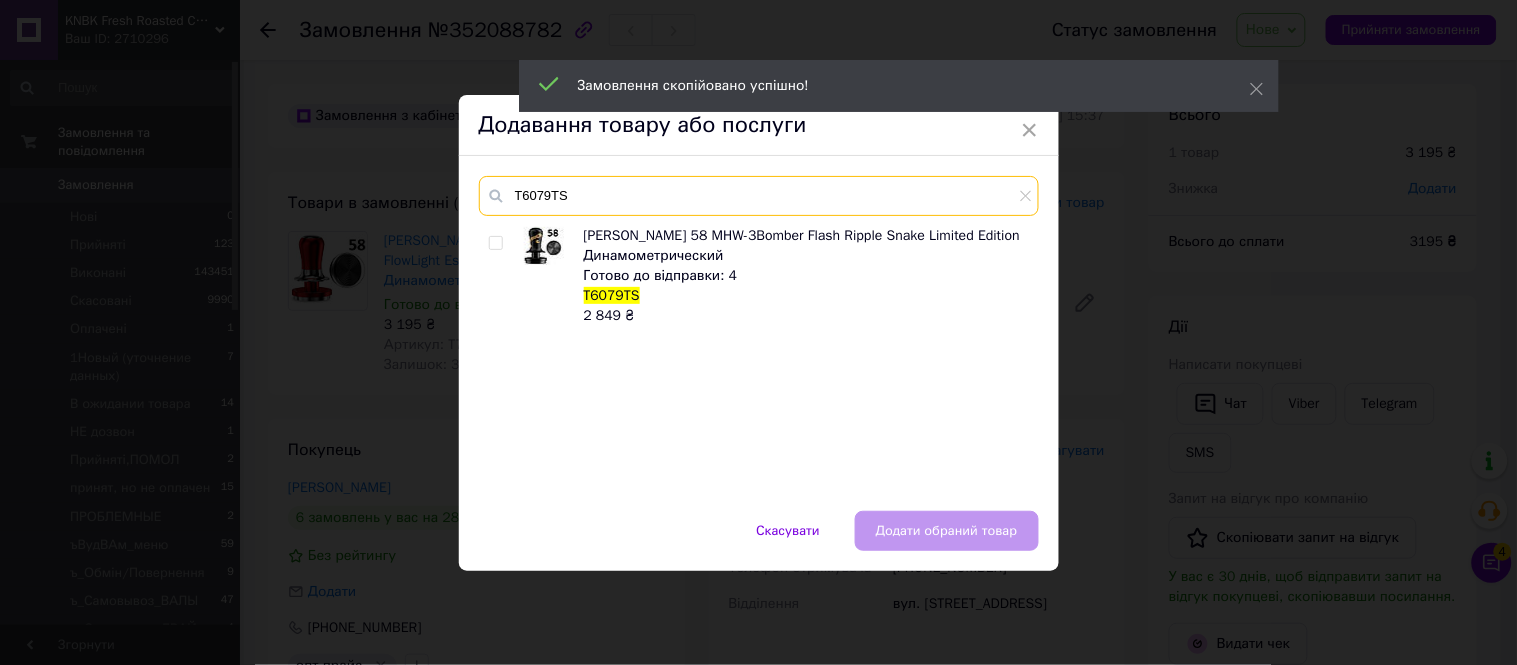 type on "T6079TS" 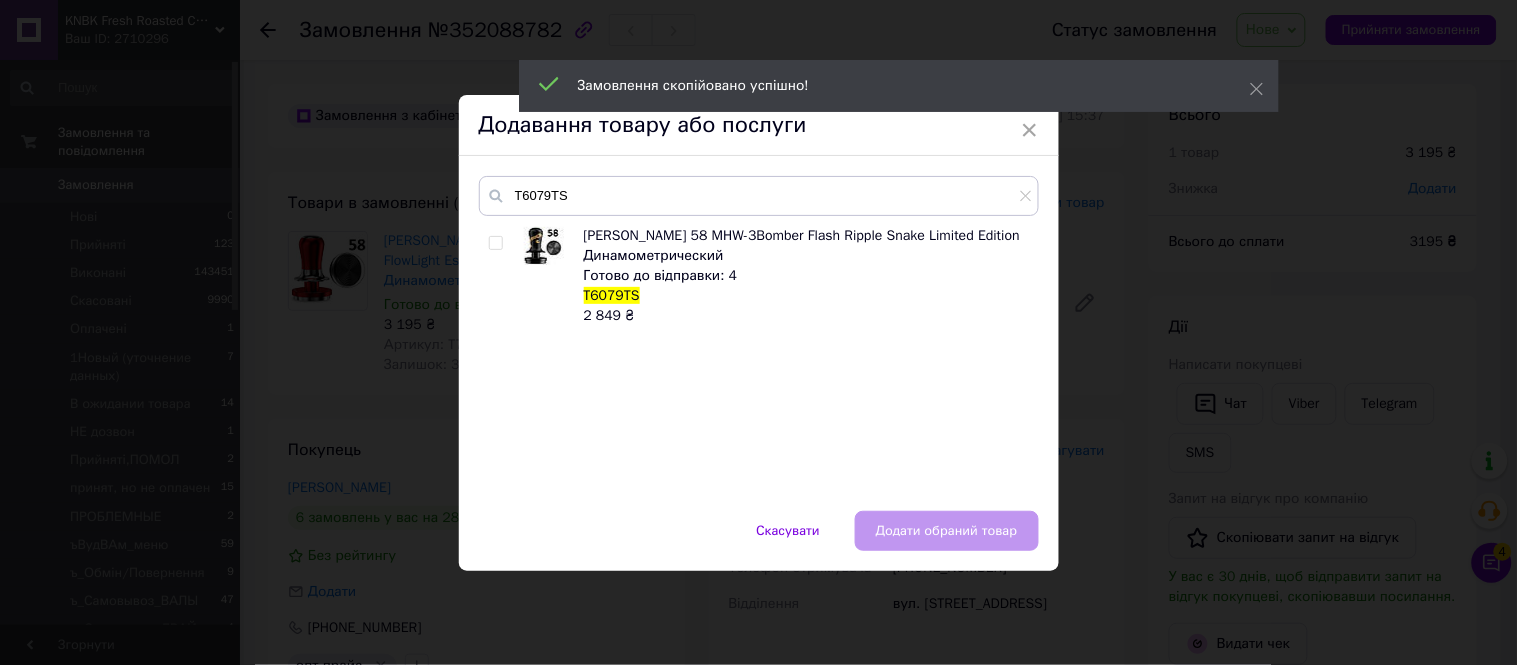 click at bounding box center (499, 276) 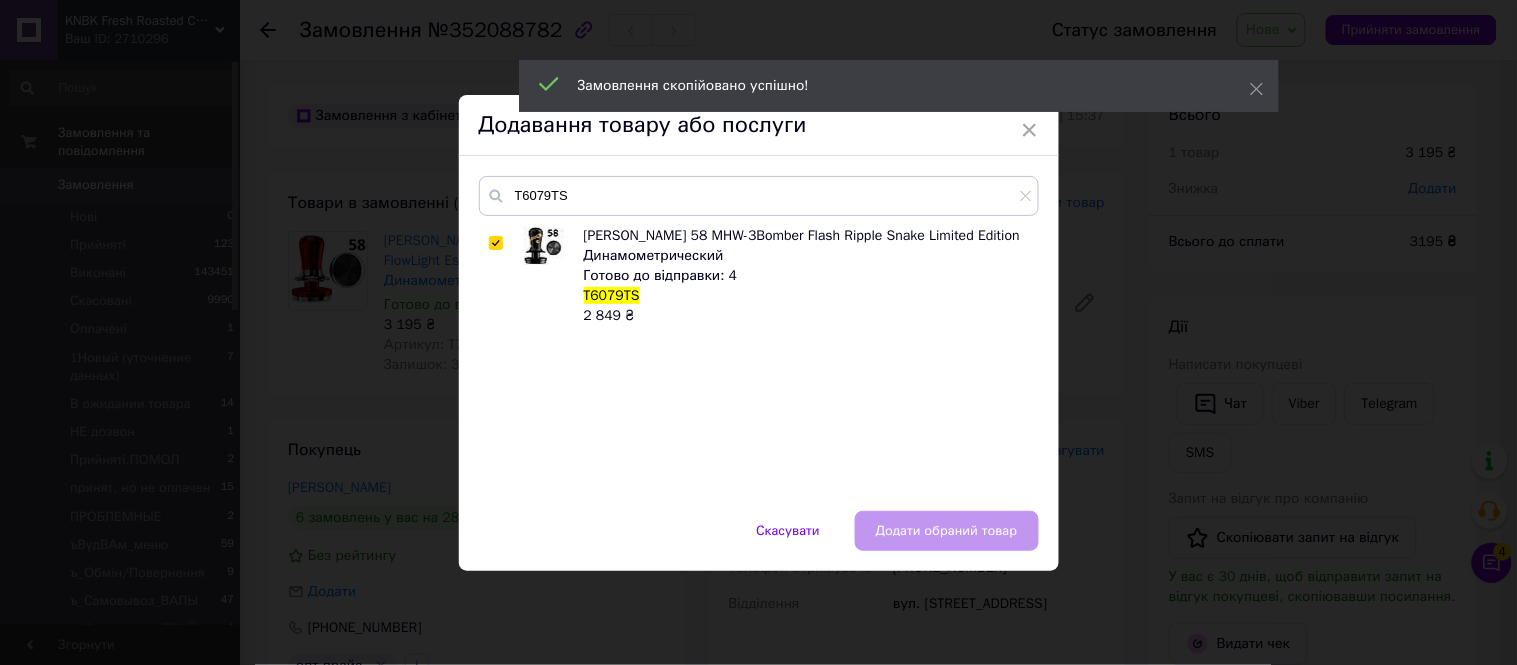 checkbox on "true" 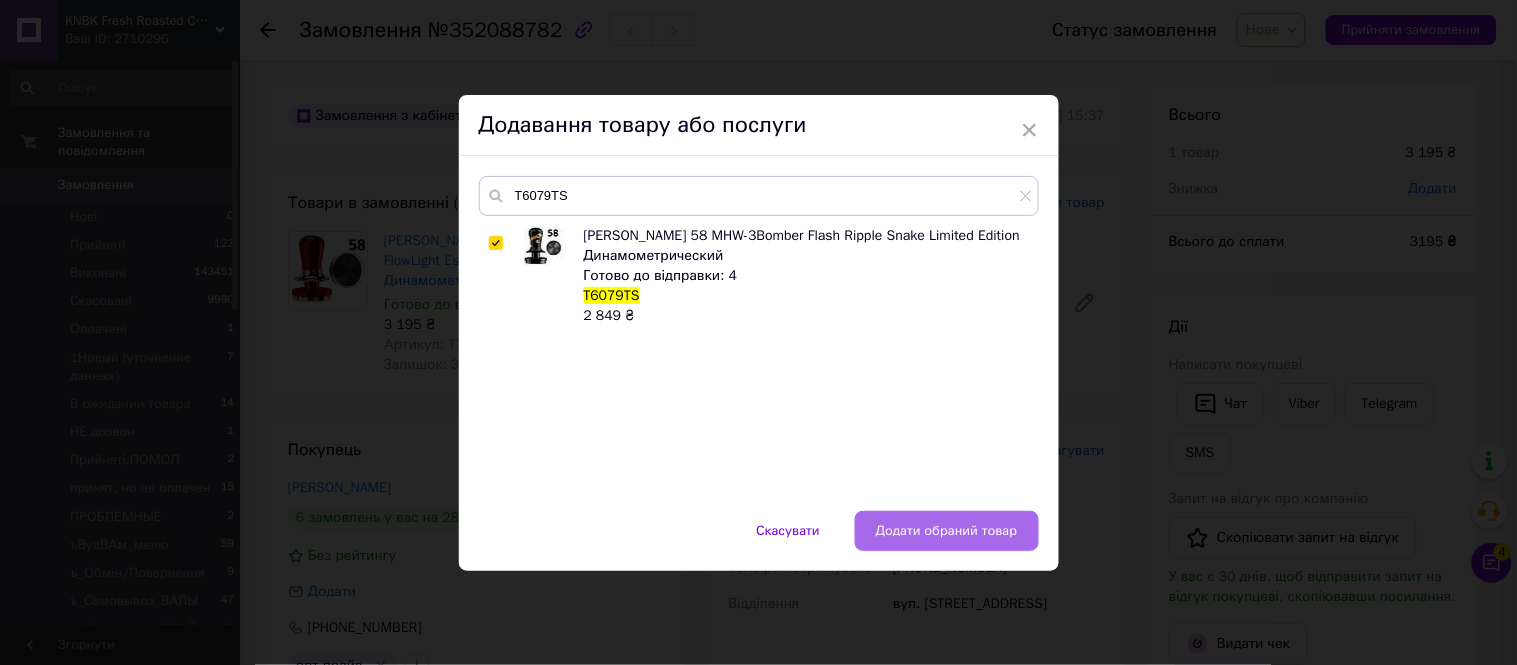 click on "Додати обраний товар" at bounding box center [947, 531] 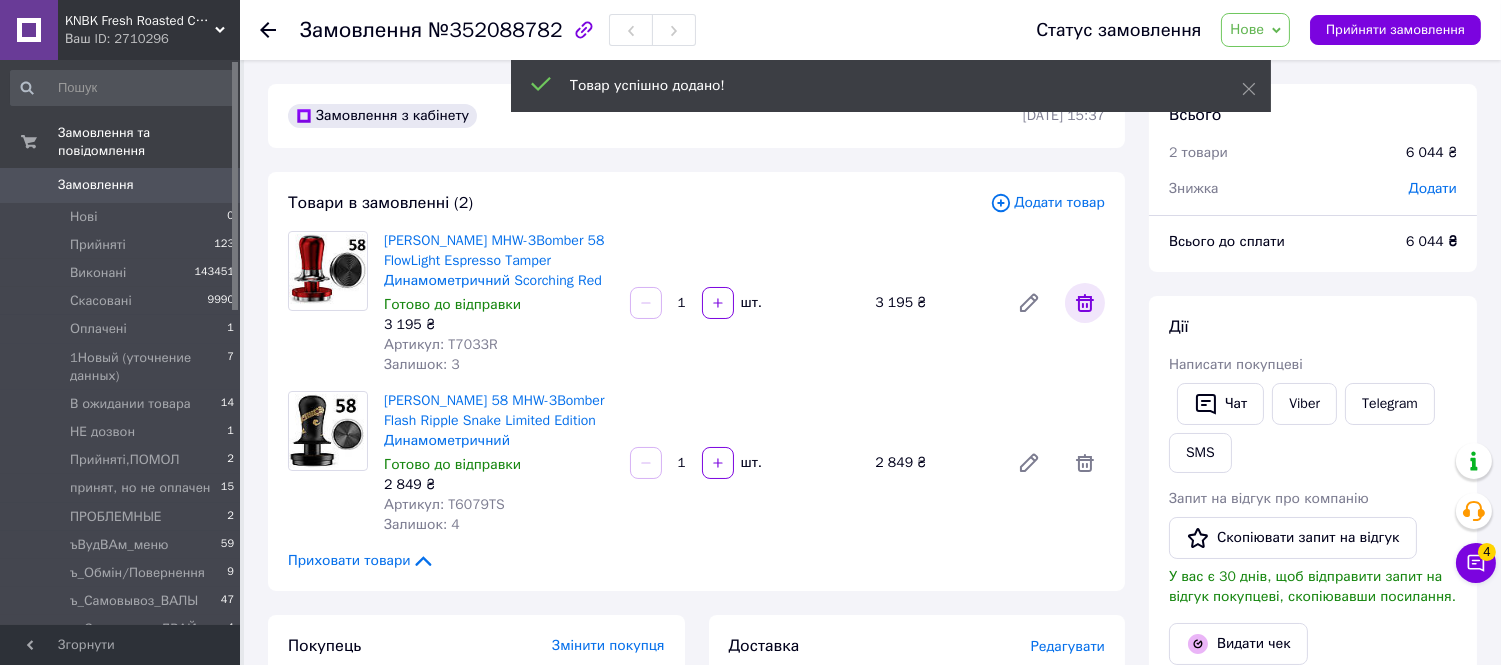 click 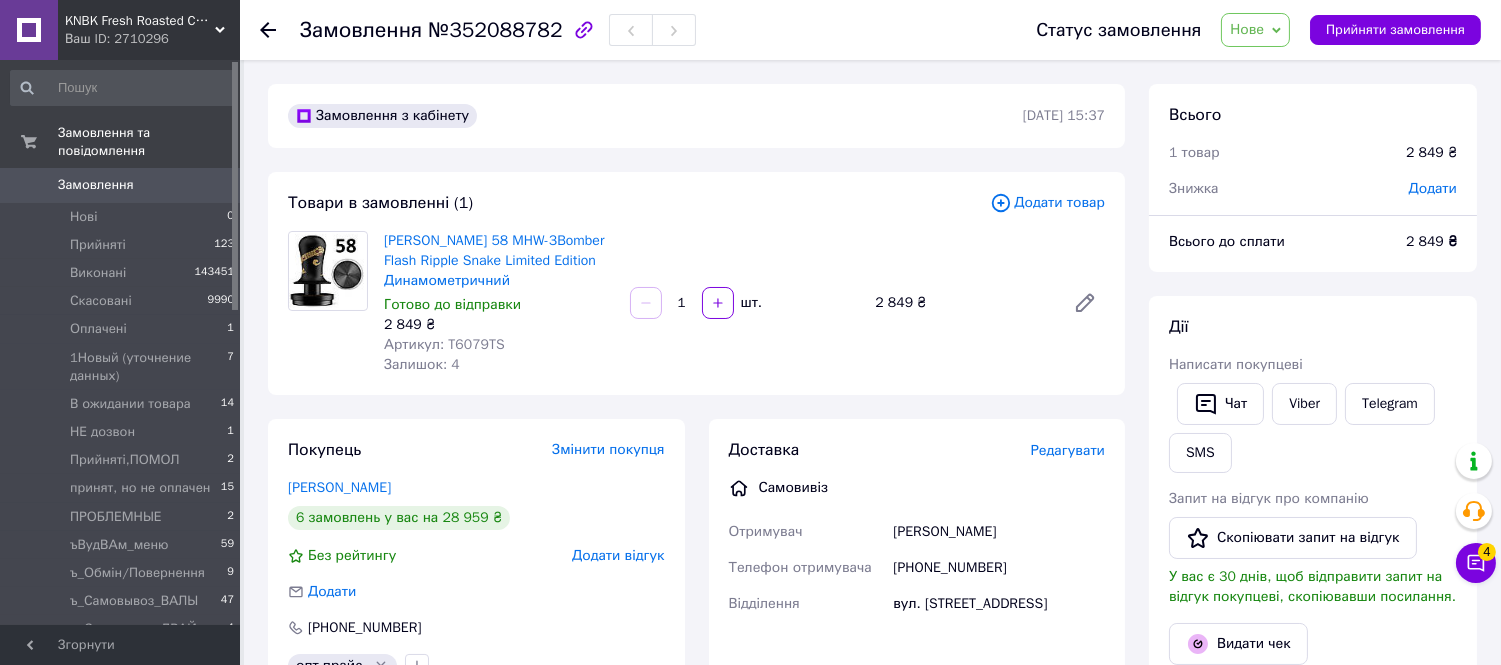 click on "Нове" at bounding box center [1247, 29] 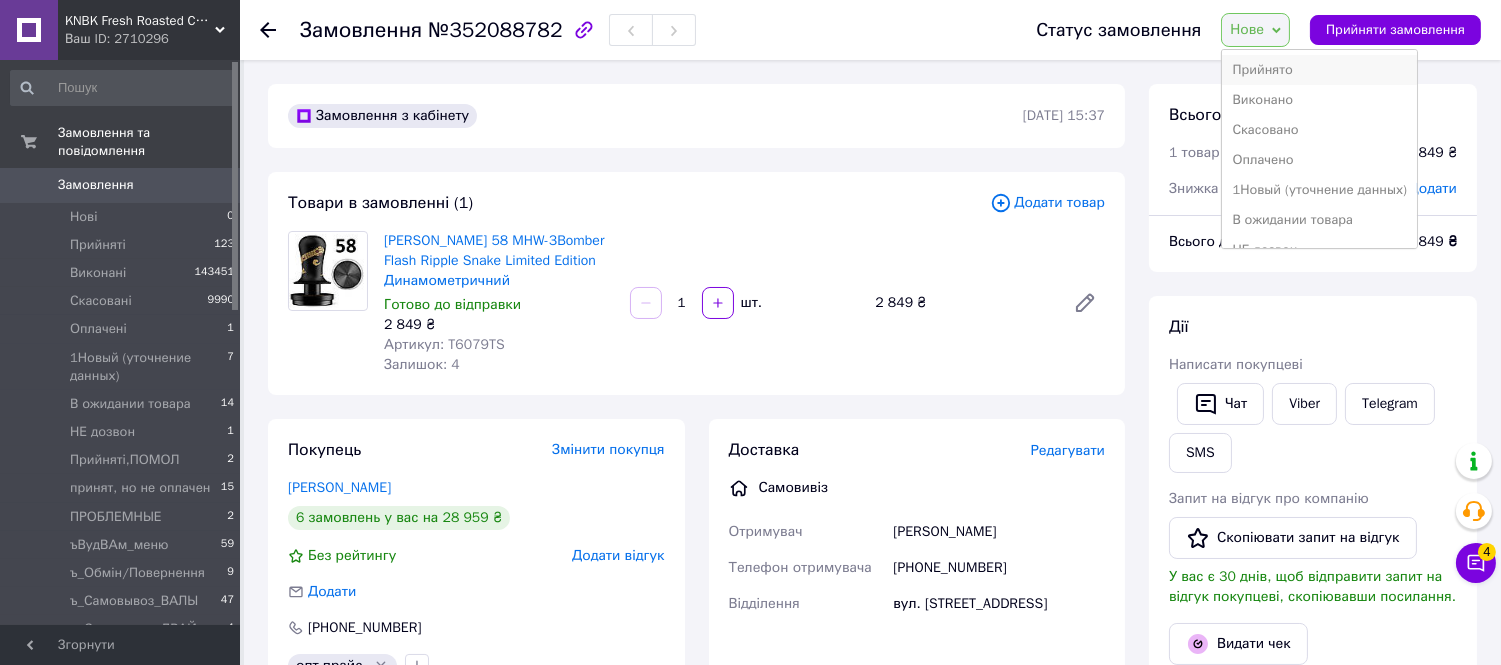 click on "Прийнято" at bounding box center [1319, 70] 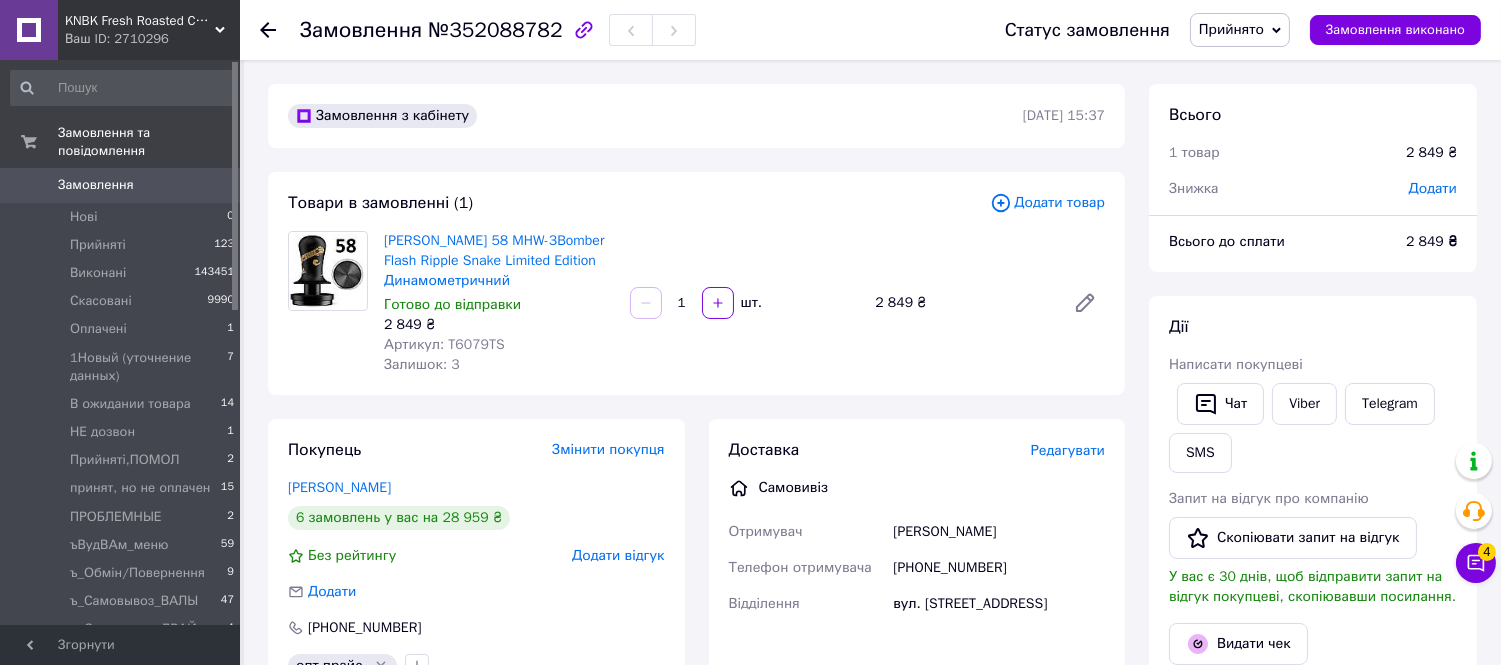 click on "Додати" at bounding box center [1433, 189] 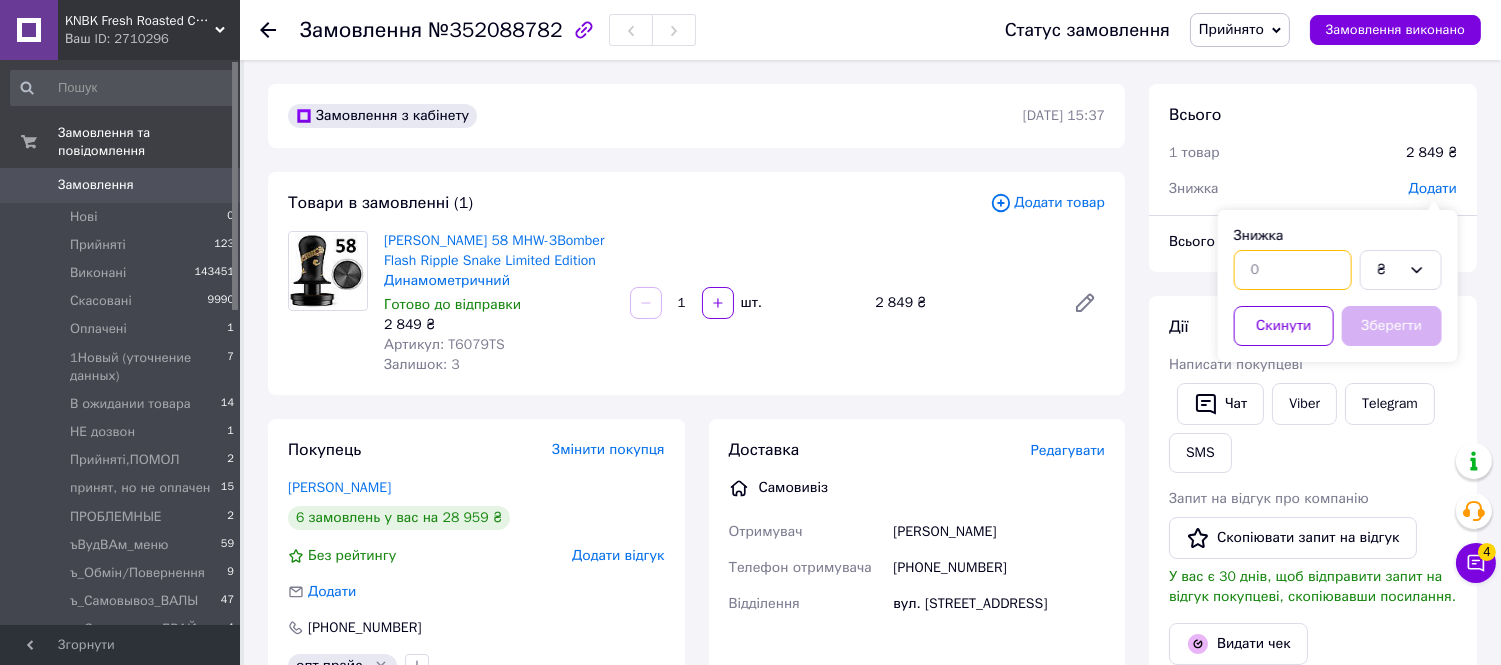click at bounding box center [1293, 270] 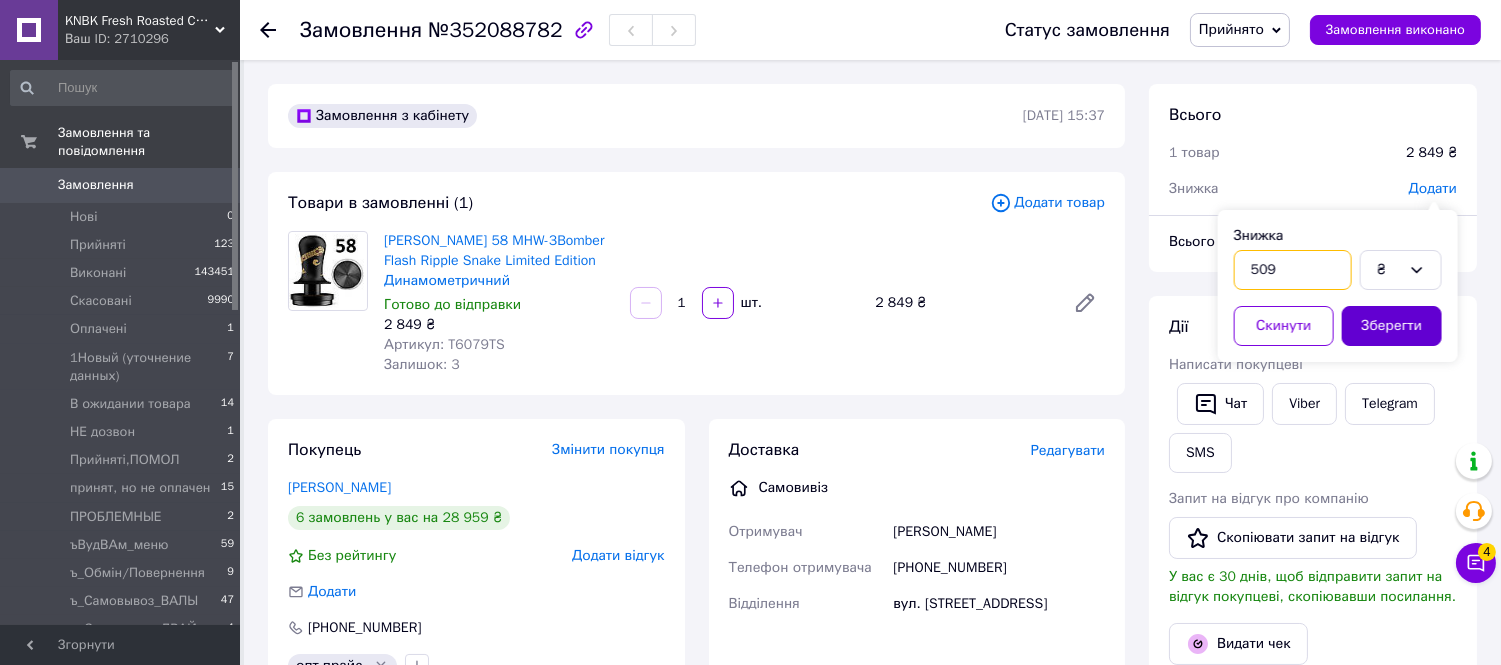type on "509" 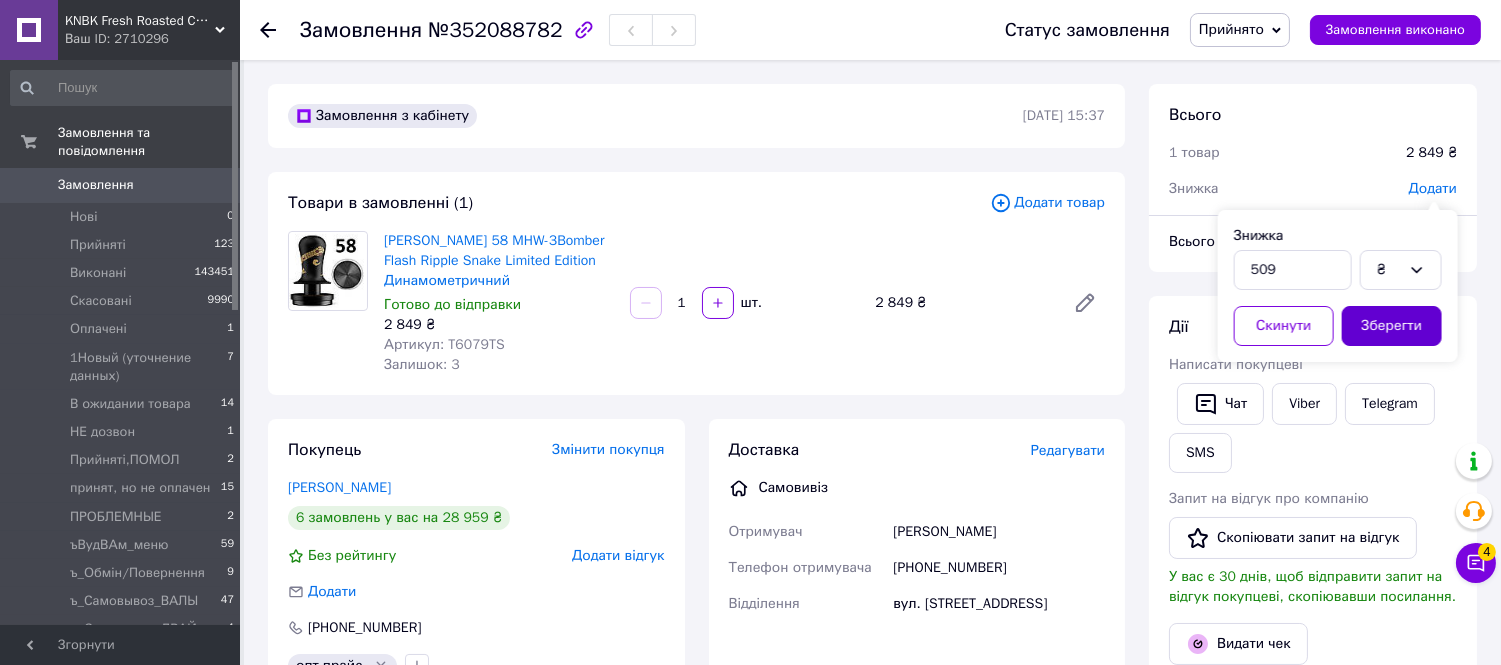 click on "Зберегти" at bounding box center (1392, 326) 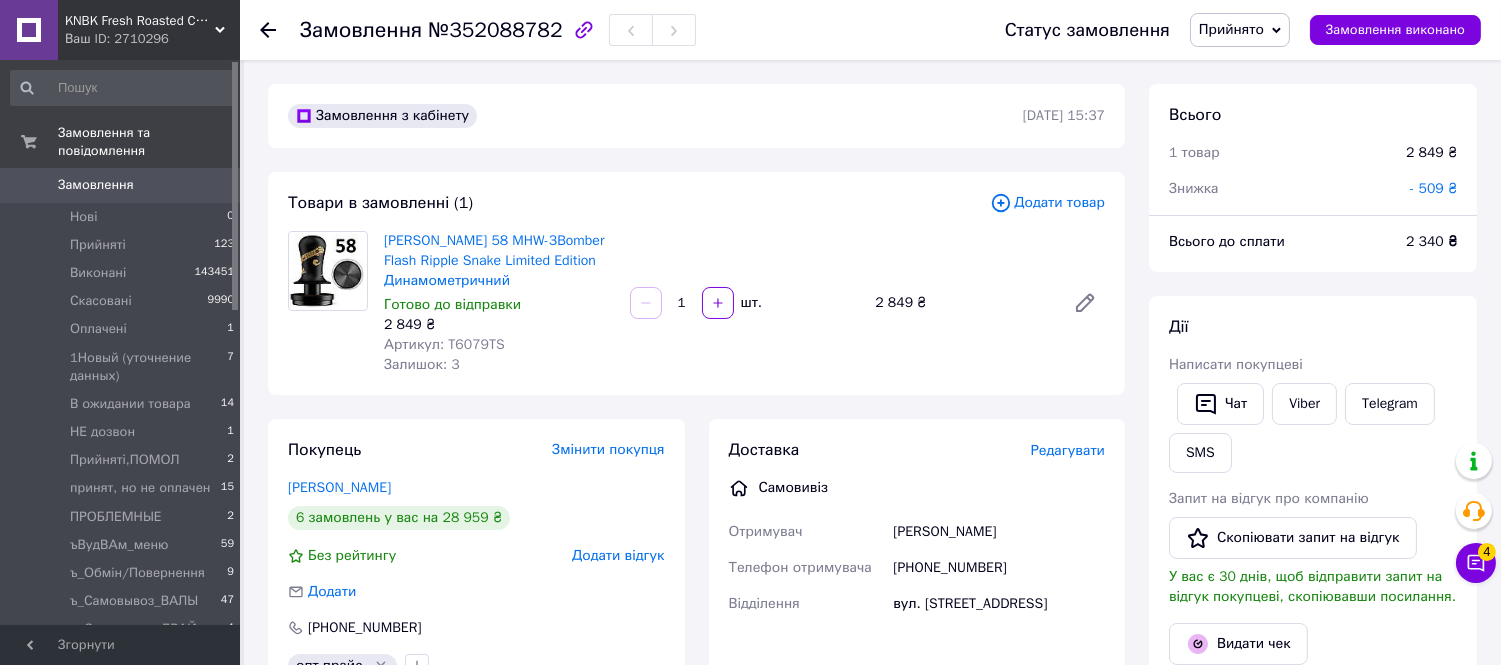 click on "Статус замовлення Прийнято Виконано Скасовано Оплачено 1Новый (уточнение данных) В ожидании товара НЕ дозвон Прийняті,ПОМОЛ принят, но не оплачен ПРОБЛЕМНЫЕ ъВудВАм_меню ъ_Обмін/Повернення ъ_Самовывоз_ВАЛЫ ъ_Самовывоз_ДРАЙ ьToper roster я_Манзяк coffeeproffee яПід реалізацію яСЕРВІС_РЕМОНТ я_шаблони_Рахунів Замовлення виконано" at bounding box center [1223, 30] 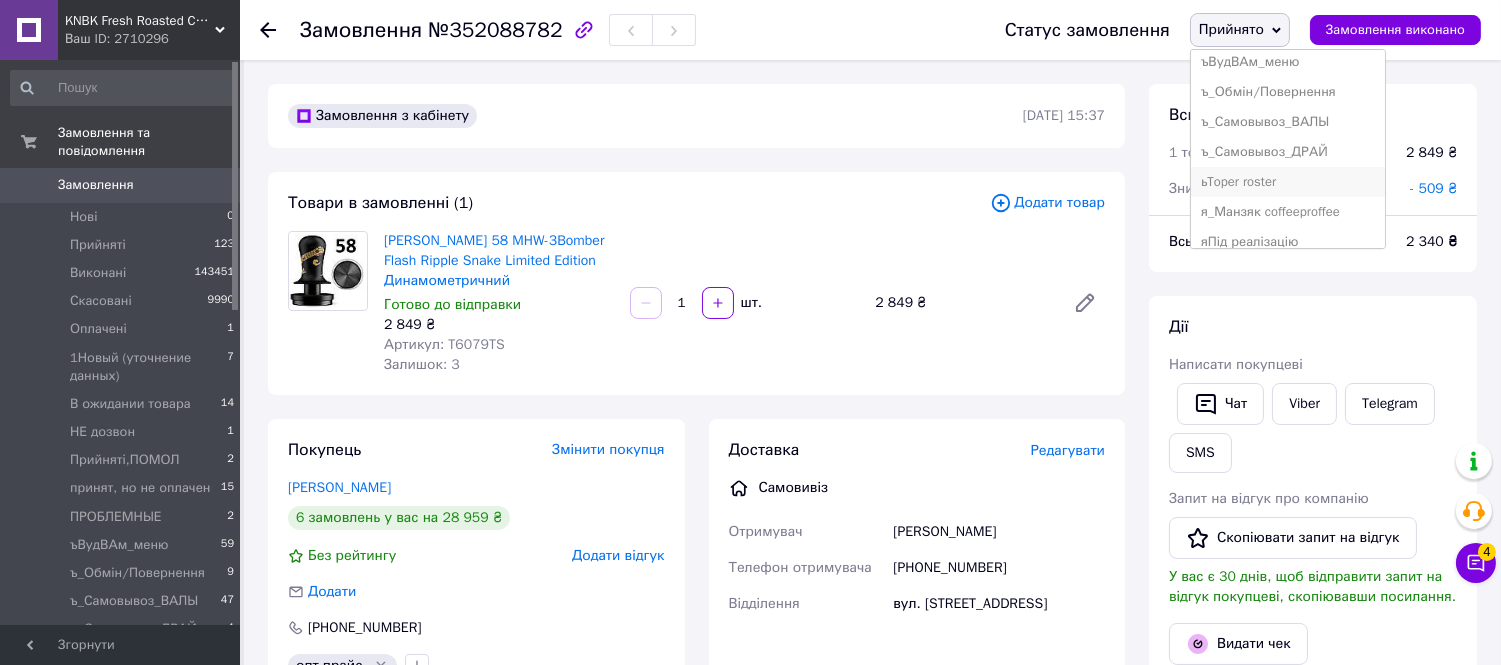 scroll, scrollTop: 241, scrollLeft: 0, axis: vertical 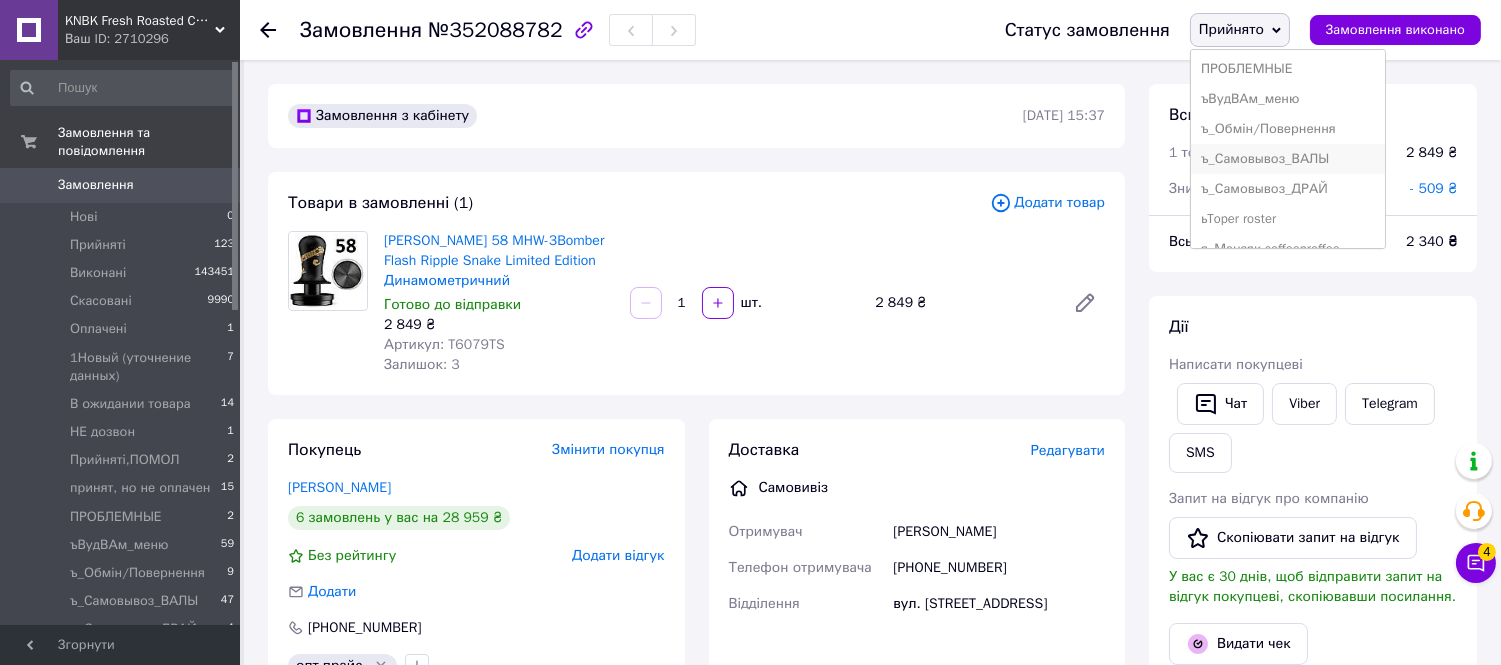 click on "ъ_Самовывоз_ВАЛЫ" at bounding box center (1288, 159) 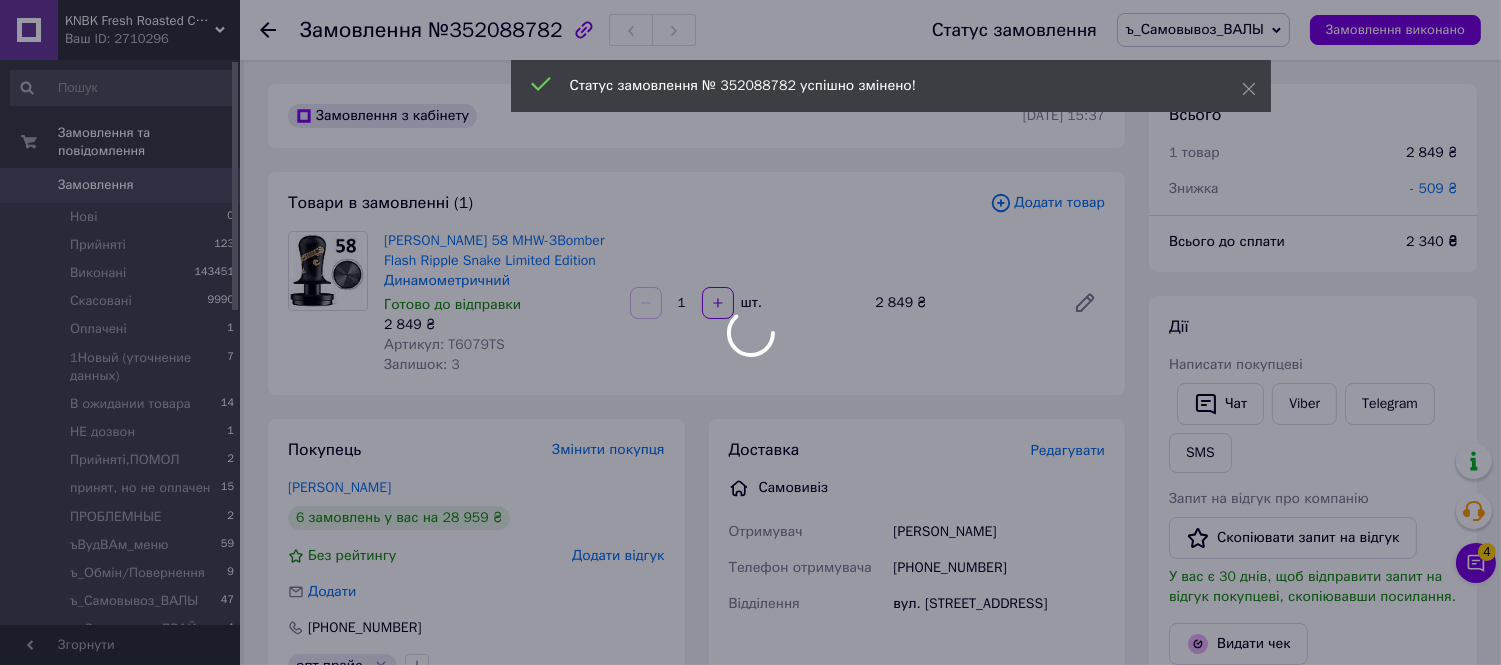 click on "KNBK Fresh Roasted Coffee & Accessories store Ваш ID: 2710296 Сайт KNBK Fresh Roasted Coffee & Accesso... Кабінет покупця Перевірити стан системи Сторінка на порталі Довідка Вийти Замовлення та повідомлення Замовлення 0 Нові 0 Прийняті 123 Виконані 143451 Скасовані 9990 Оплачені 1 1Новый (уточнение данных) 7 В ожидании товара 14 НЕ дозвон 1 Прийняті,ПОМОЛ 2 принят, но не оплачен 15 ПРОБЛЕМНЫЕ 2 ъВудВАм_меню 59 ъ_Обмін/Повернення 9 ъ_Самовывоз_ВАЛЫ 47 ъ_Самовывоз_ДРАЙ 4 ьToper roster 1 я_Манзяк coffeeproffee 1 яПід реалізацію 40 яСЕРВІС_РЕМОНТ 2 я_шаблони_Рахунів 11 Повідомлення 0 36 1 1" at bounding box center (750, 700) 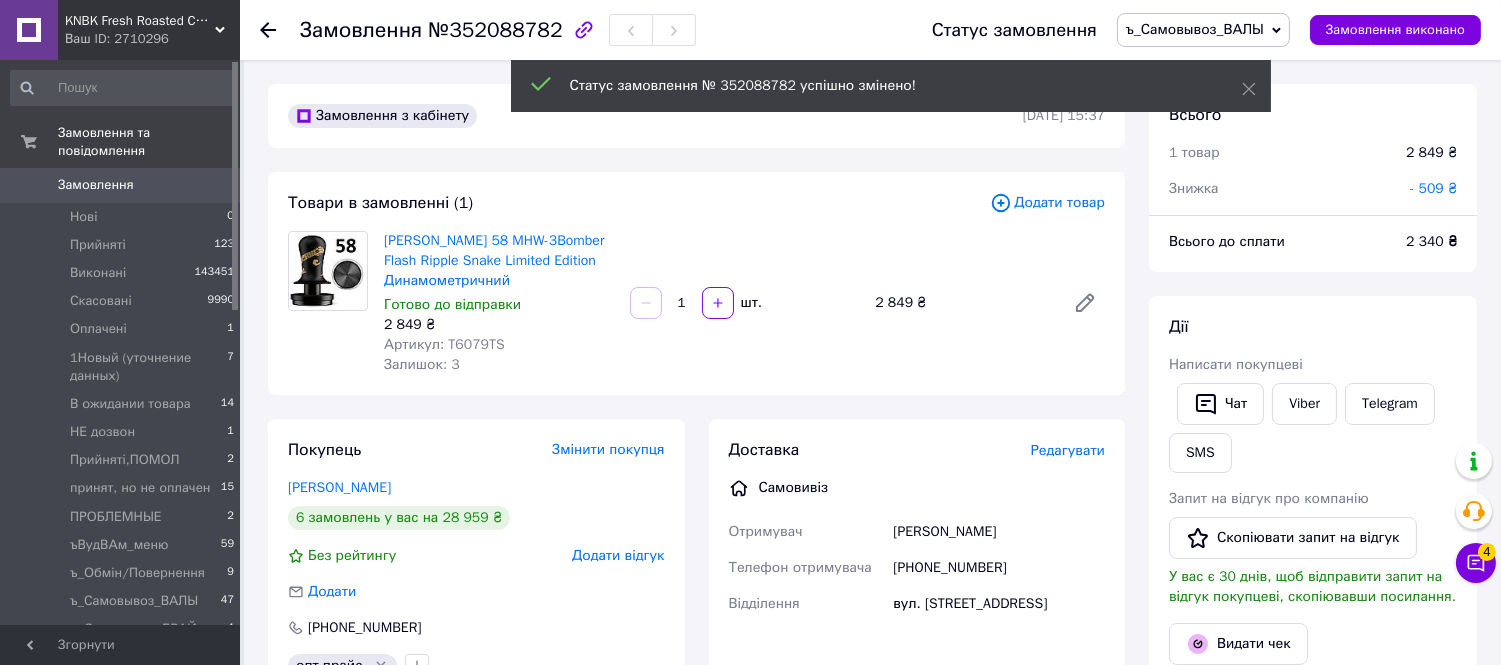 click on "№352088782" at bounding box center (495, 30) 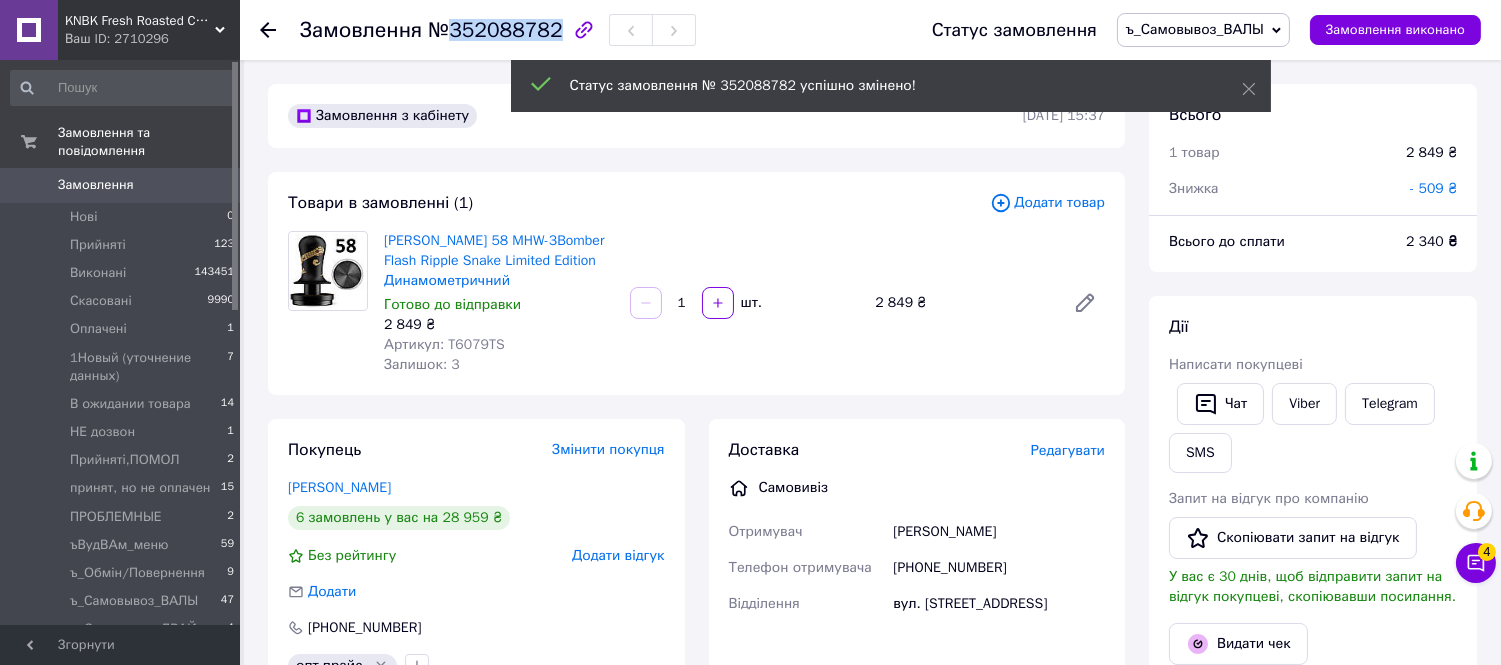 click on "№352088782" at bounding box center (495, 30) 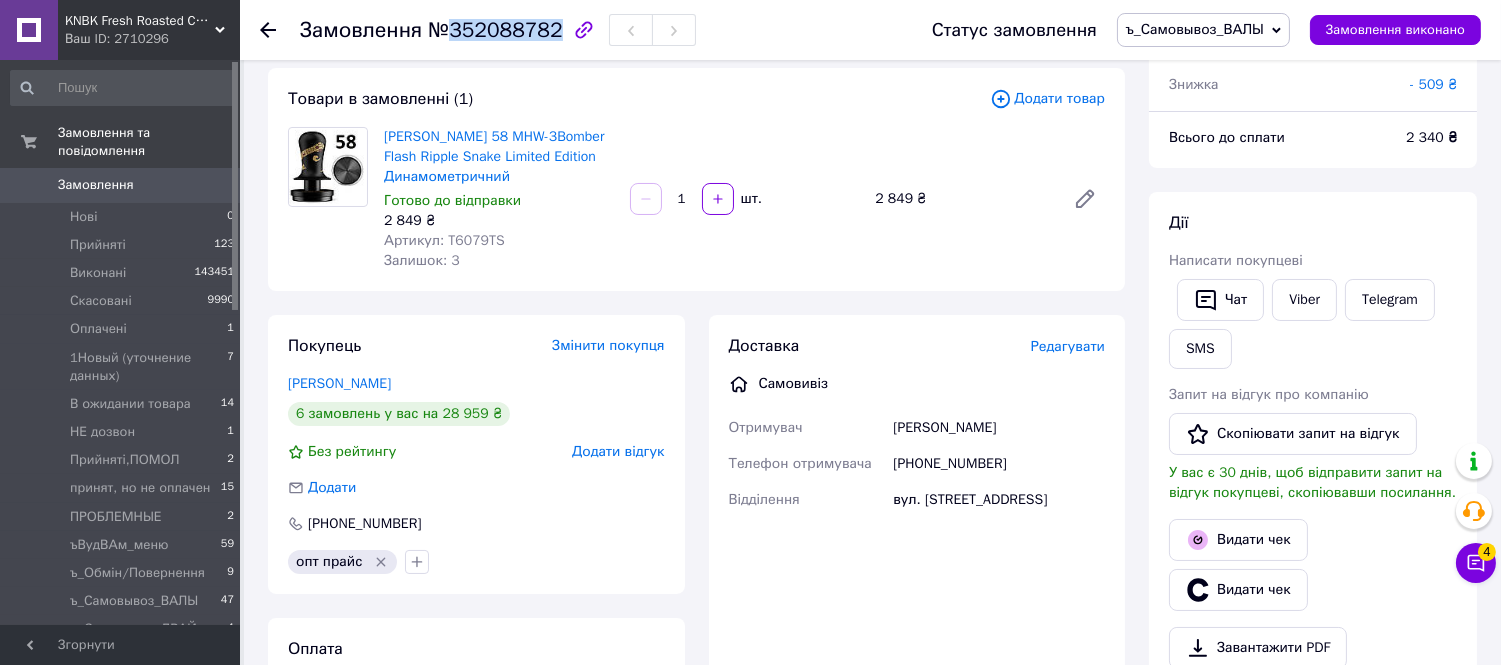 scroll, scrollTop: 0, scrollLeft: 0, axis: both 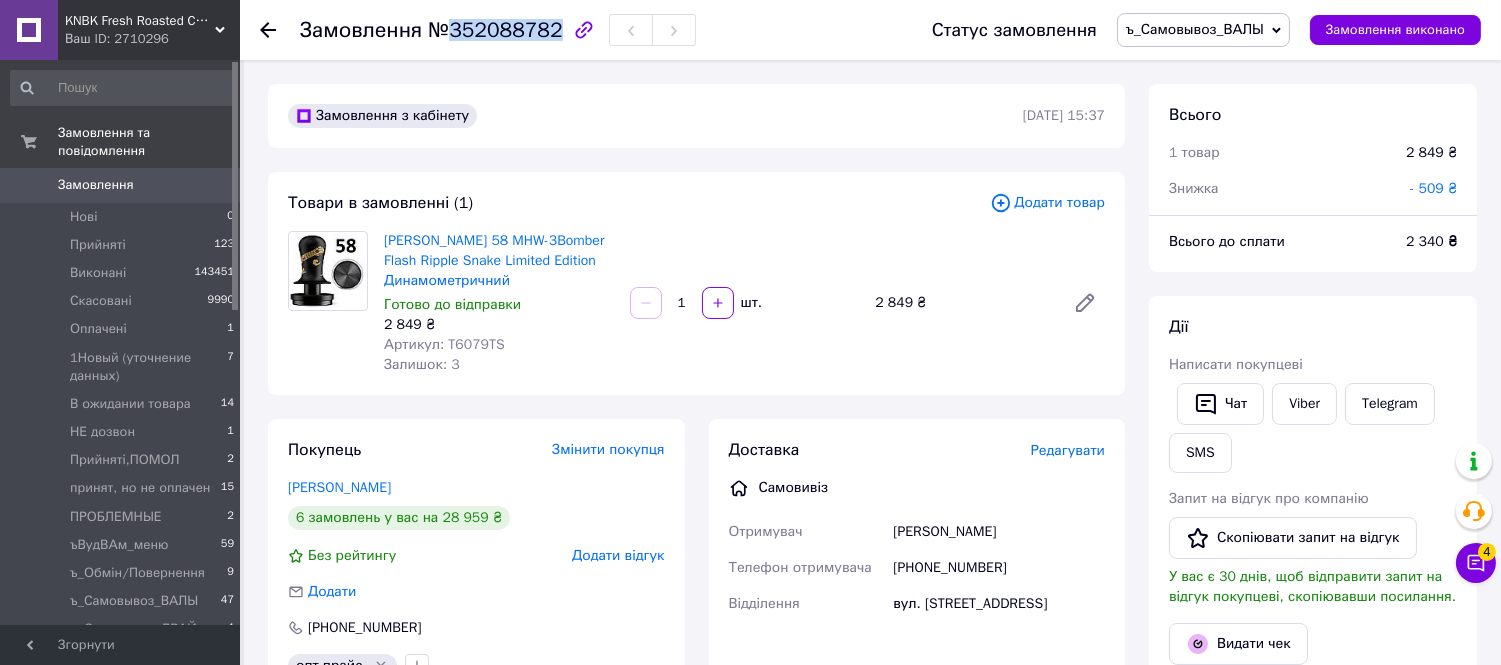 click on "Замовлення" at bounding box center (121, 185) 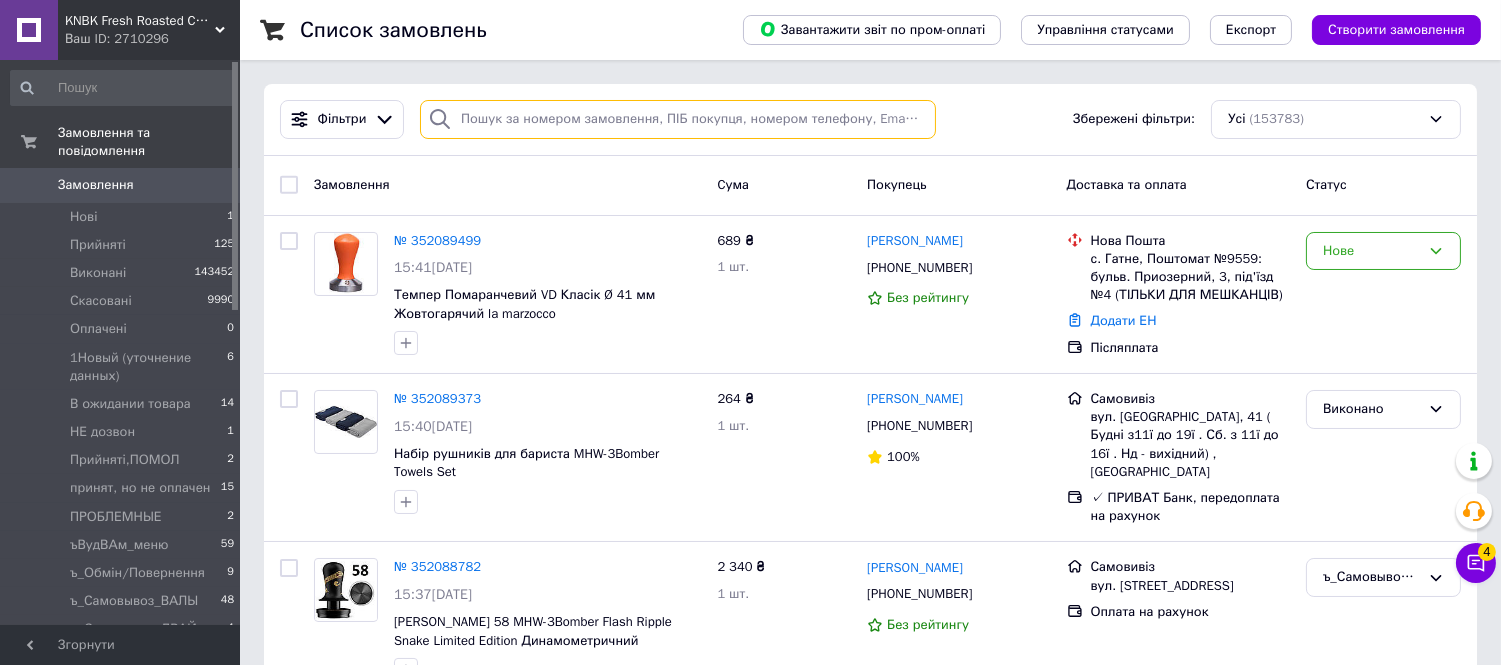 drag, startPoint x: 1016, startPoint y: 210, endPoint x: 513, endPoint y: 115, distance: 511.89258 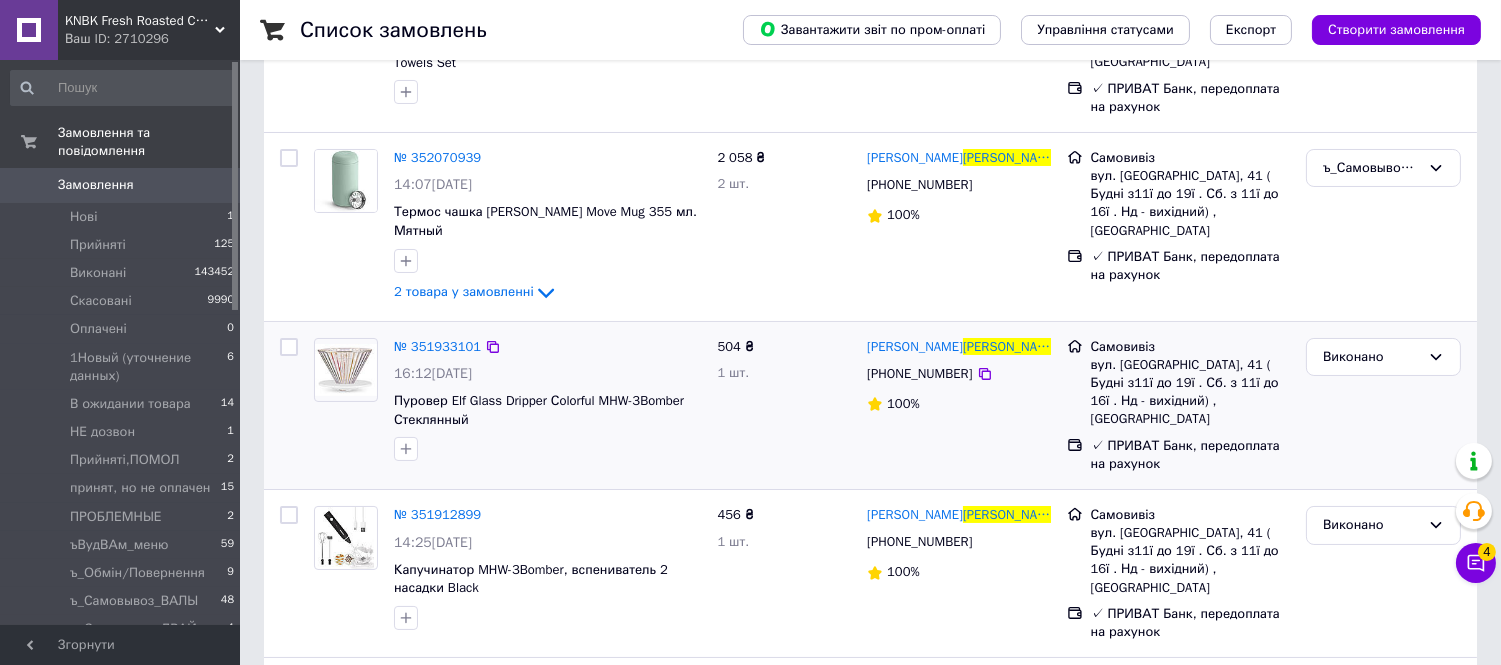 scroll, scrollTop: 111, scrollLeft: 0, axis: vertical 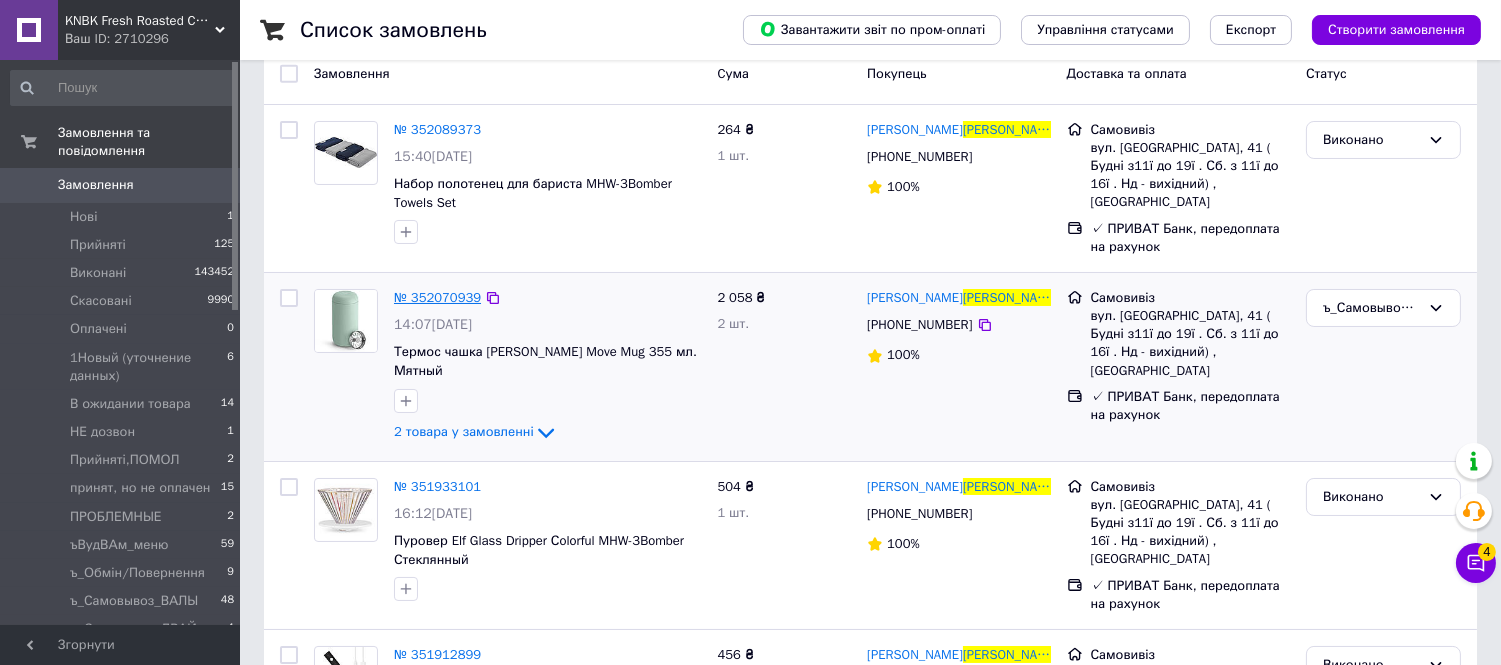 type on "сапельников" 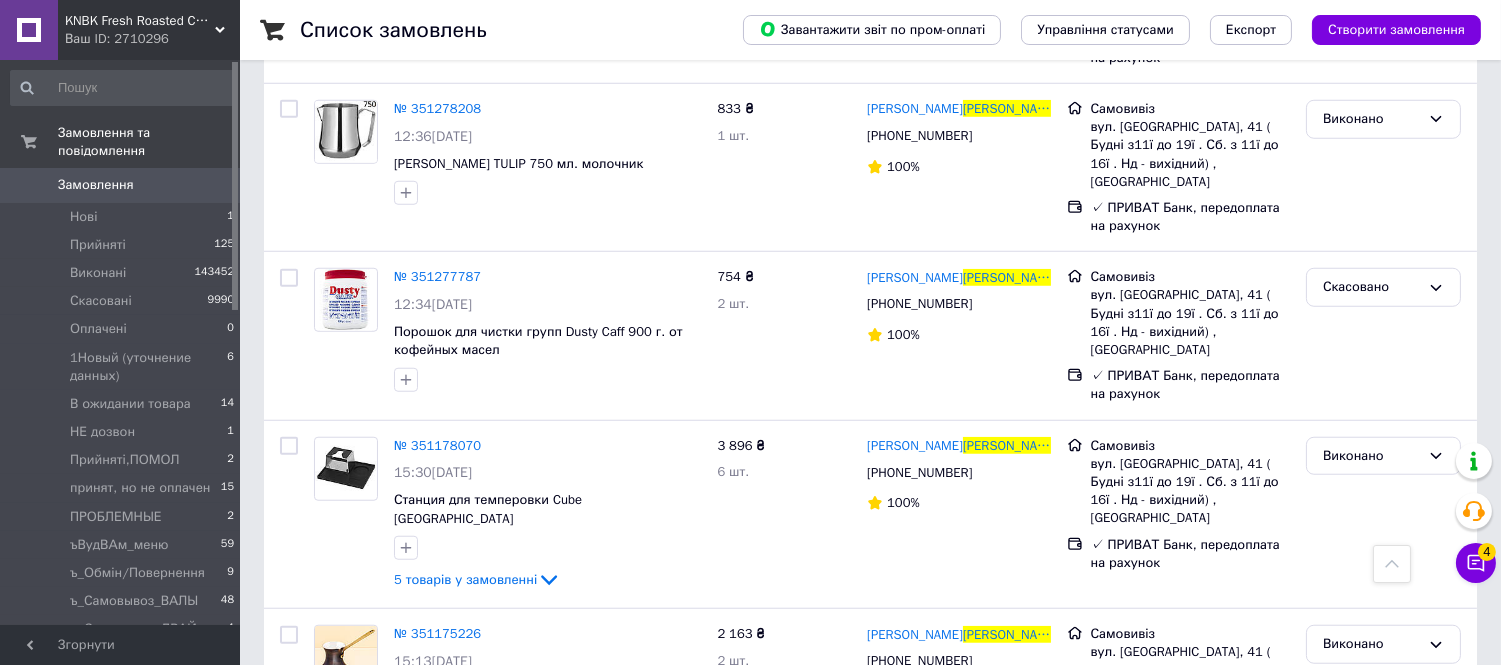 scroll, scrollTop: 3111, scrollLeft: 0, axis: vertical 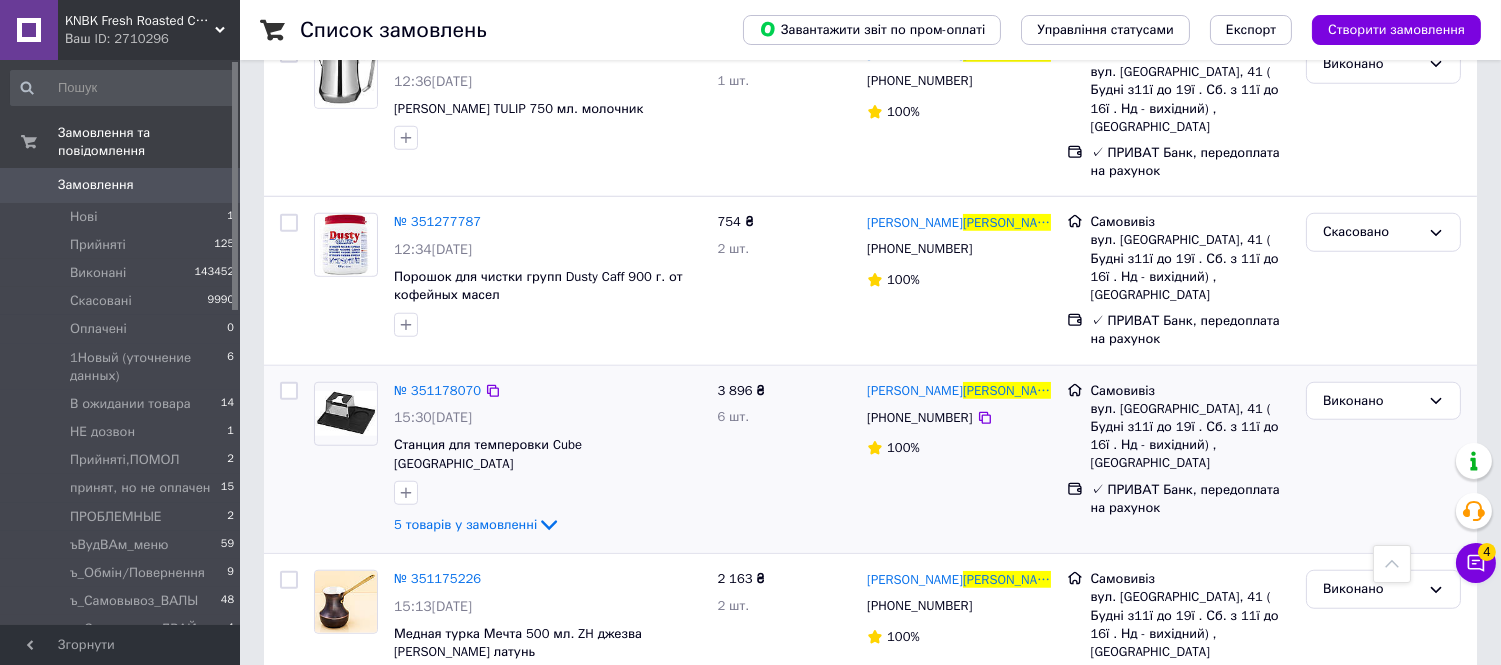 click on "5 товарів у замовленні" 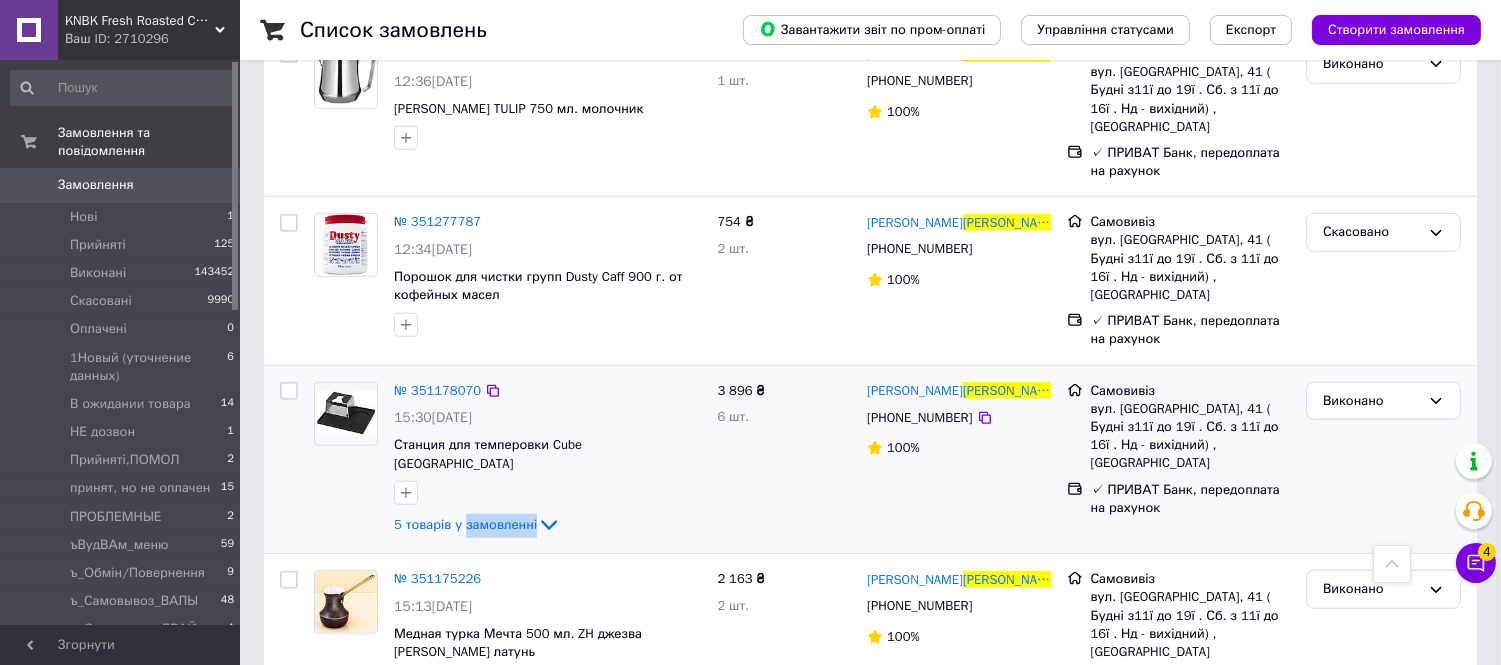 click on "5 товарів у замовленні" 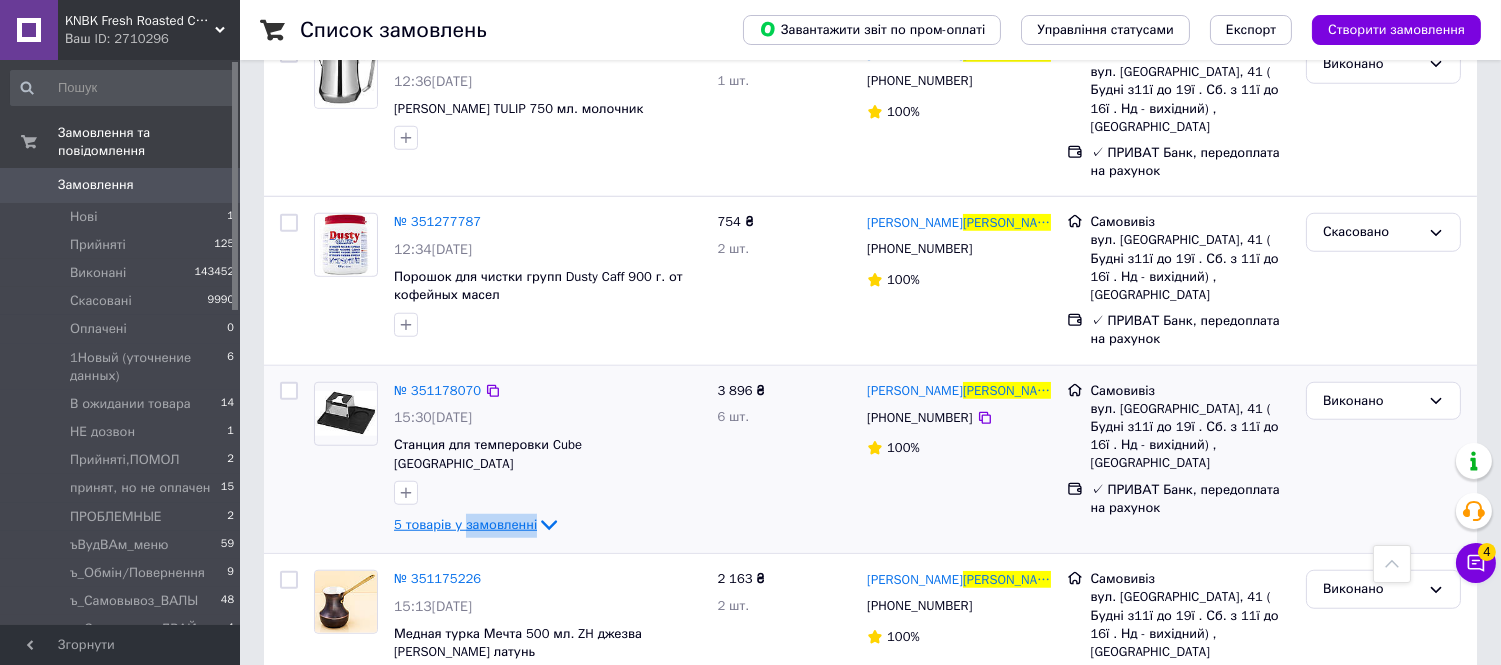 click on "5 товарів у замовленні" at bounding box center [465, 524] 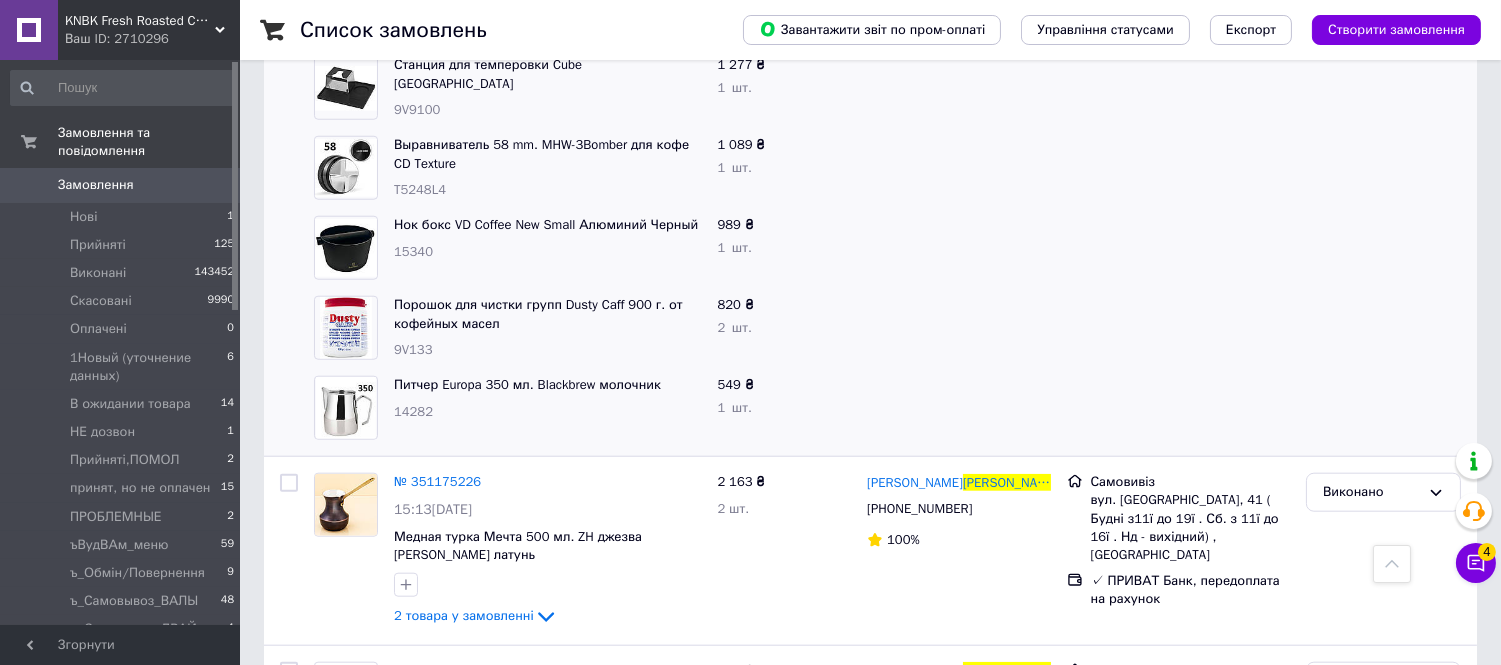scroll, scrollTop: 3777, scrollLeft: 0, axis: vertical 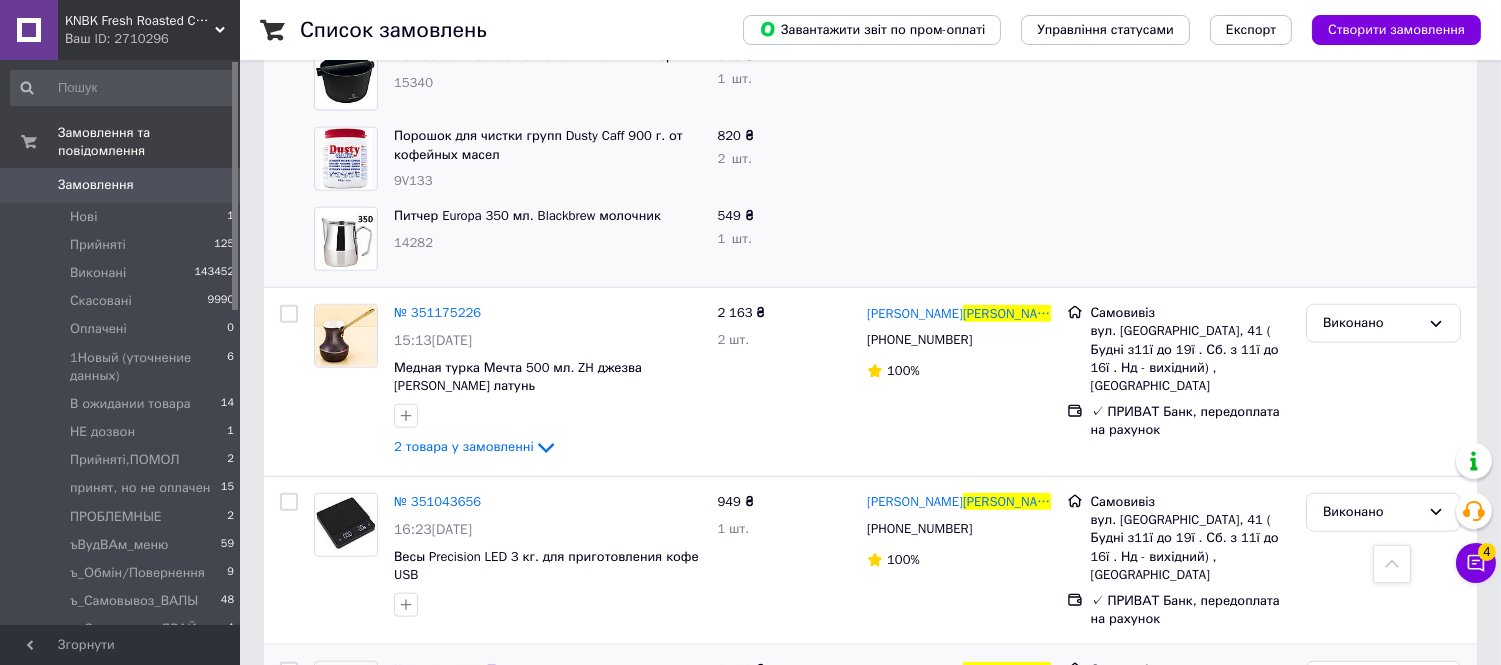 click on "6 товарів у замовленні" at bounding box center [465, 804] 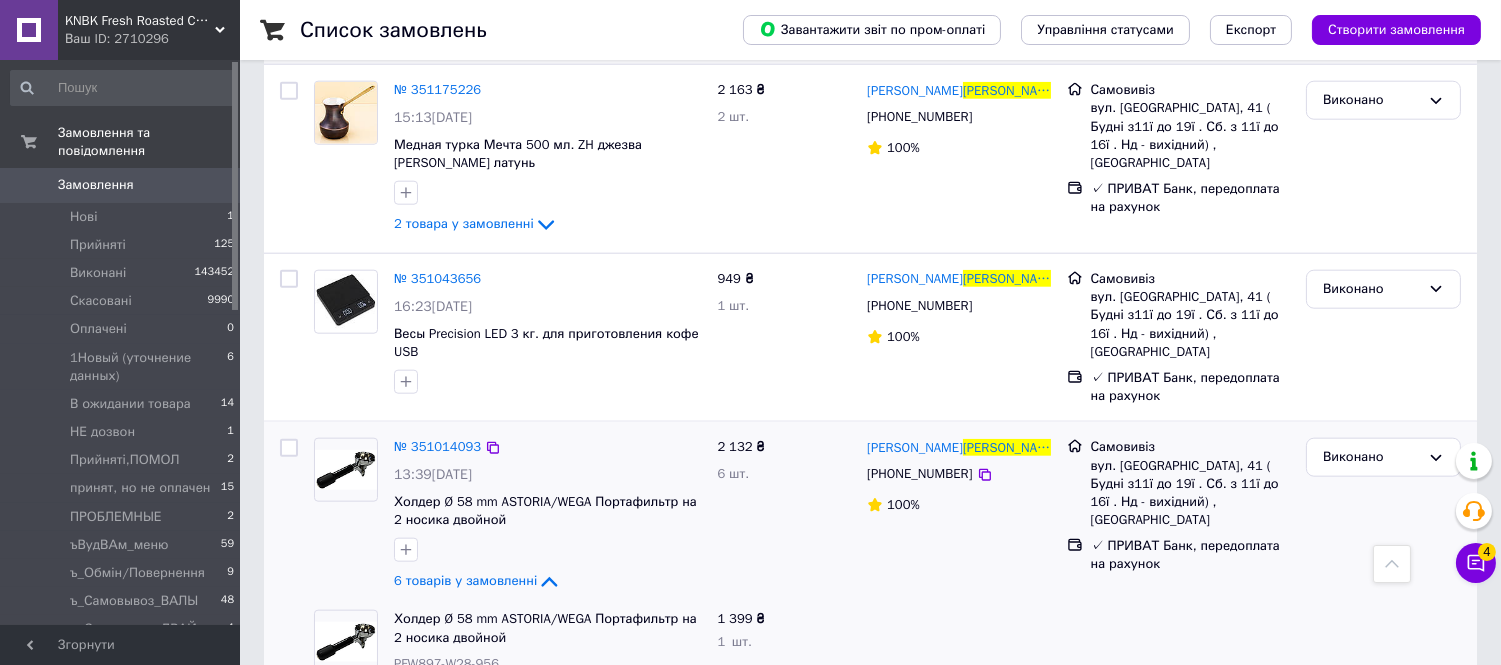 scroll, scrollTop: 4111, scrollLeft: 0, axis: vertical 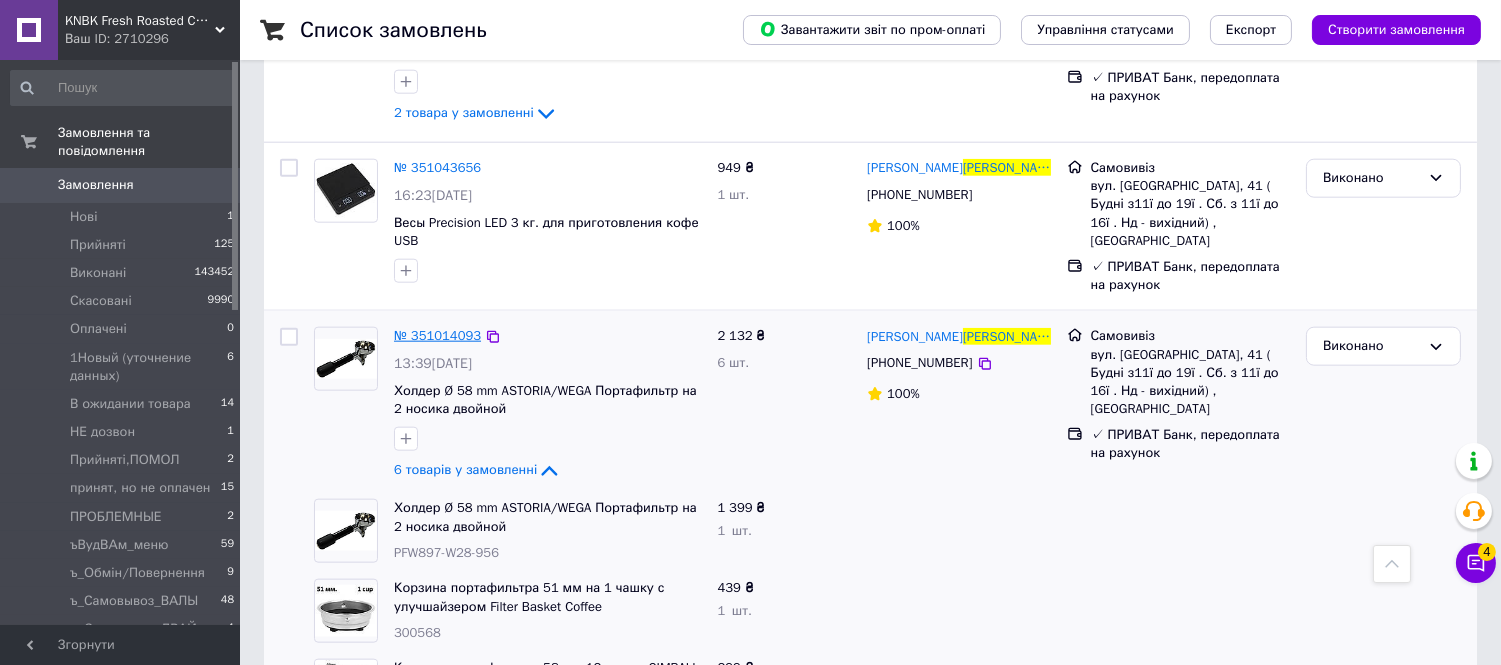 click on "№ 351014093" at bounding box center (437, 335) 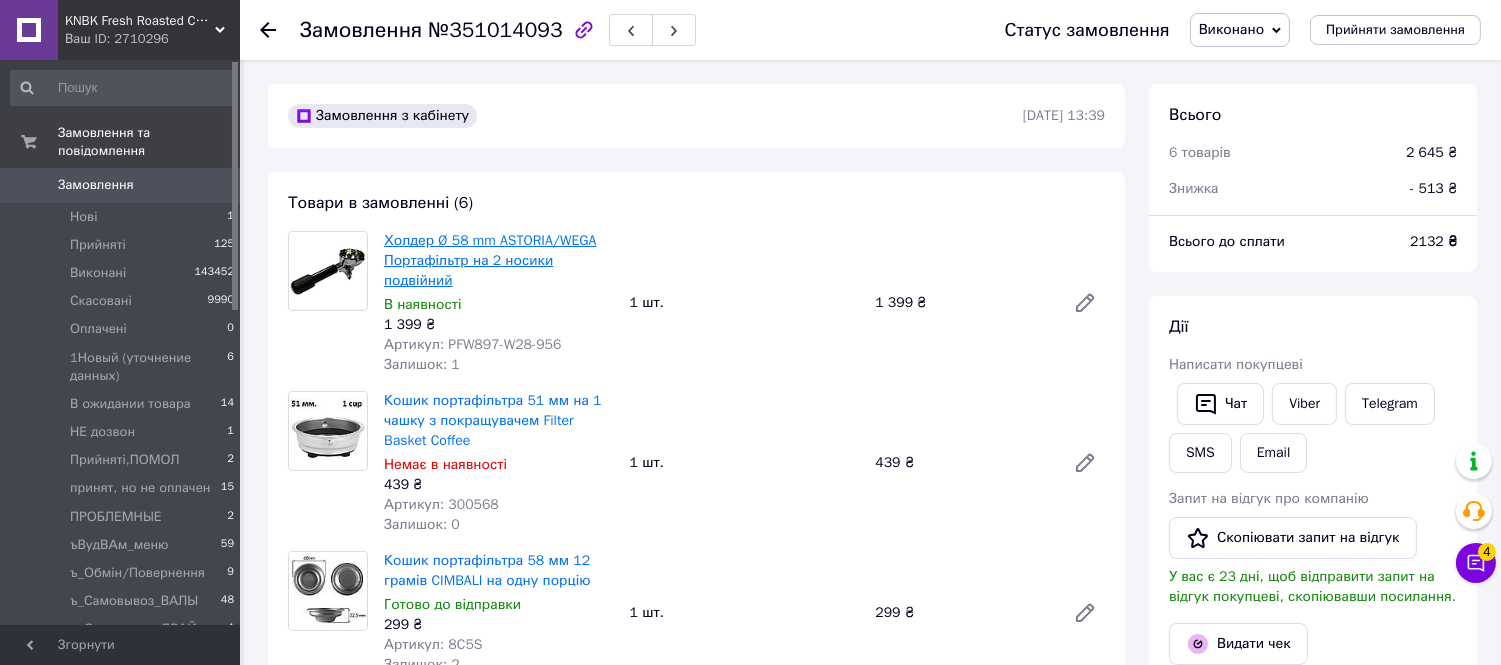 scroll, scrollTop: 222, scrollLeft: 0, axis: vertical 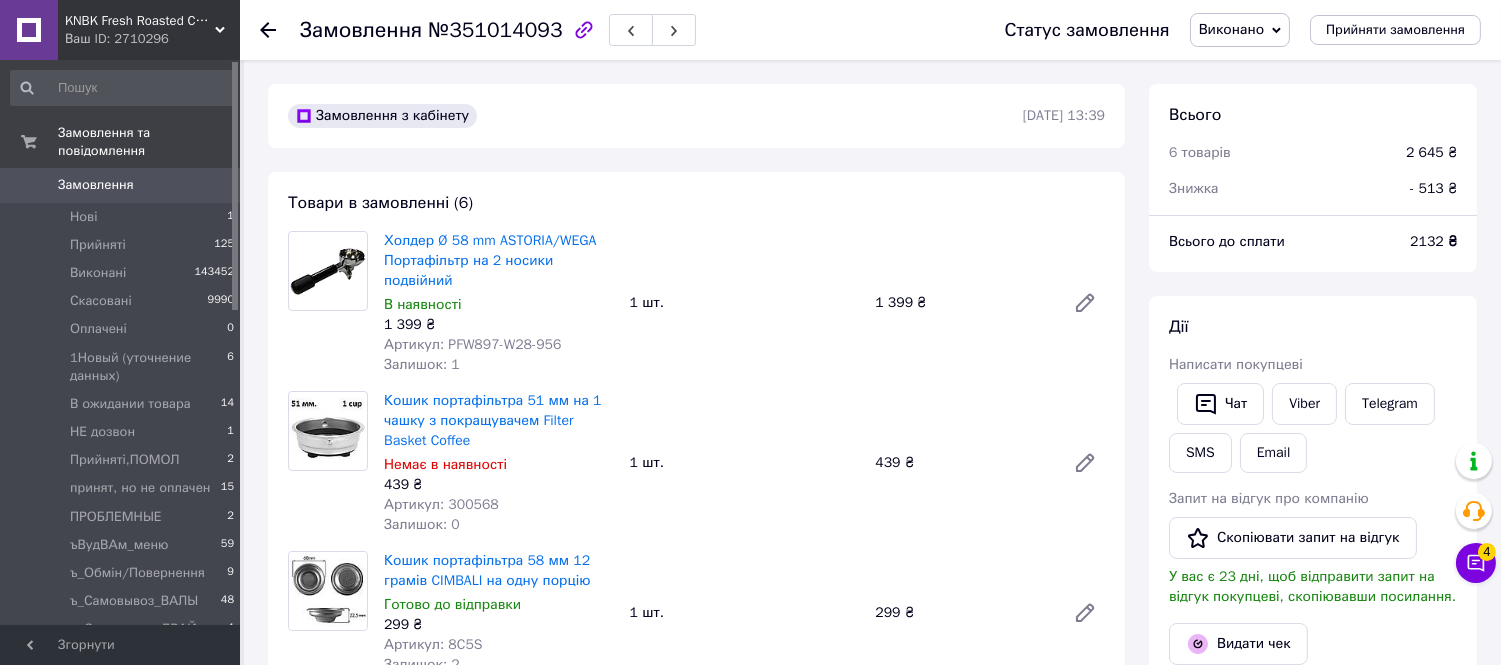 click on "Замовлення №351014093" at bounding box center (498, 30) 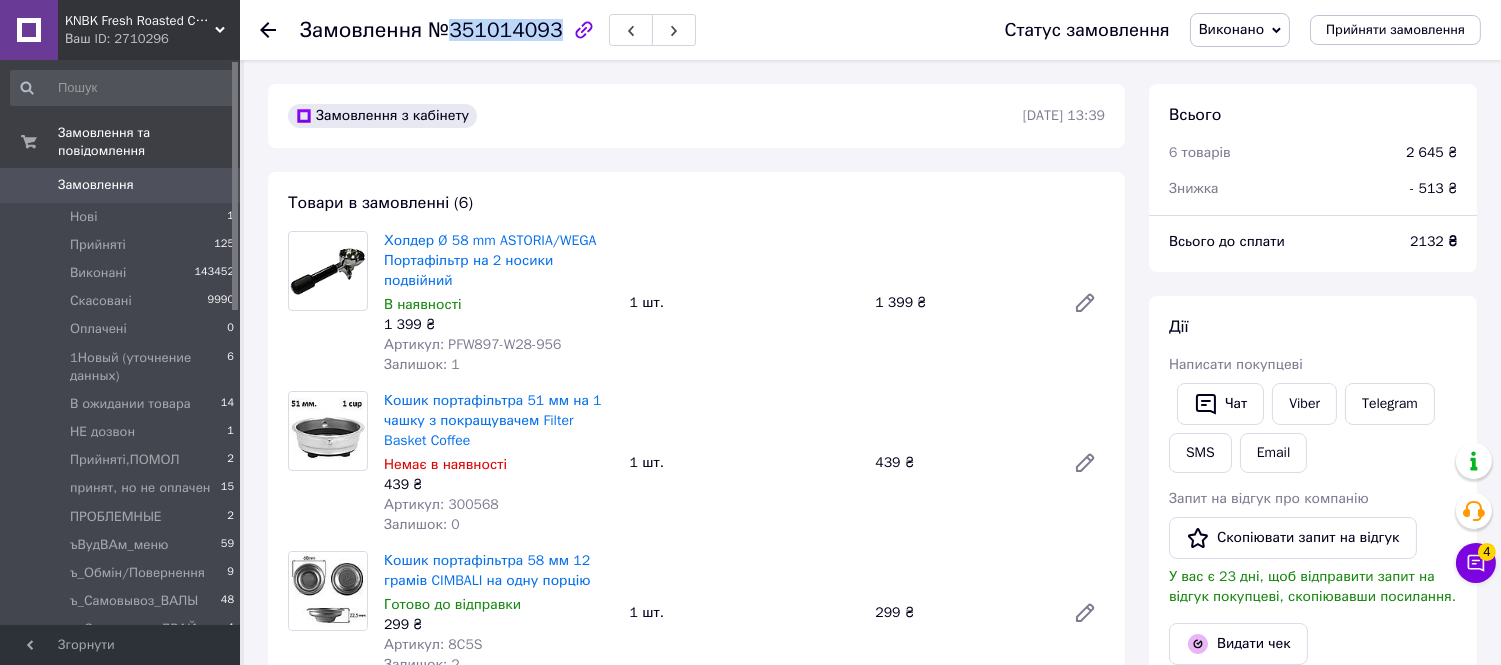 click on "№351014093" at bounding box center (495, 30) 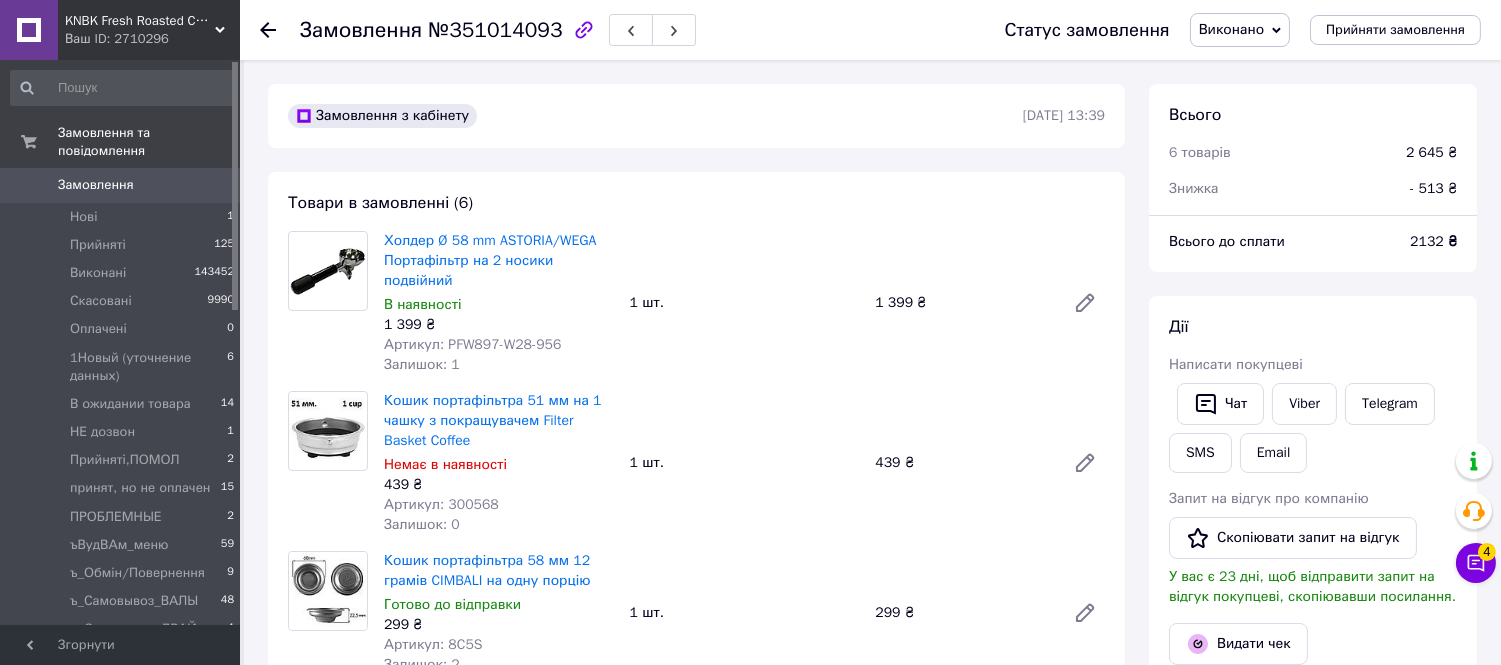 click on "Замовлення з кабінету 03.07.2025 | 13:39" at bounding box center (696, 116) 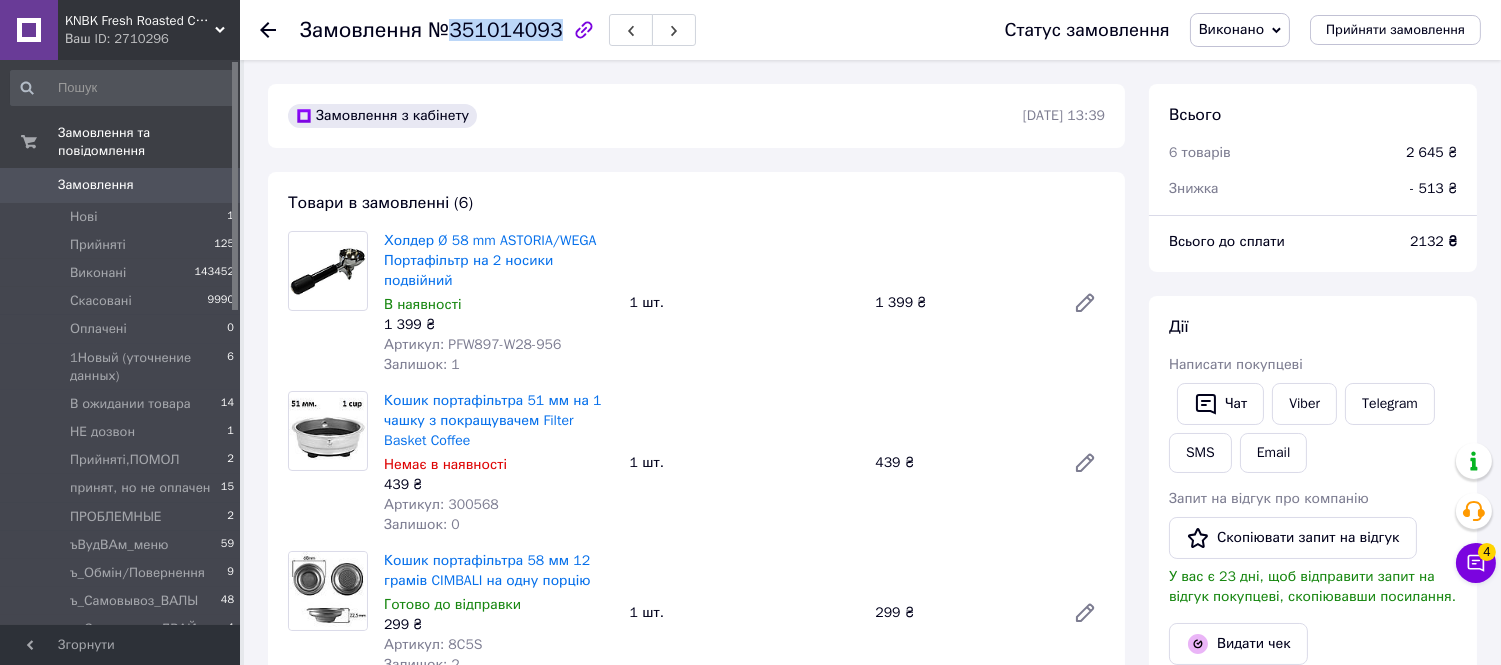 click on "№351014093" at bounding box center [495, 30] 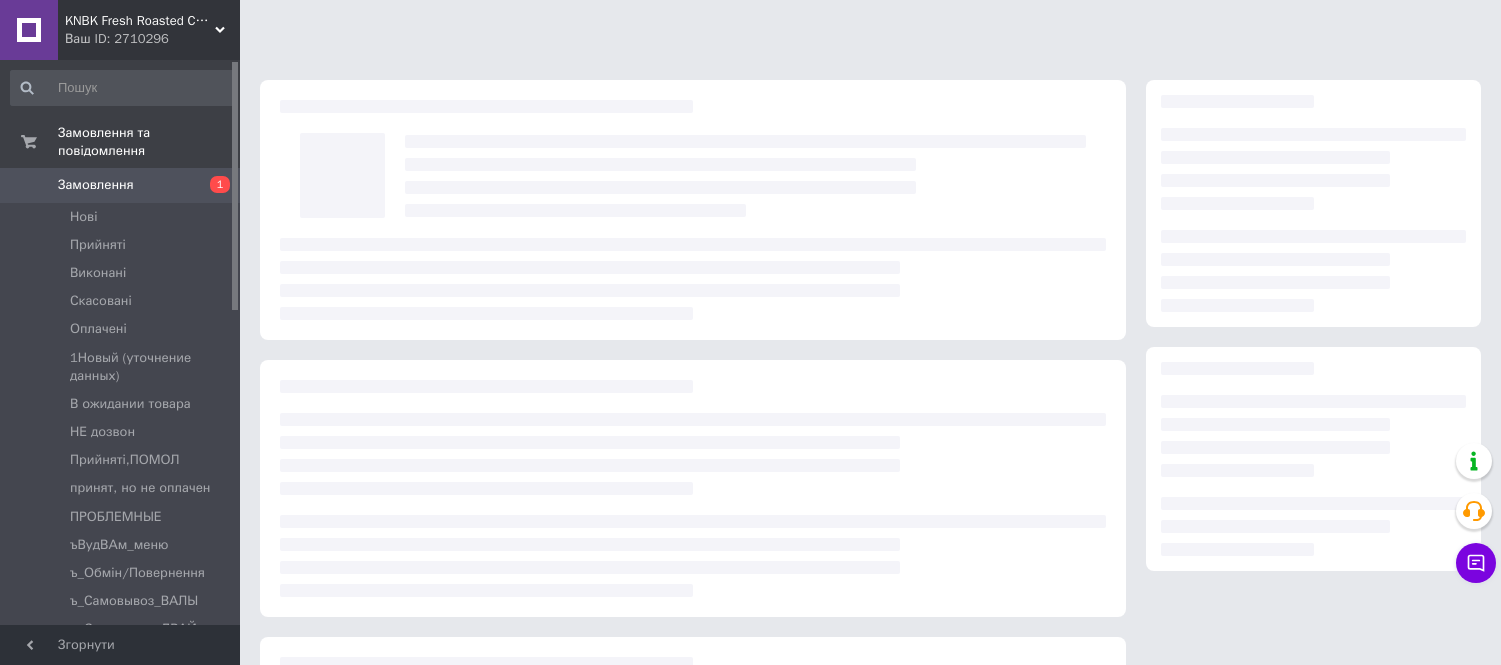 scroll, scrollTop: 0, scrollLeft: 0, axis: both 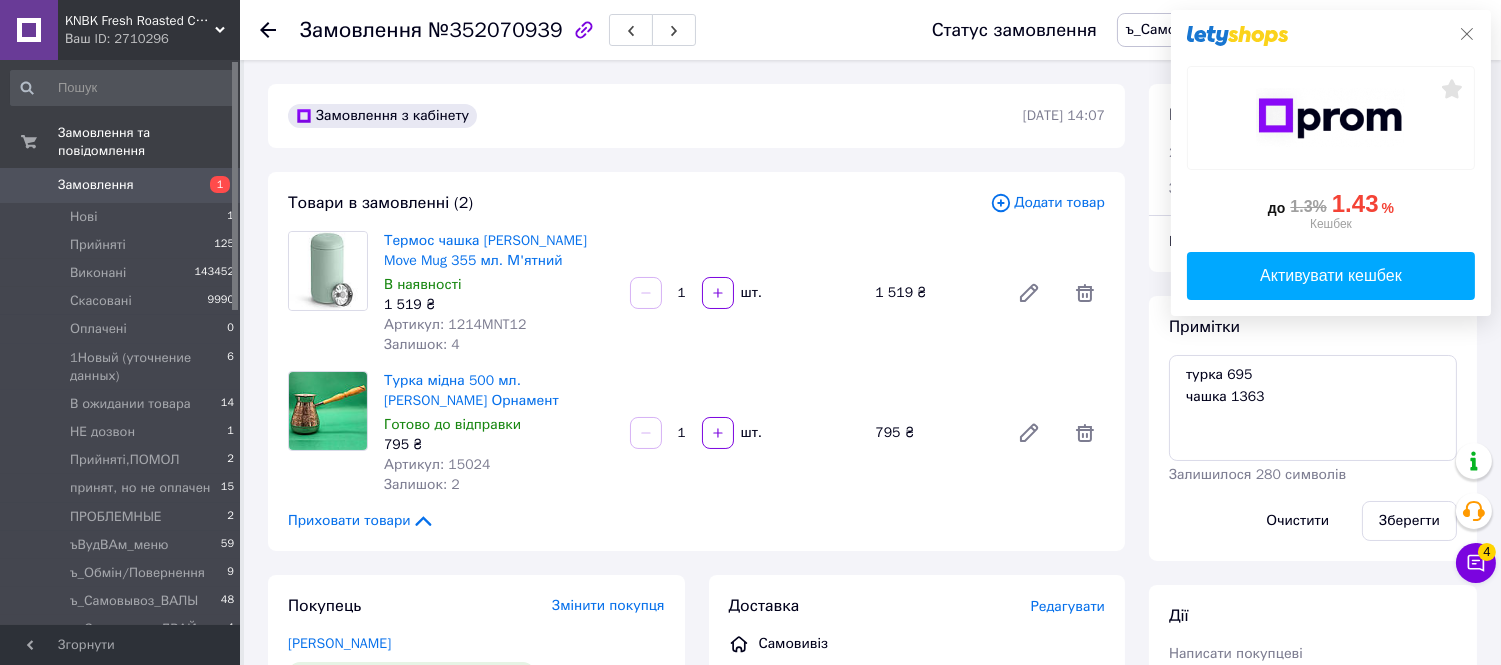 click 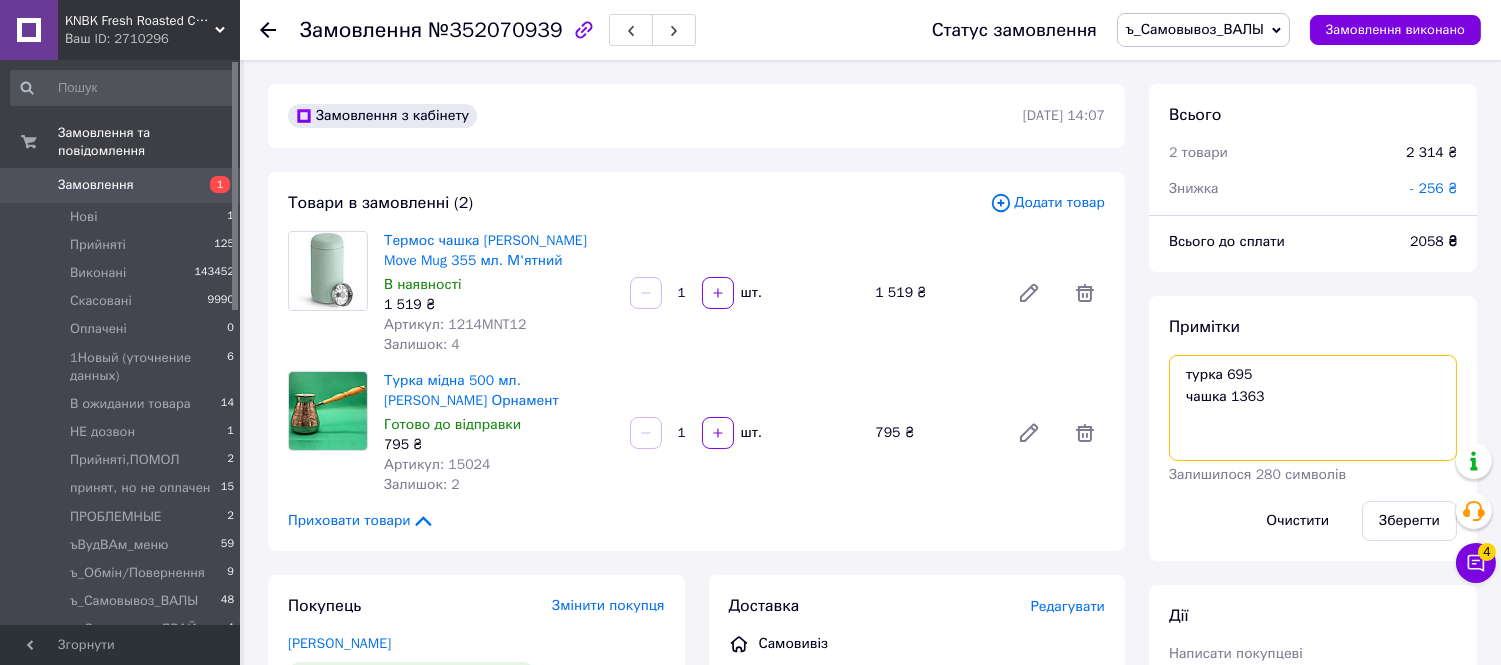 click on "турка 695
чашка 1363" at bounding box center [1313, 408] 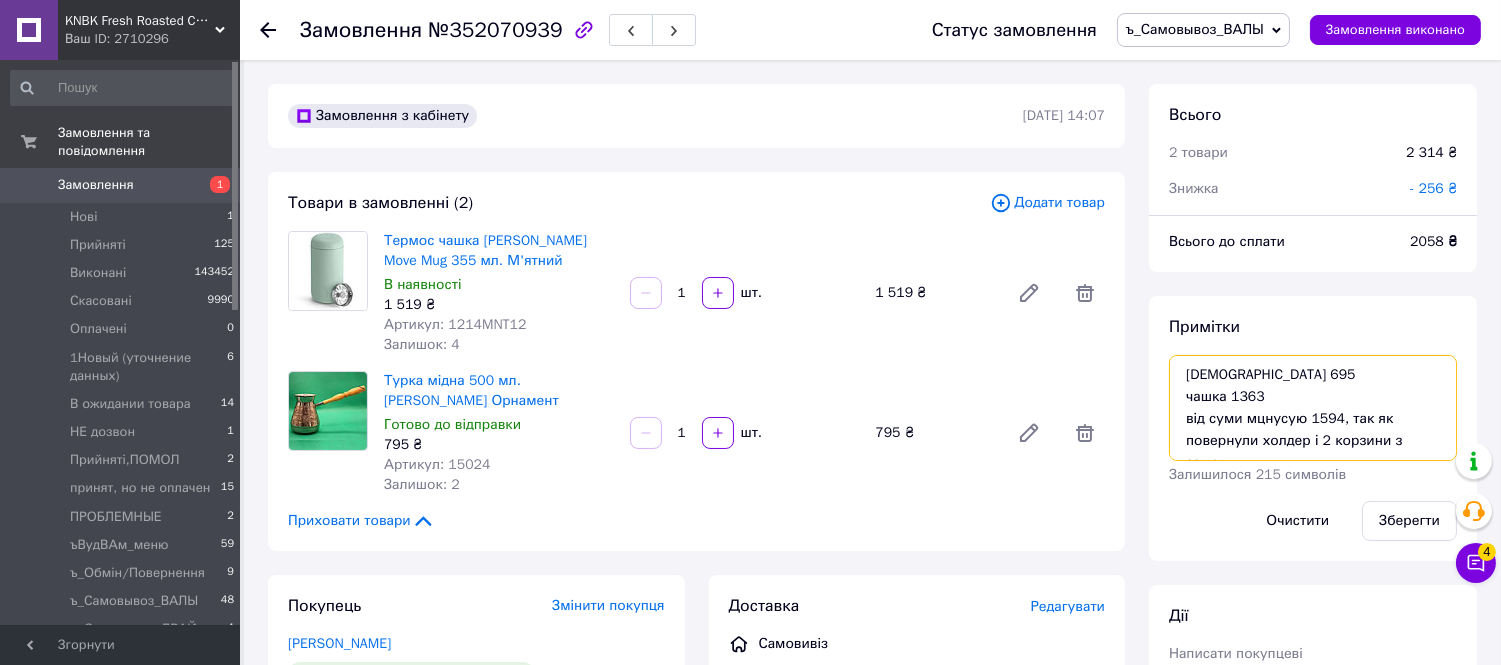 scroll, scrollTop: 12, scrollLeft: 0, axis: vertical 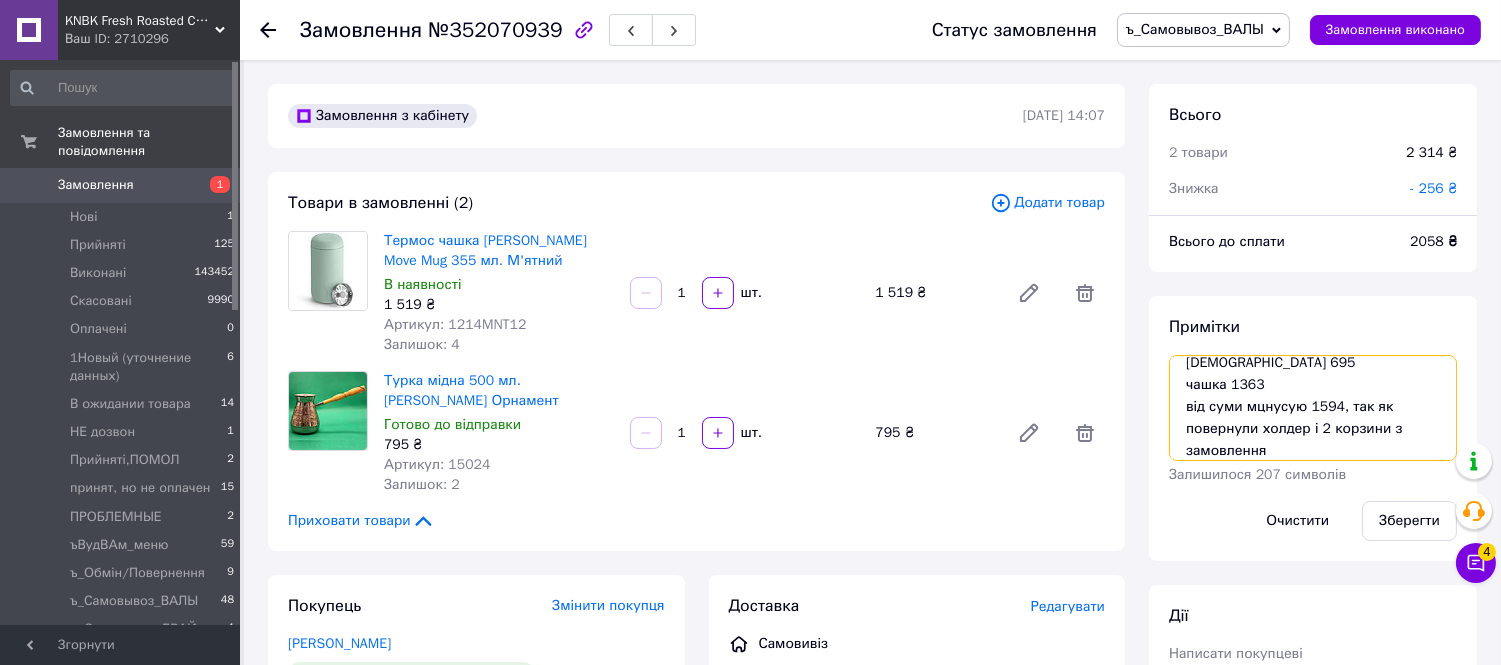 paste on "351014093" 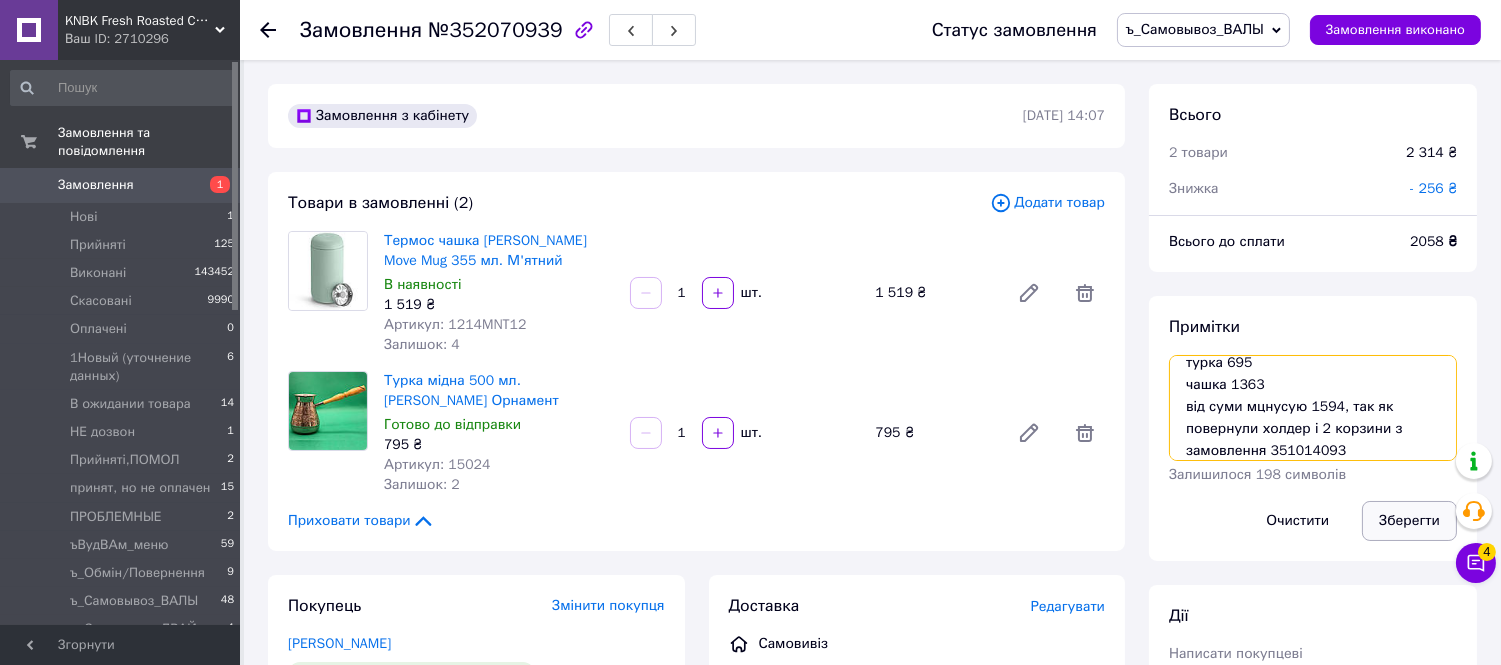 type on "турка 695
чашка 1363
від суми мцнусую 1594, так як повернули холдер і 2 корзини з замовлення 351014093" 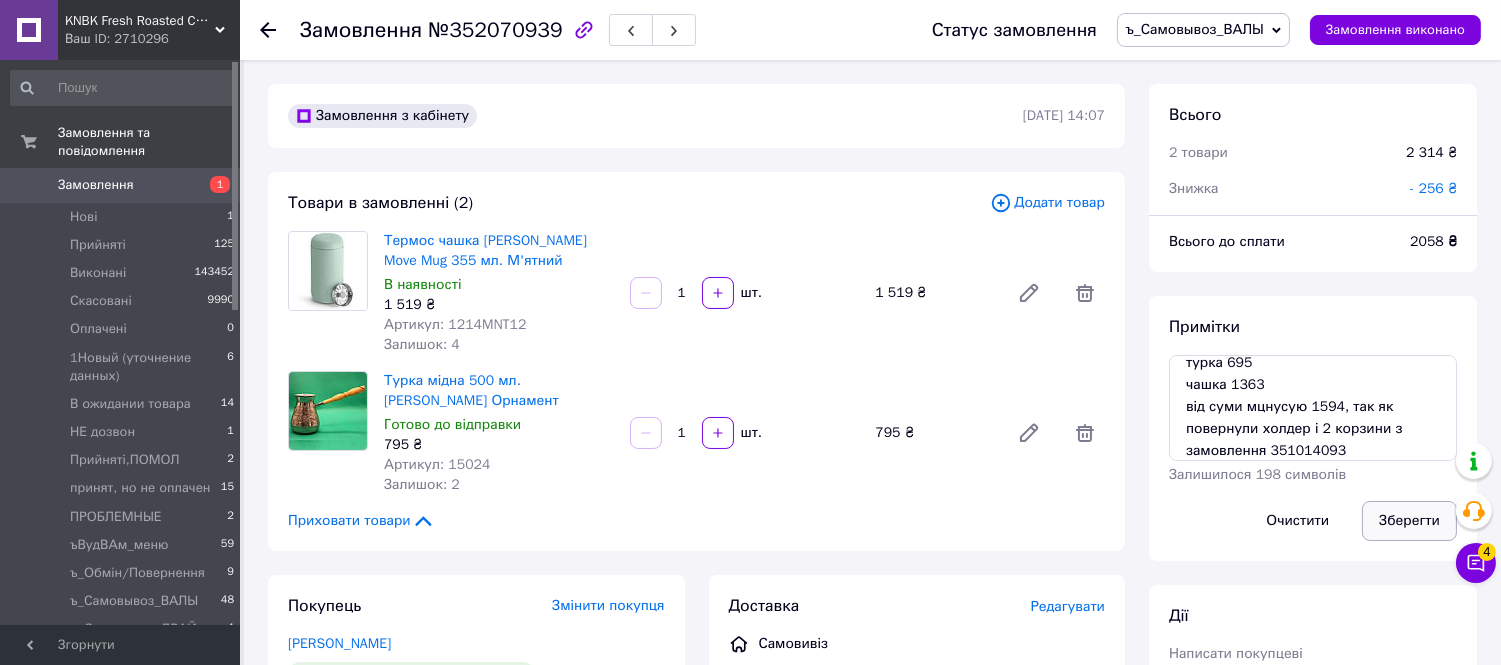 click on "Зберегти" at bounding box center [1409, 521] 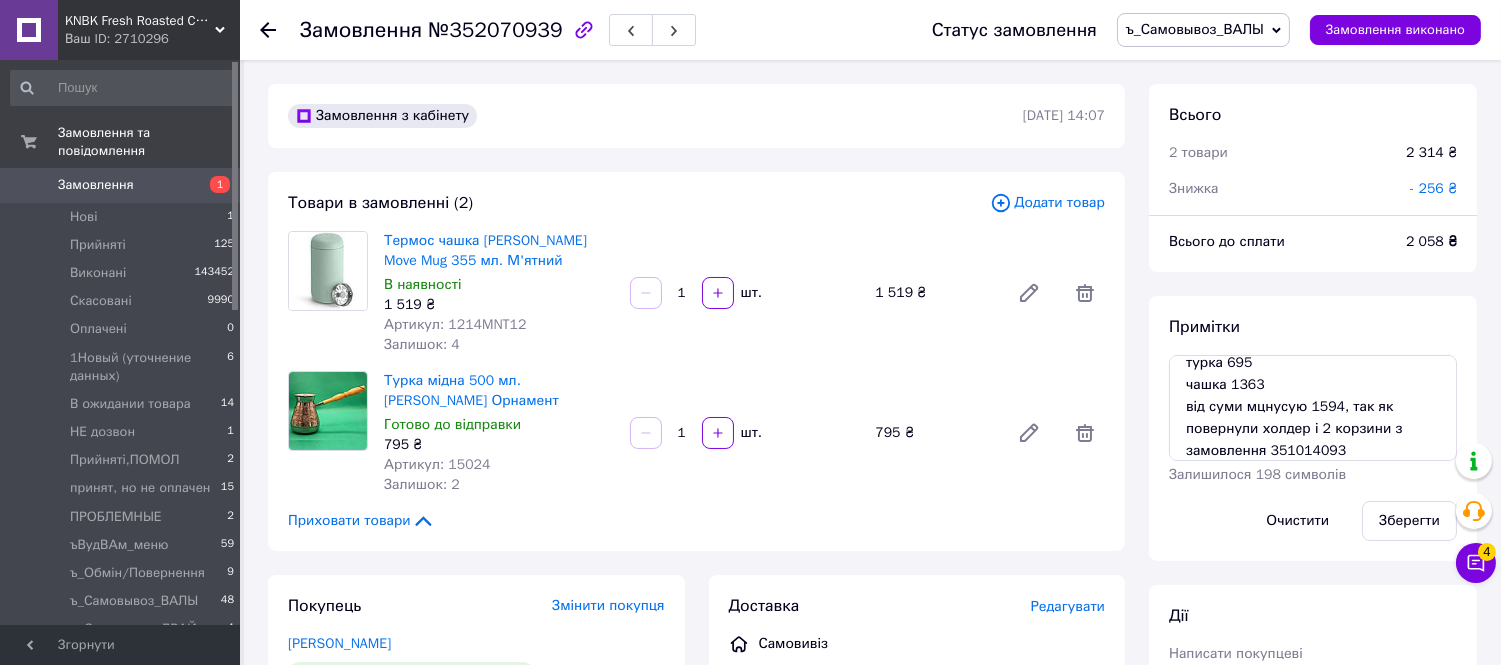 click on "- 256 ₴" at bounding box center [1433, 188] 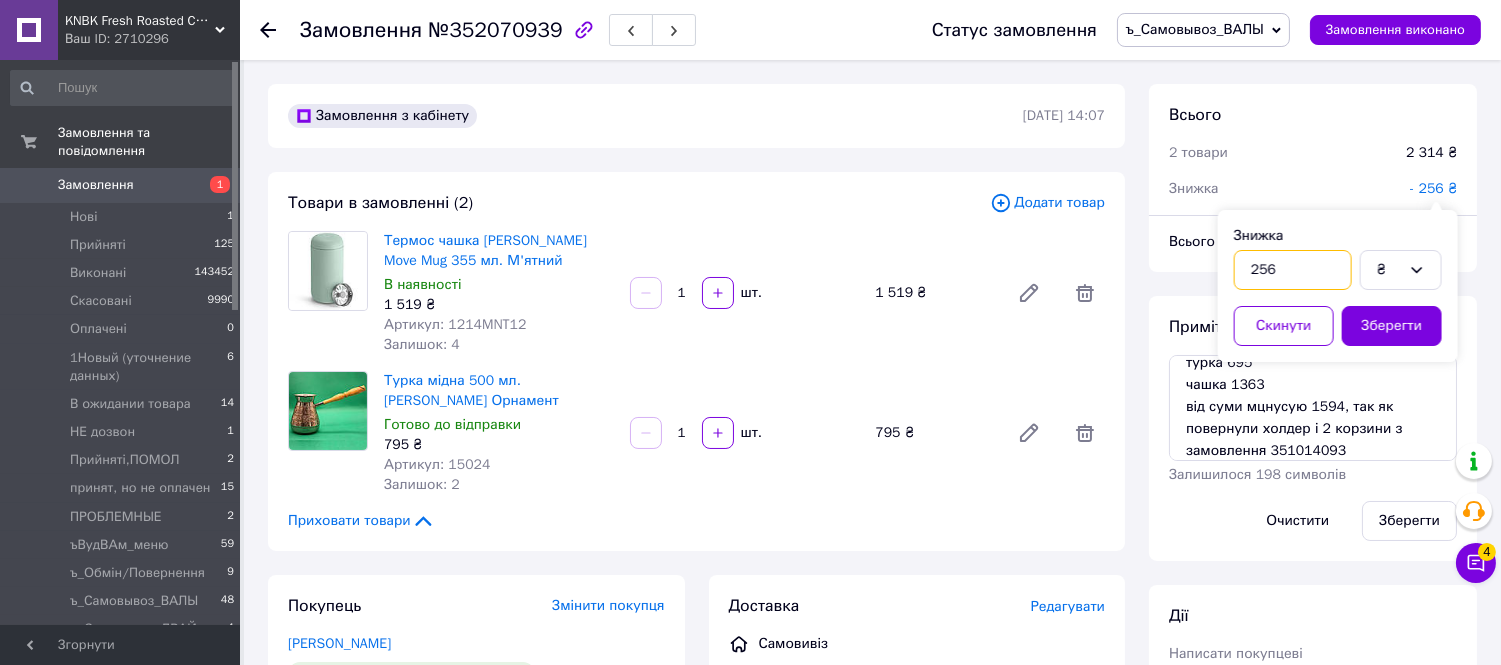 drag, startPoint x: 1293, startPoint y: 274, endPoint x: 1235, endPoint y: 276, distance: 58.034473 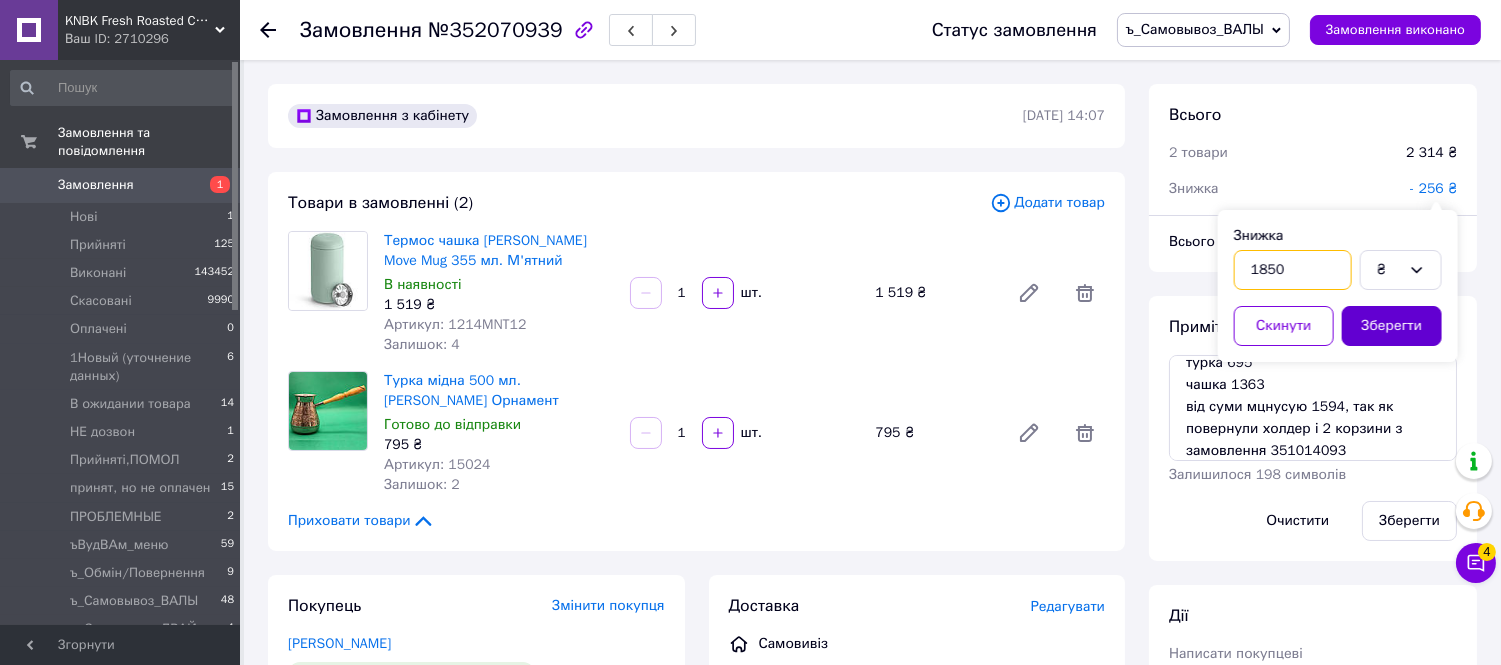 type on "1850" 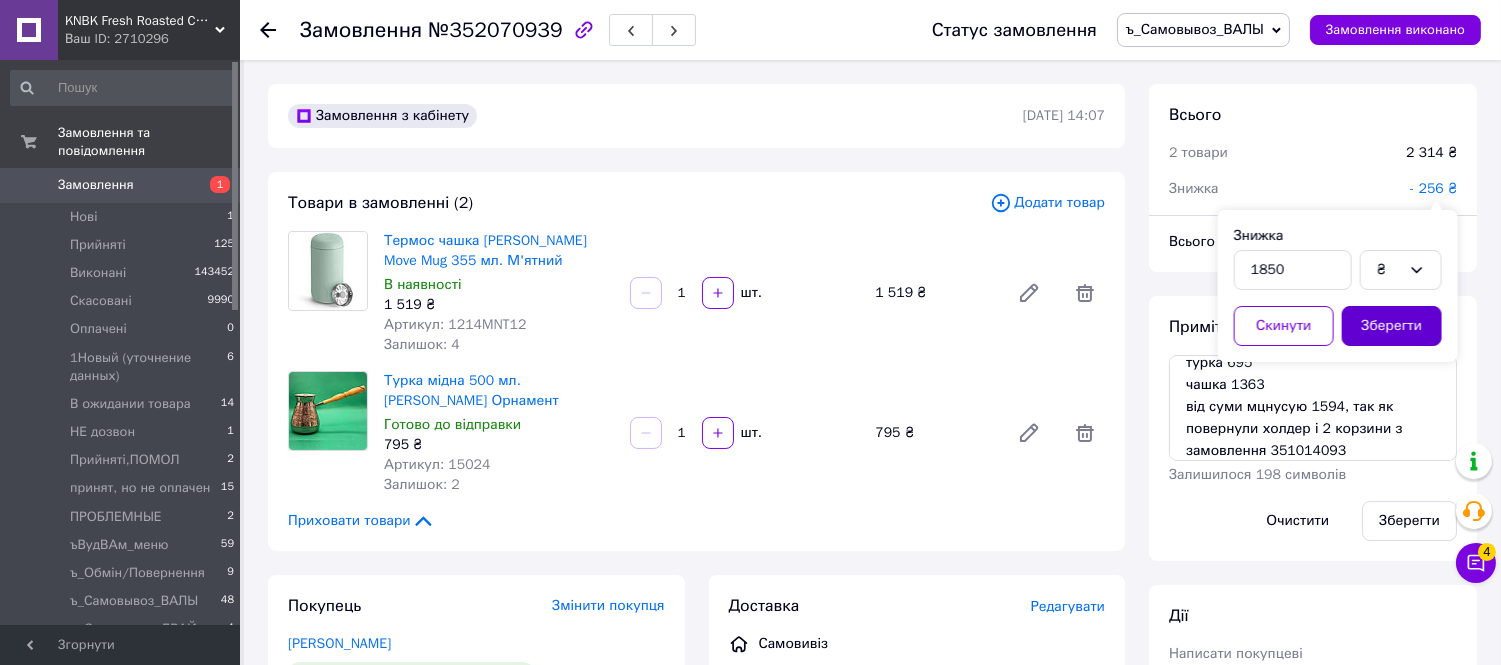 click on "Зберегти" at bounding box center [1392, 326] 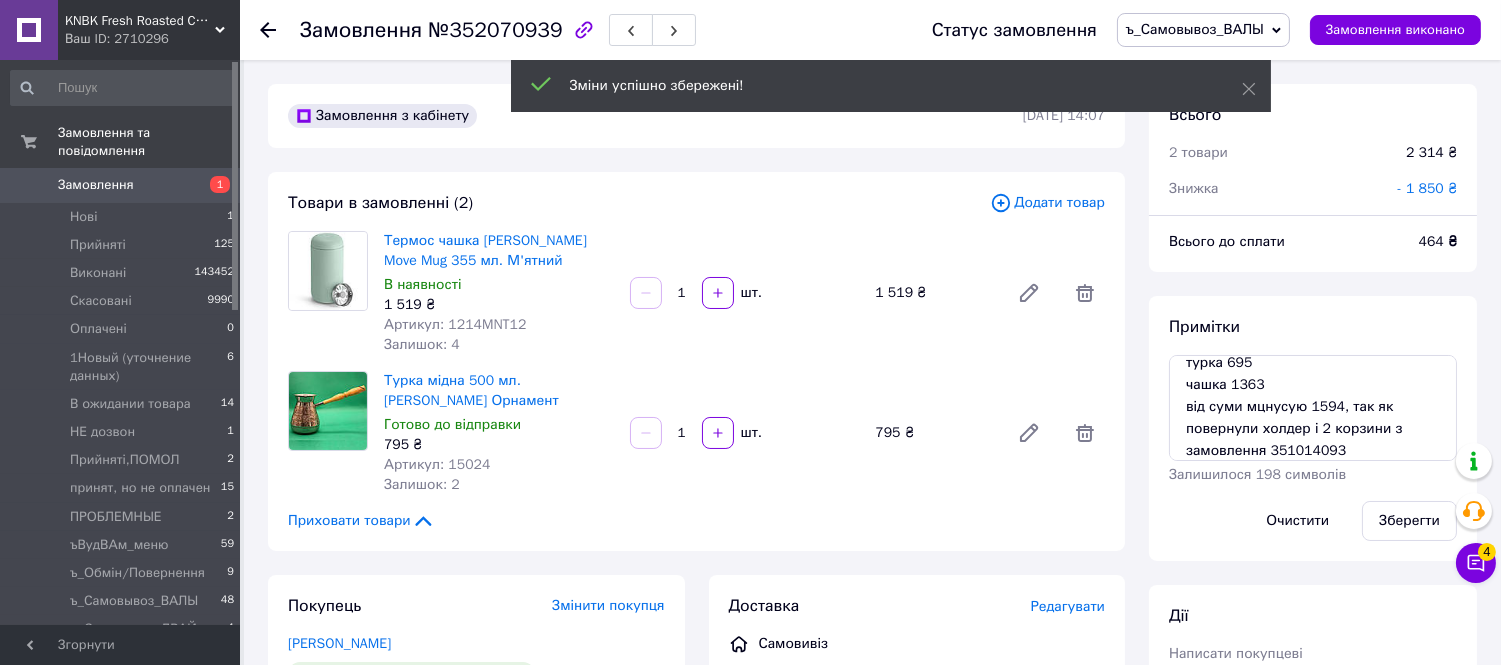 click on "№352070939" at bounding box center [495, 30] 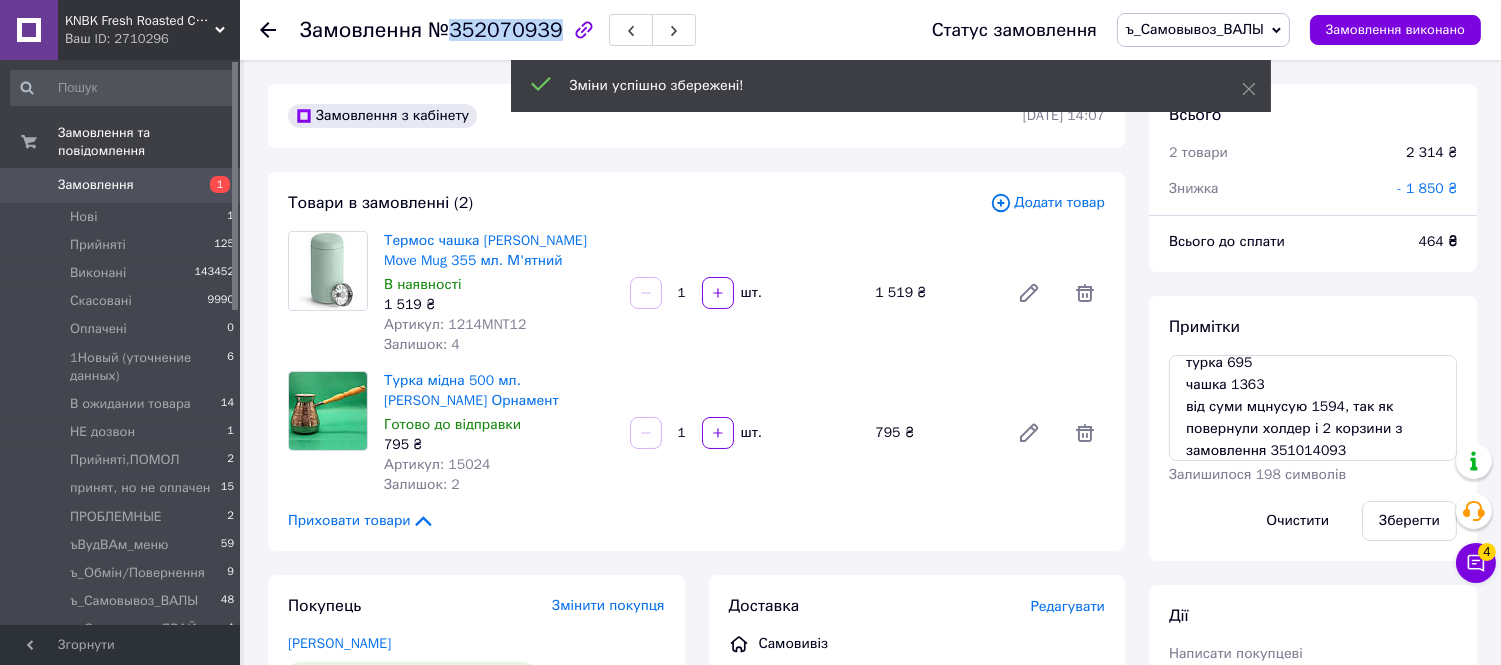 click on "№352070939" at bounding box center [495, 30] 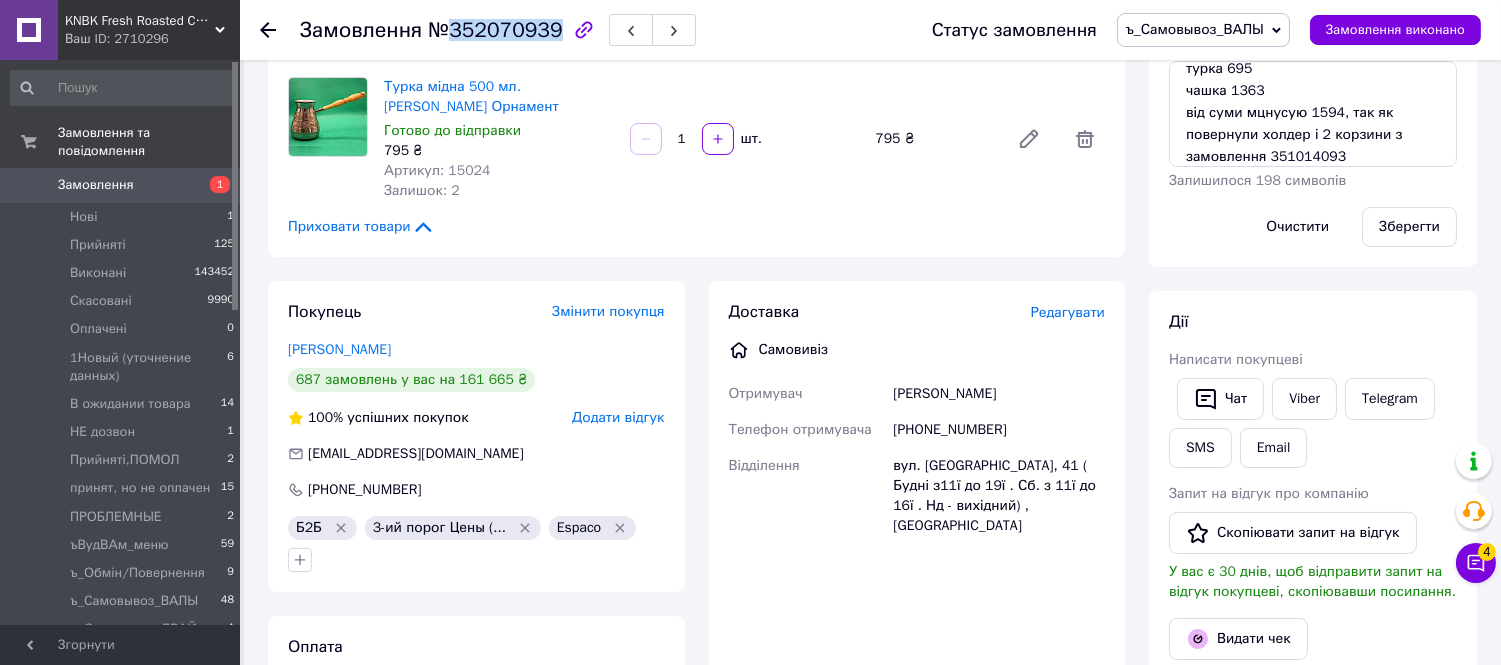 scroll, scrollTop: 333, scrollLeft: 0, axis: vertical 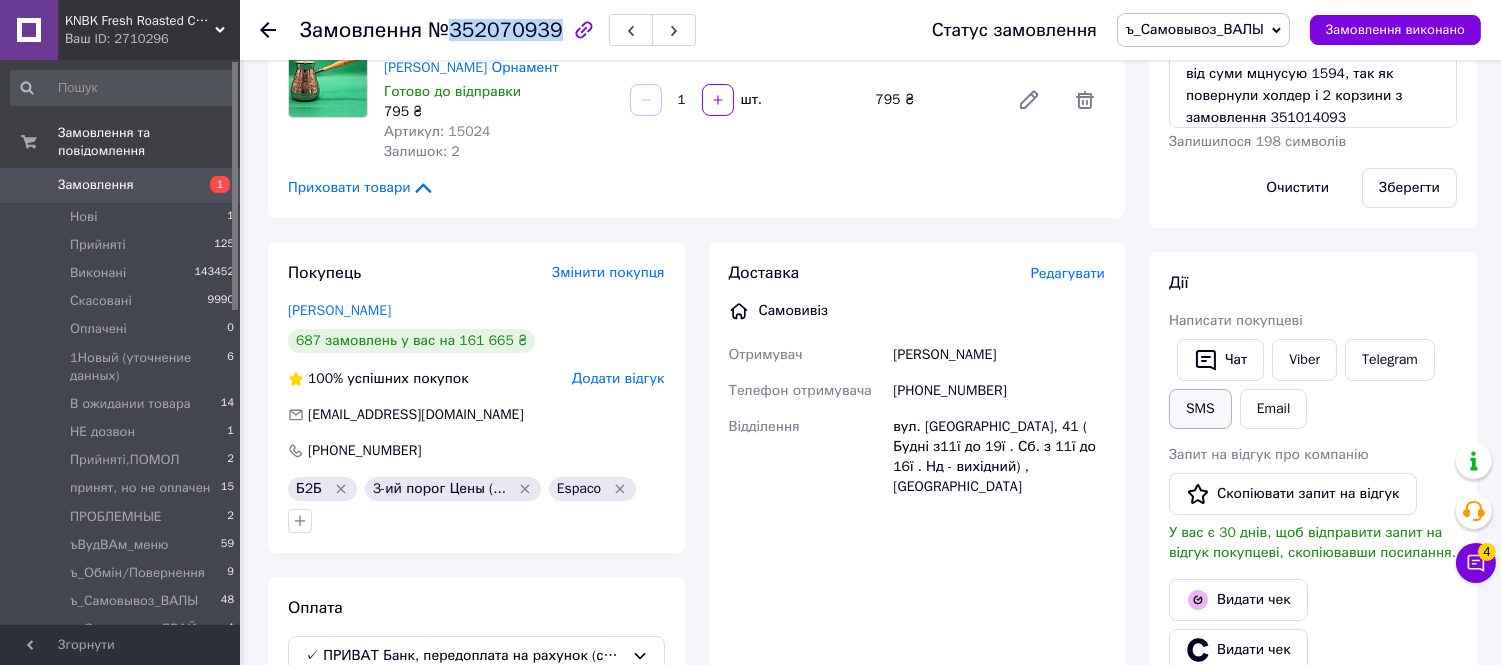 click on "SMS" at bounding box center (1200, 409) 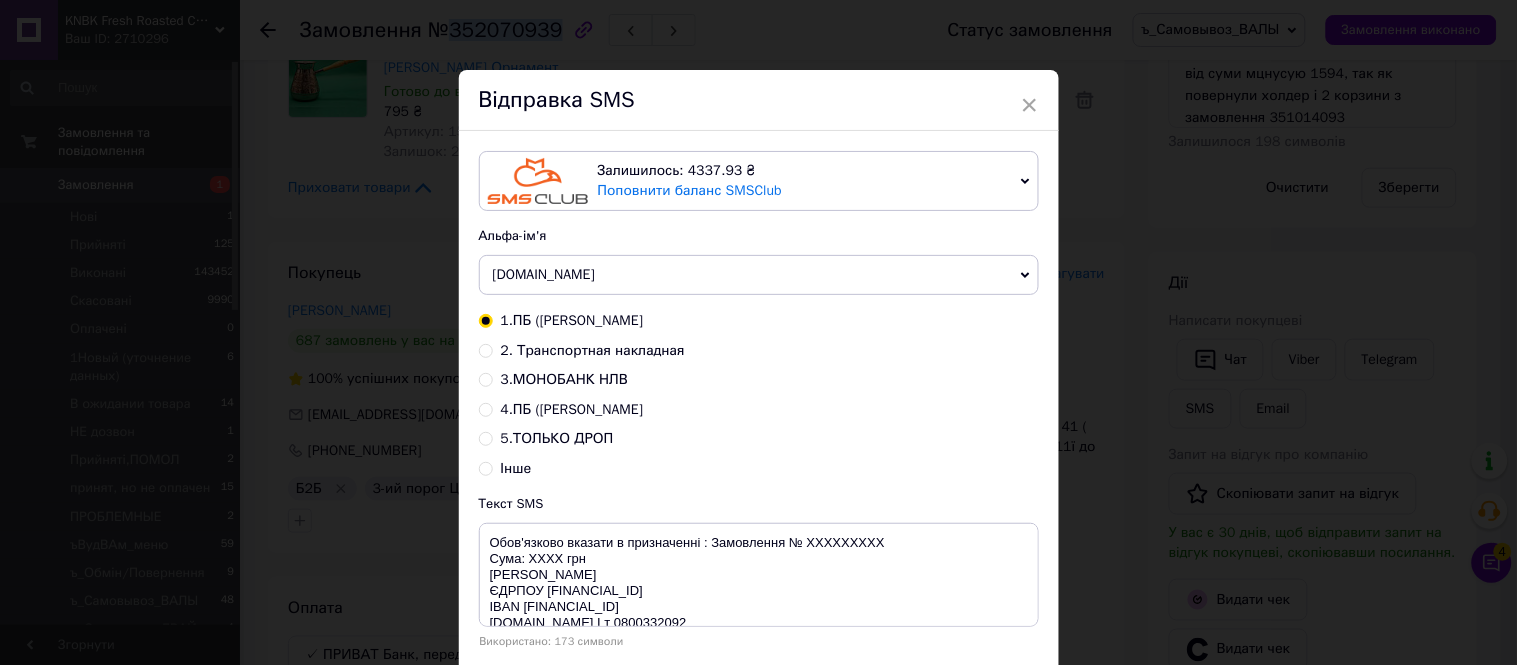 click on "4.ПБ ([PERSON_NAME]" at bounding box center (572, 409) 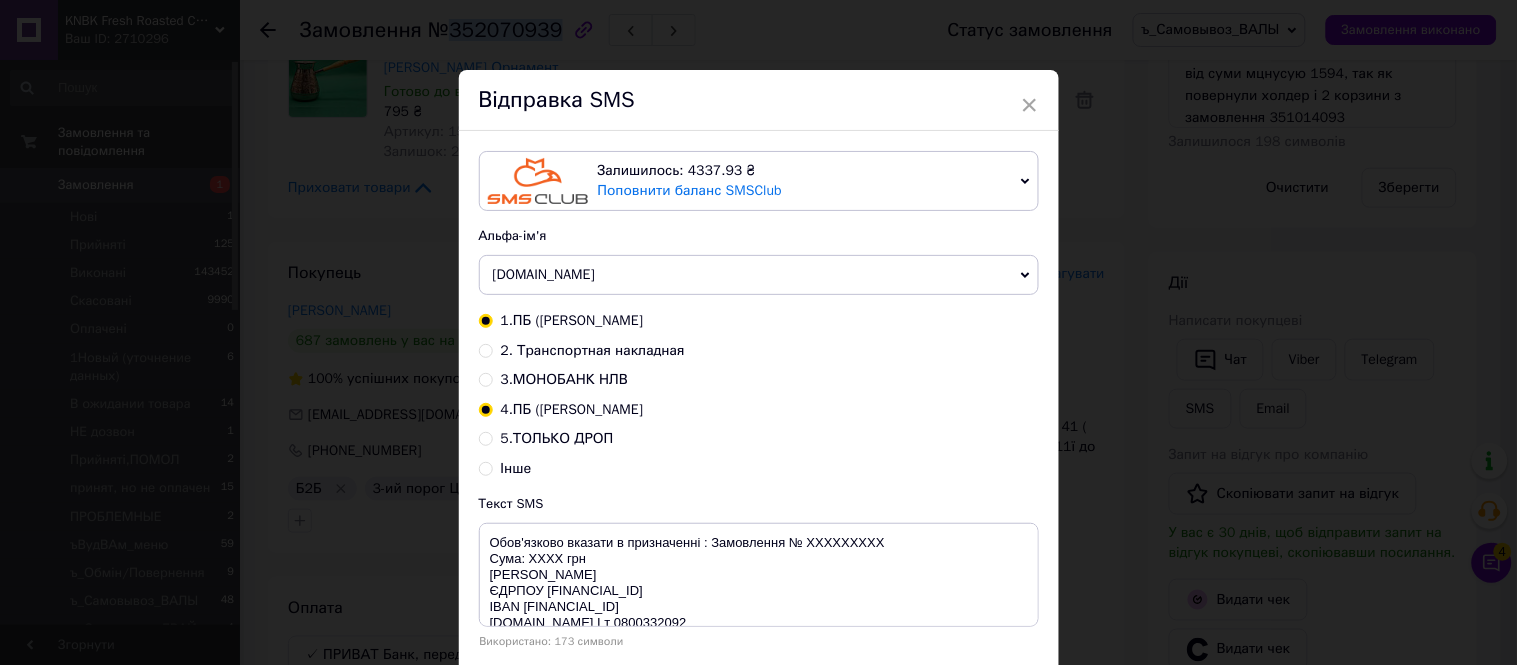 radio on "true" 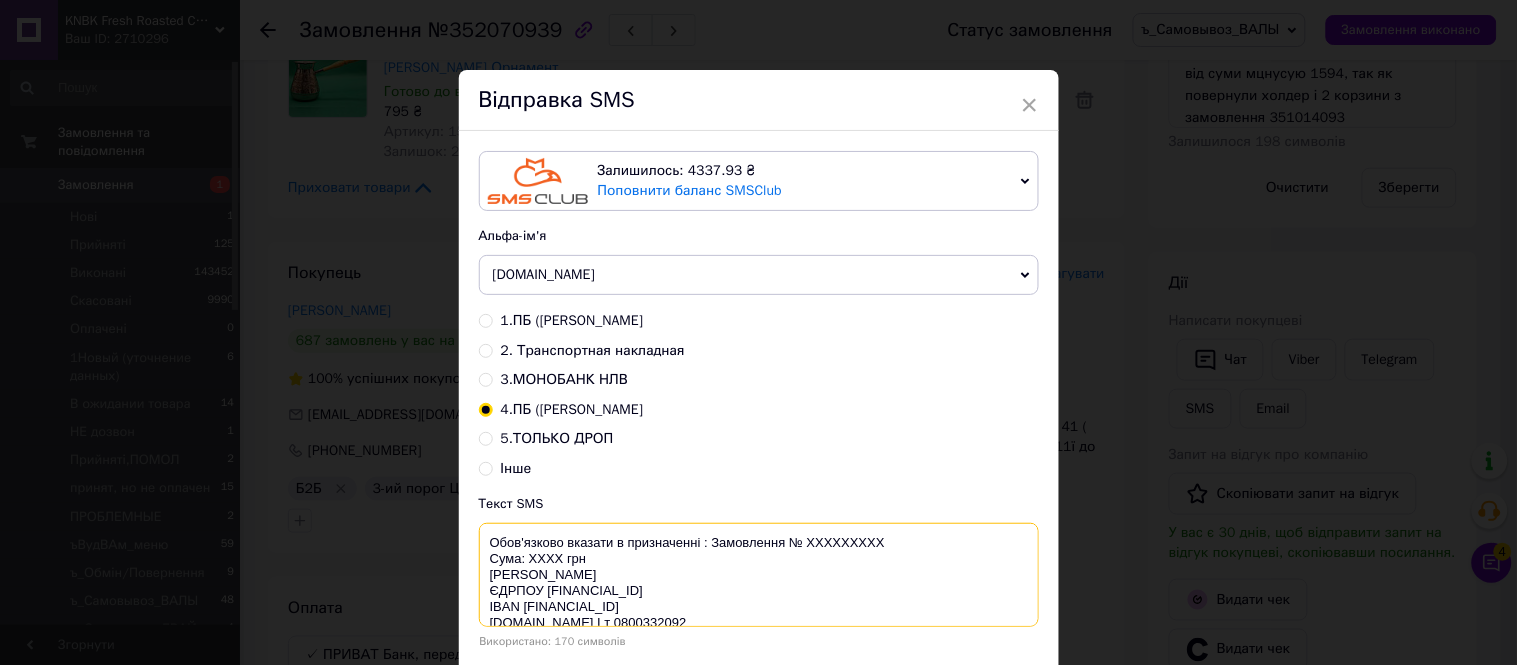 drag, startPoint x: 903, startPoint y: 551, endPoint x: 872, endPoint y: 552, distance: 31.016125 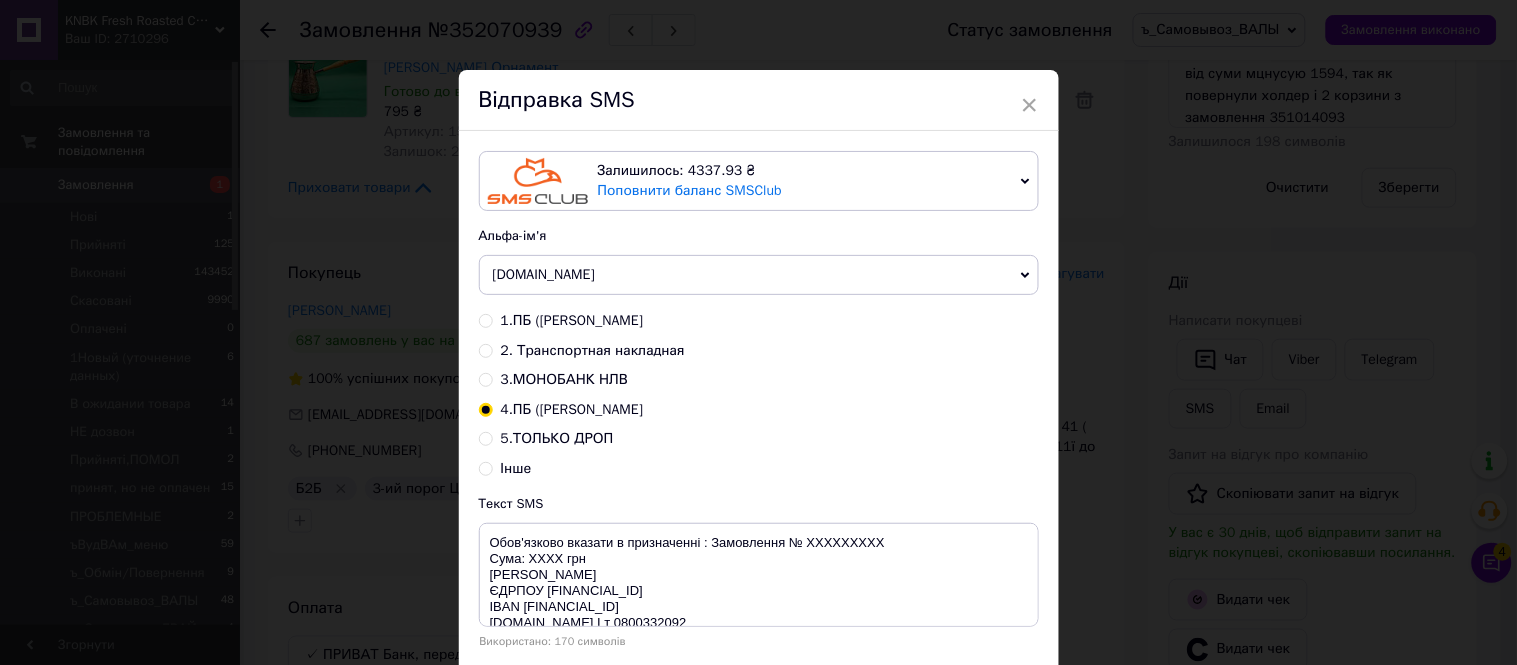 click on "× Відправка SMS Залишилось: 4337.93 ₴ Поповнити баланс SMSClub Підключити LetsAds Альфа-ім'я  [DOMAIN_NAME] Оновити список альфа-імен 1.ПБ ([PERSON_NAME]  2. Транспортная накладная 3.МОНОБАНК  НЛВ 4.ПБ ([PERSON_NAME] 5.ТОЛЬКО ДРОП Інше Текст SMS [PERSON_NAME] вказати в призначенні : Замовлення № XXXXXXXXX
Сума: ХХХХ грн
[PERSON_NAME]
ЄДРПОУ [FINANCIAL_ID]
IBAN [FINANCIAL_ID]
[DOMAIN_NAME] I т 0800332092 Використано: 170 символів Скасувати   Відправити" at bounding box center (758, 332) 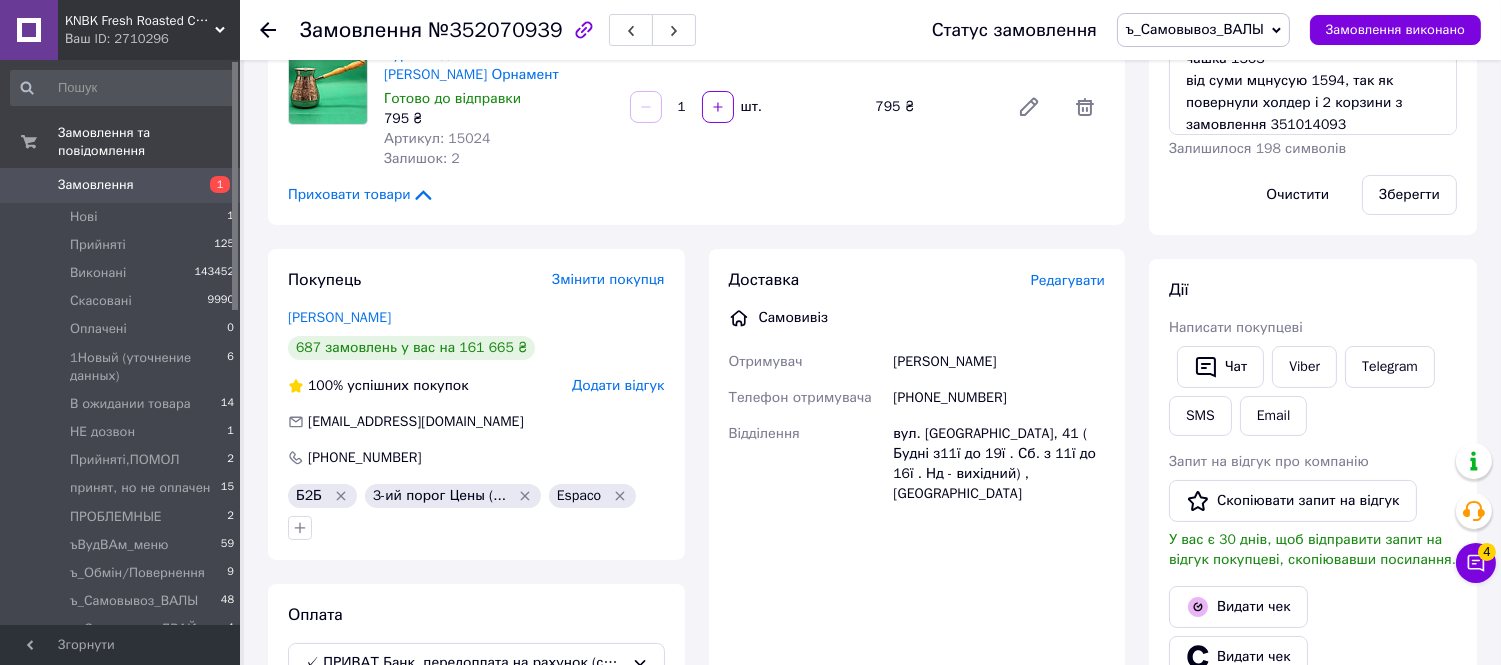 scroll, scrollTop: 0, scrollLeft: 0, axis: both 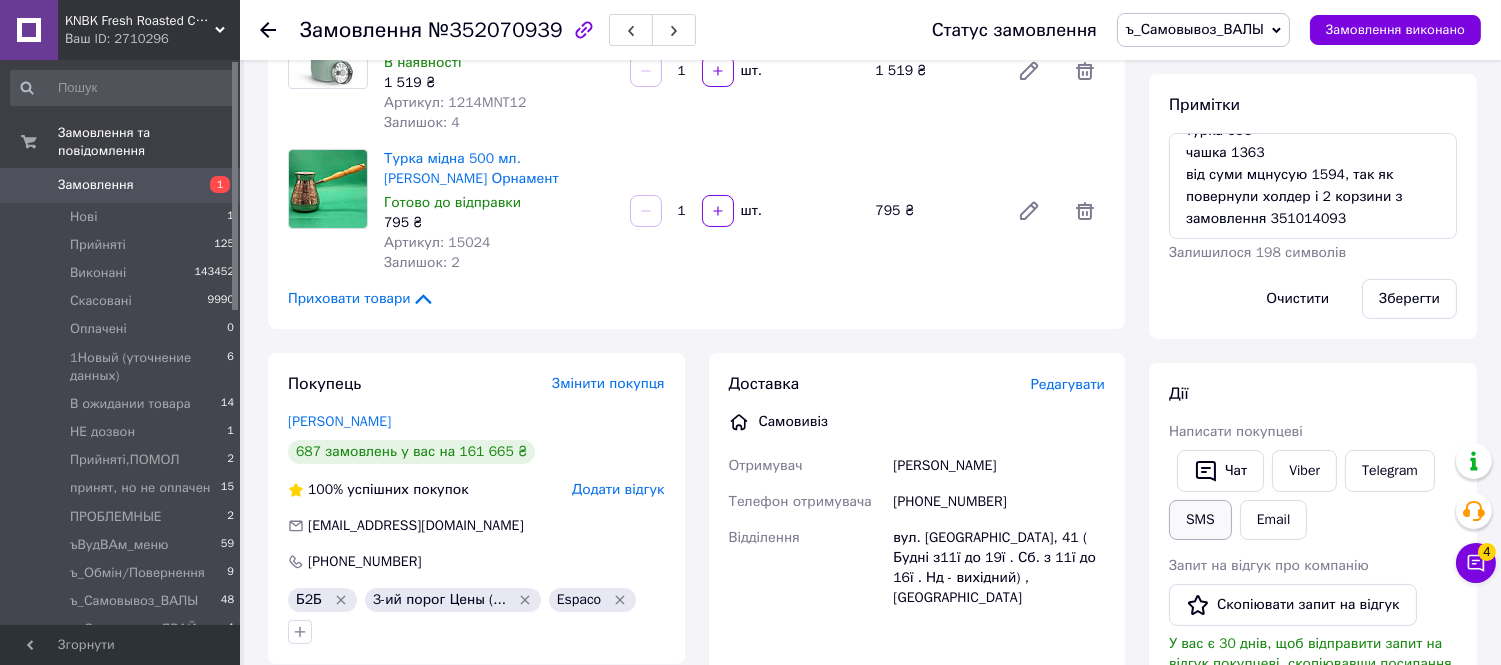 click on "SMS" at bounding box center [1200, 520] 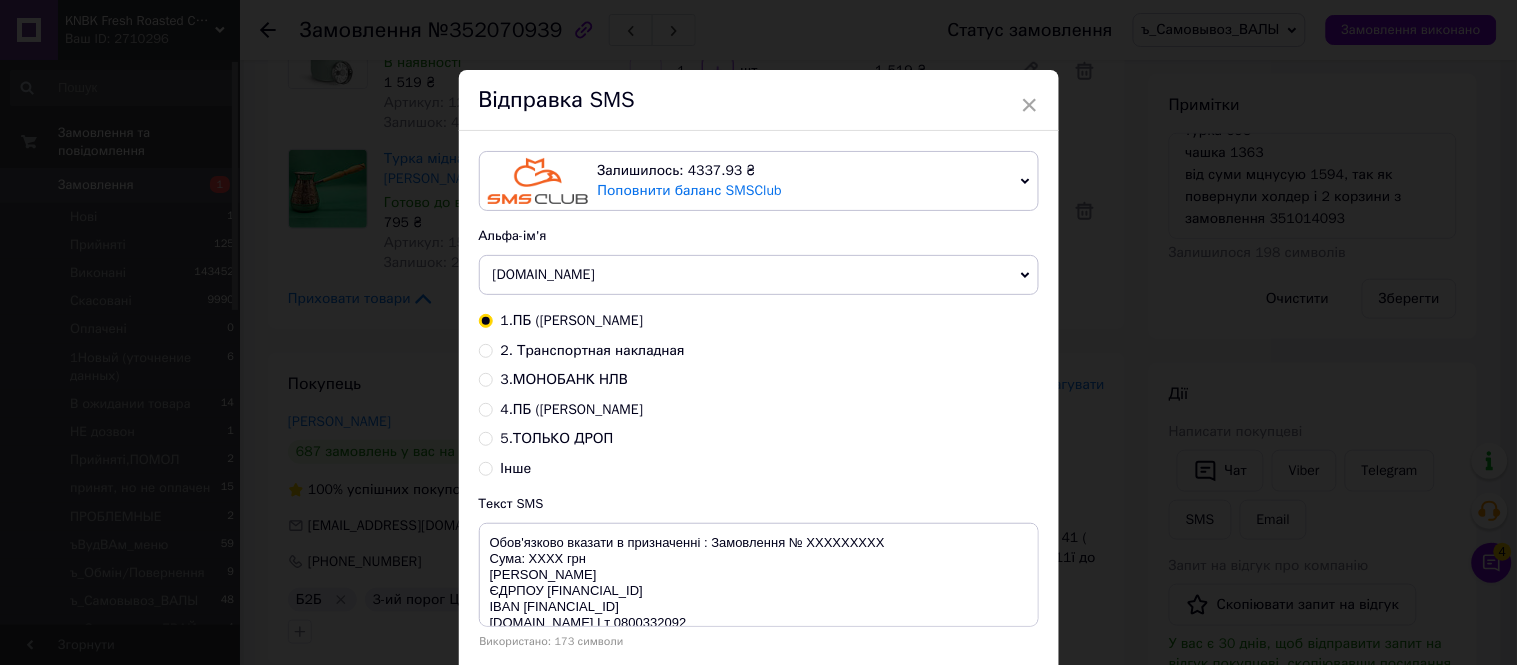 click on "5.ТОЛЬКО ДРОП" at bounding box center [557, 438] 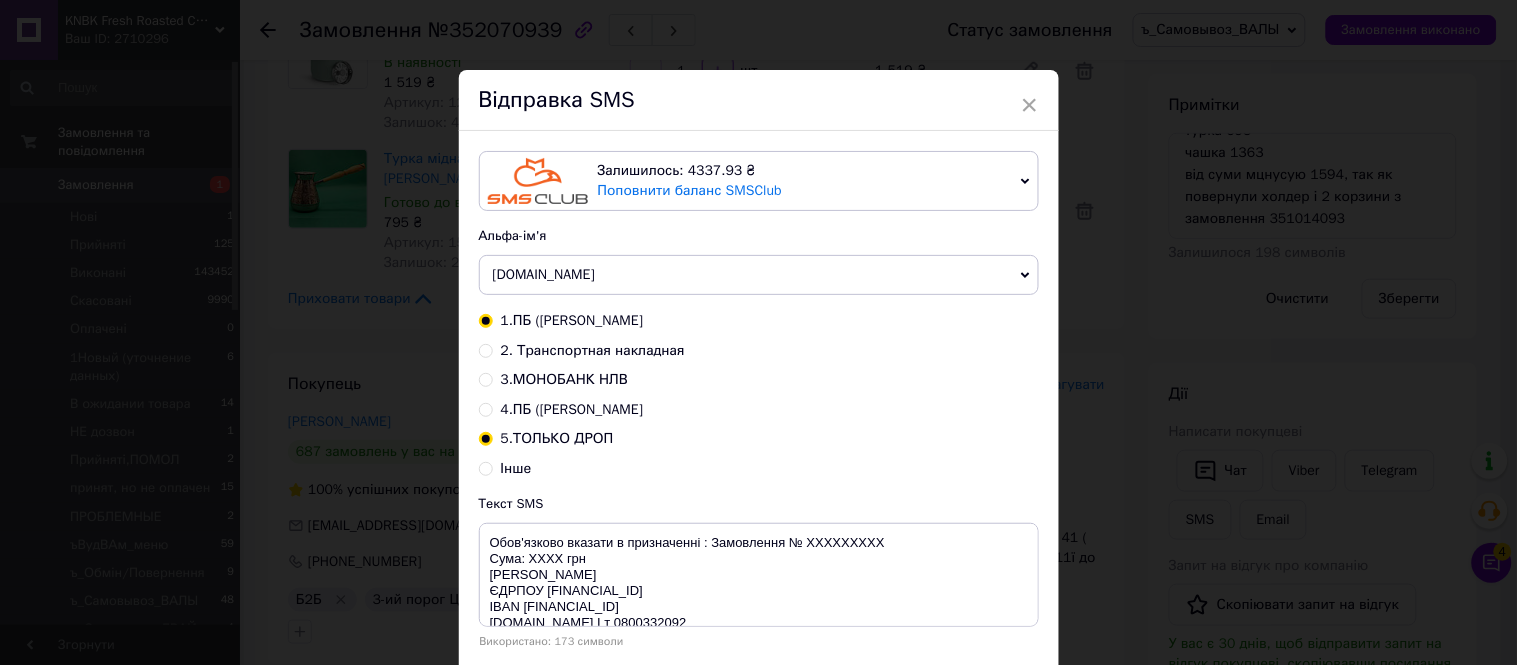 radio on "true" 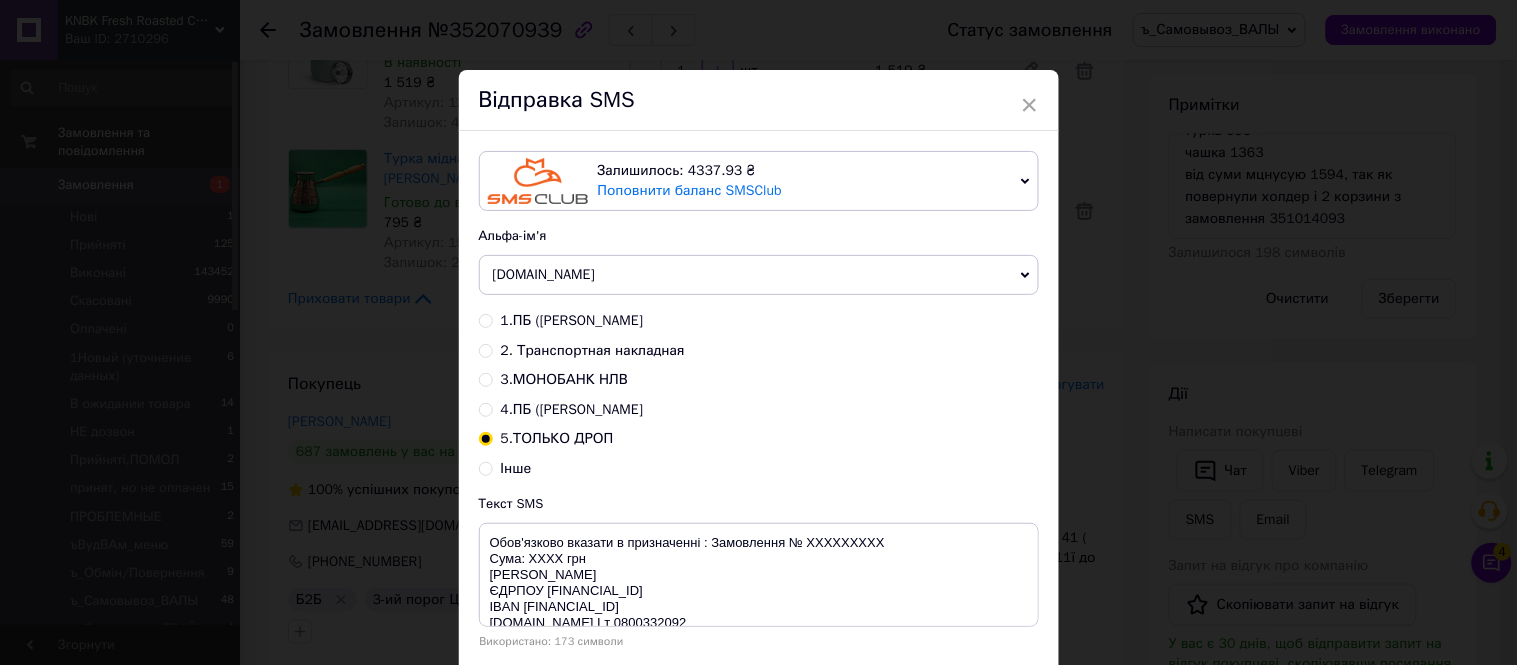 type on "Обов'язково вказати в призначенні : Замовлення № XXXXXXXXX
Сума: ХХХХ грн
ФОП [PERSON_NAME] [PERSON_NAME]В
ЄДРПОУ [FINANCIAL_ID]
IBAN № [FINANCIAL_ID]
ДРОП ДРОП ДРОП ДРОП
ТОЛЬКО ДРОП" 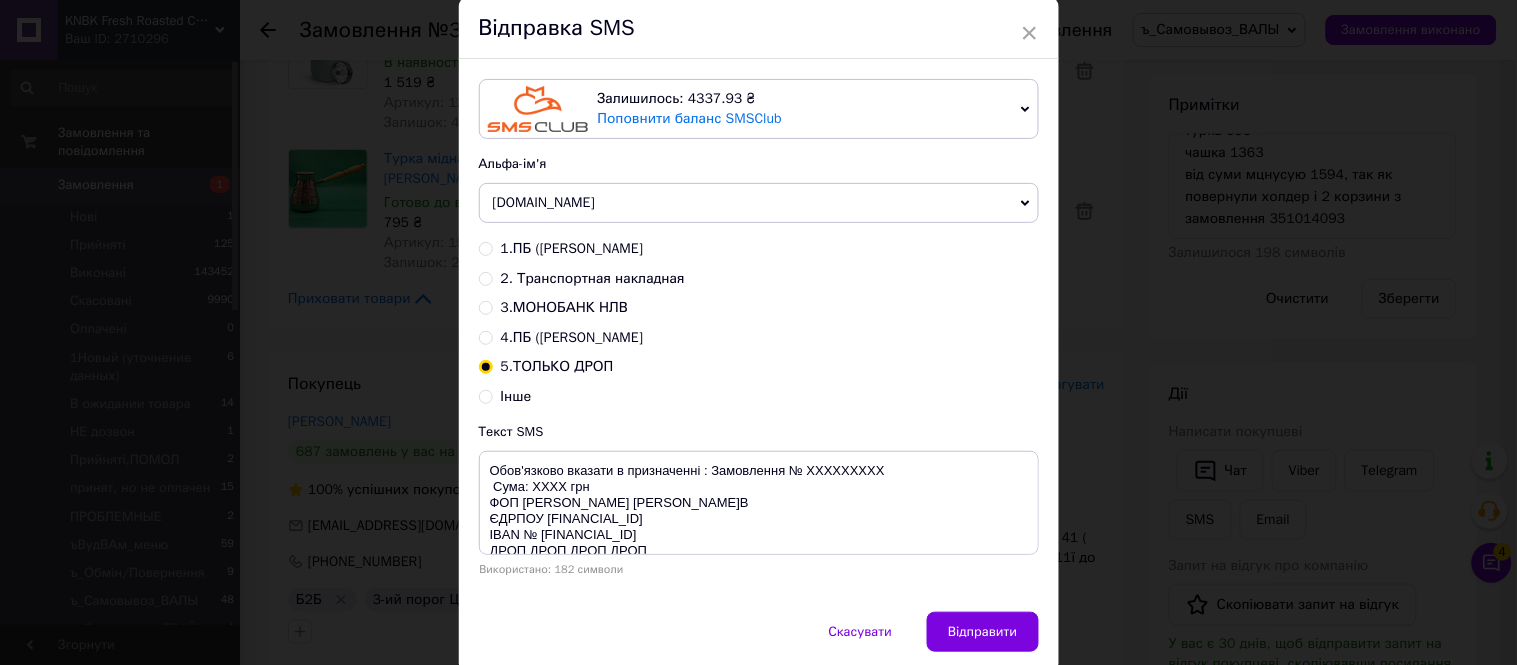 scroll, scrollTop: 111, scrollLeft: 0, axis: vertical 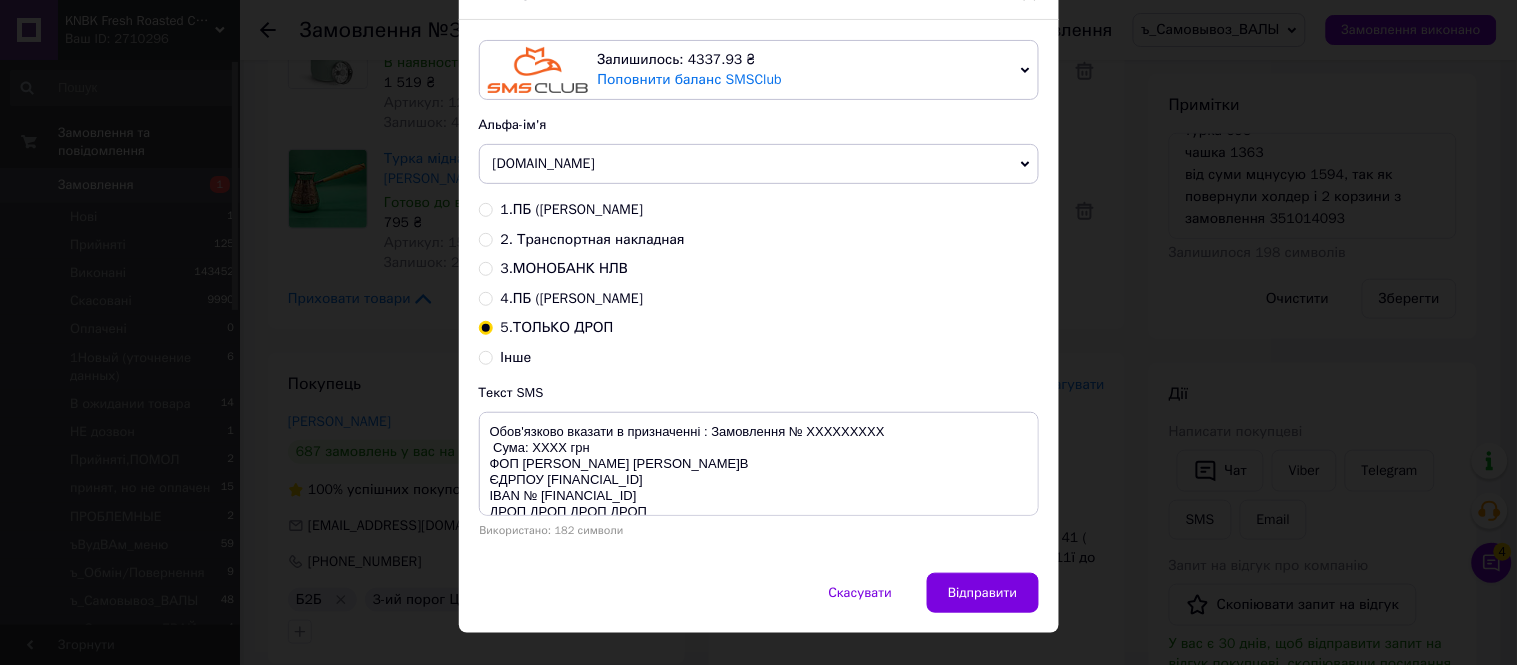 click on "Інше" at bounding box center (516, 357) 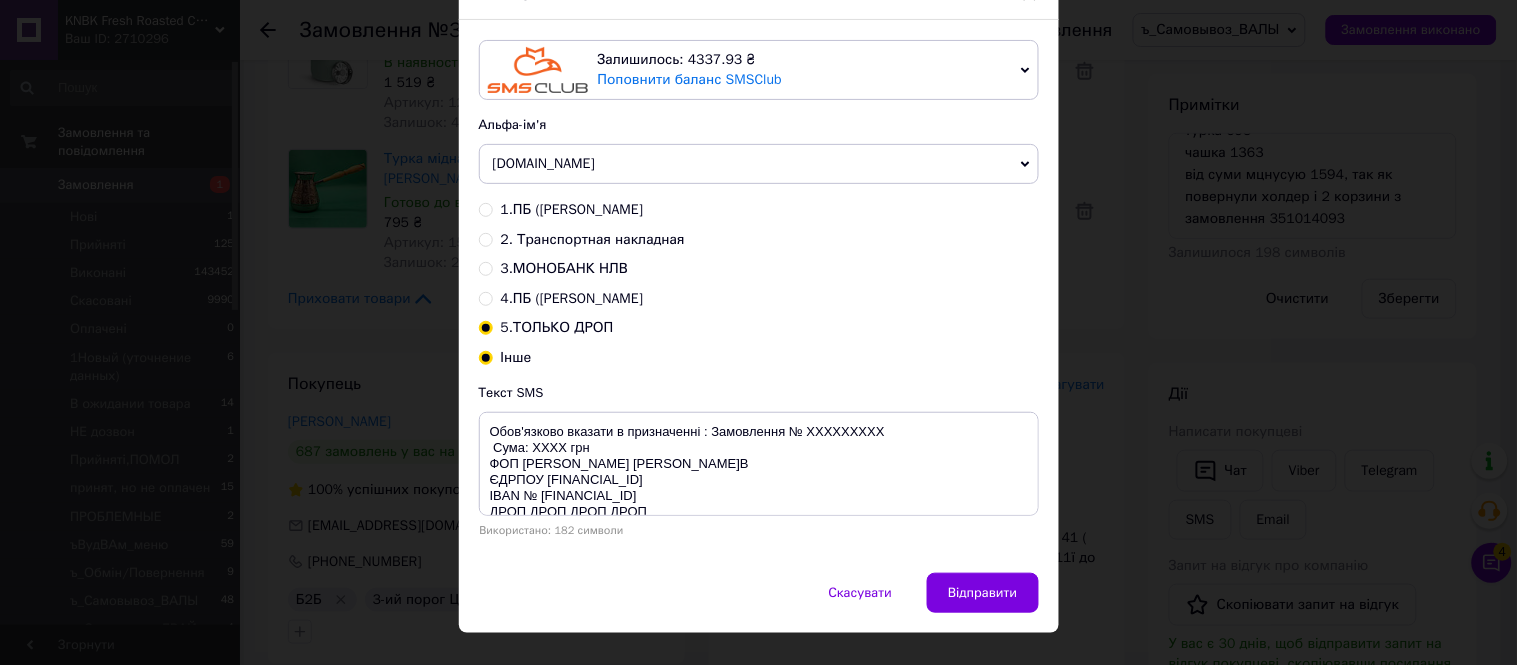 radio on "true" 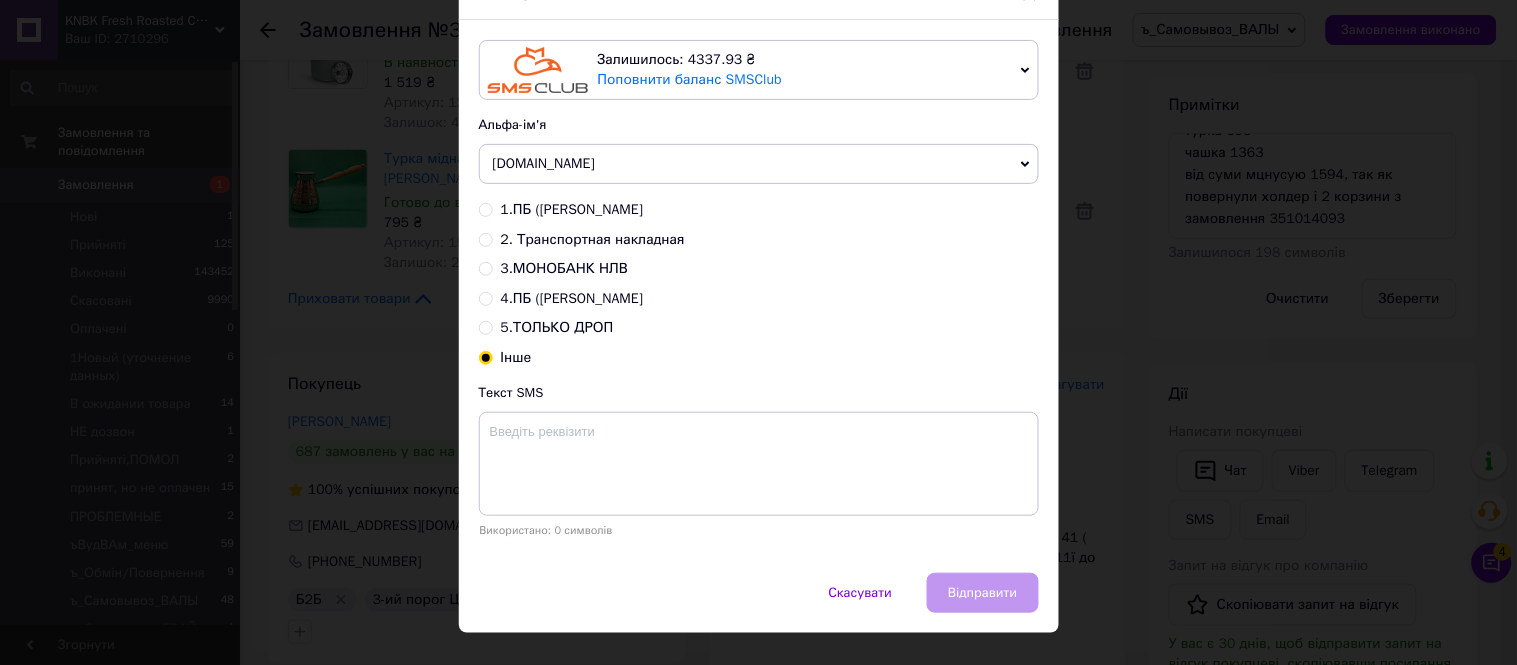 click on "4.ПБ ([PERSON_NAME]" at bounding box center (572, 298) 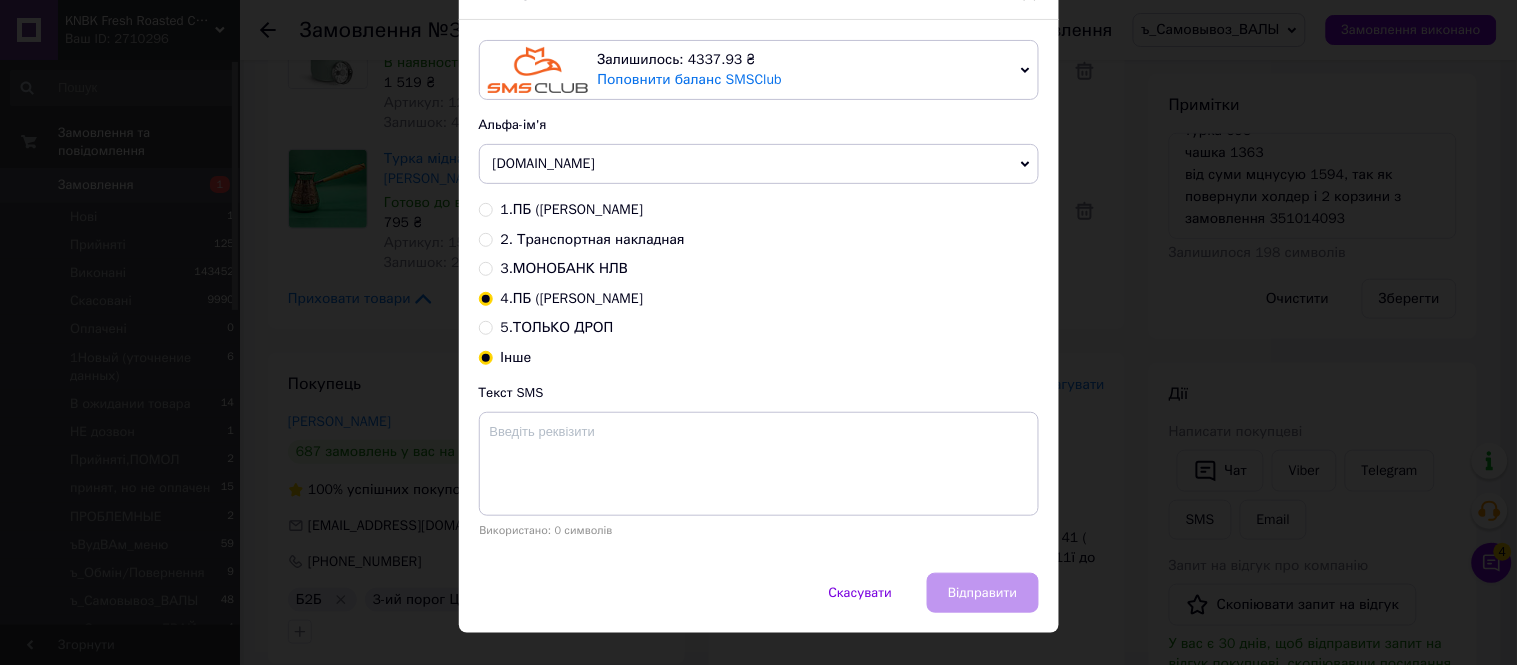 radio on "true" 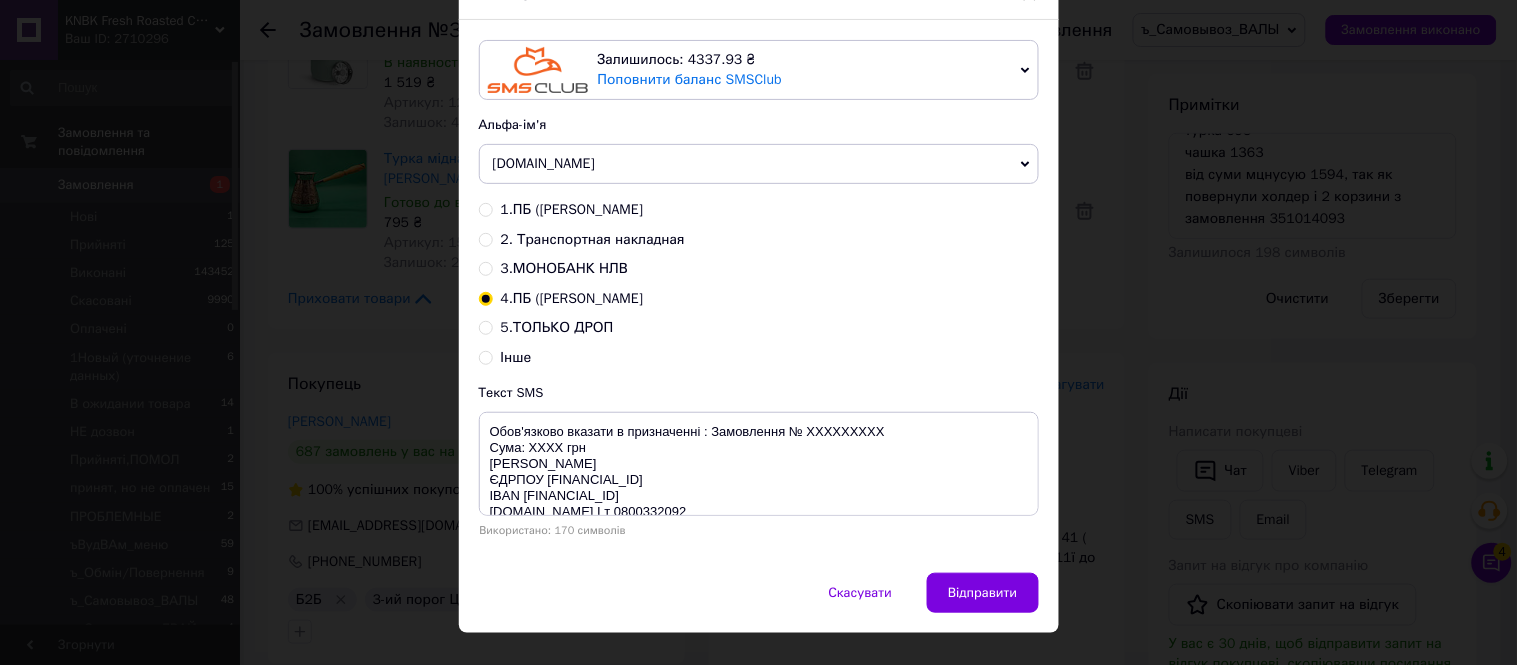 click on "3.МОНОБАНК  НЛВ" at bounding box center [565, 268] 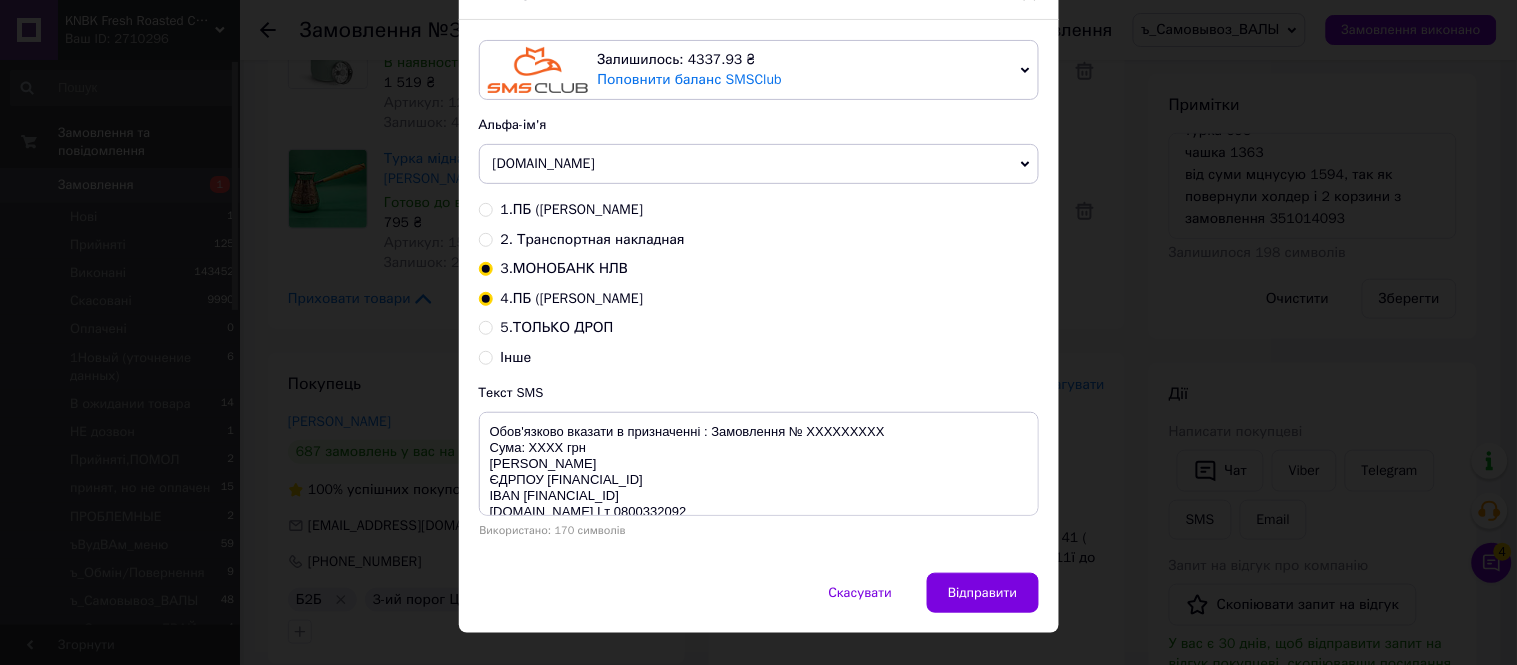 radio on "true" 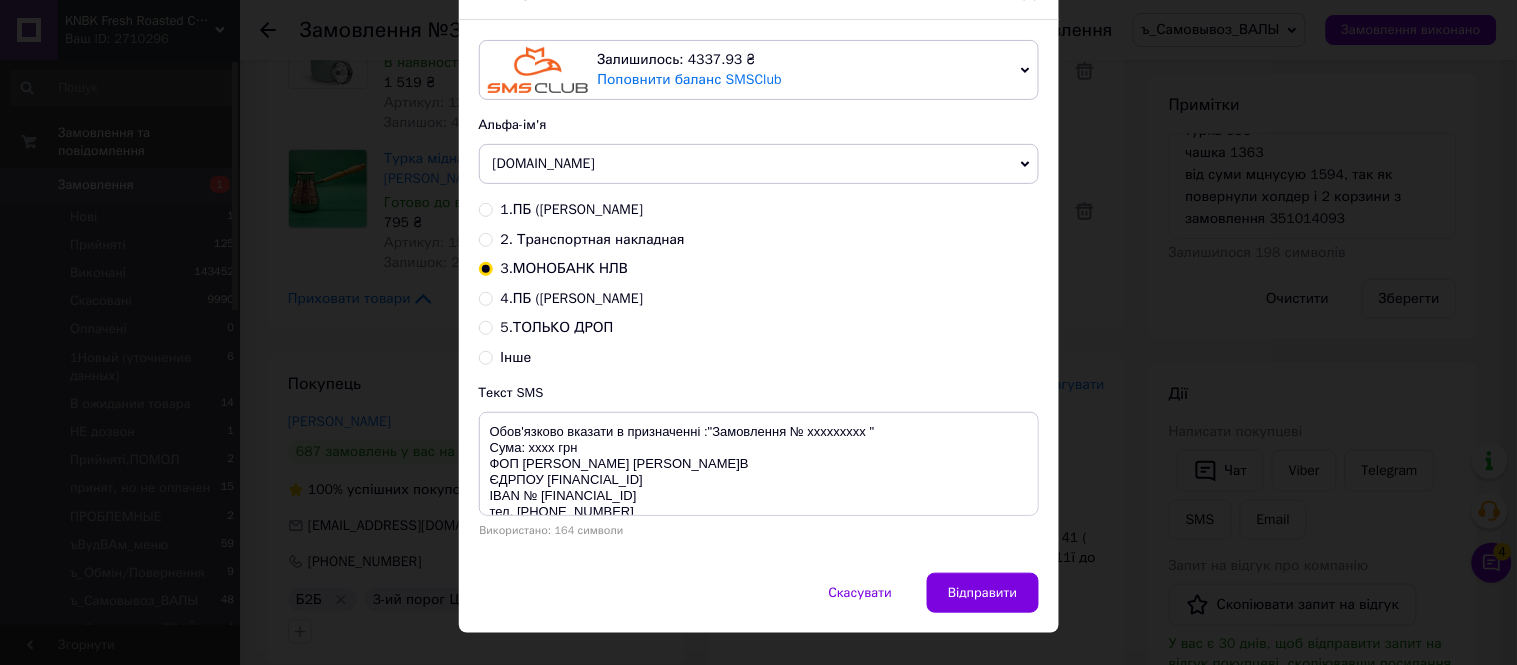 click on "1.ПБ ([PERSON_NAME]  2. Транспортная накладная 3.МОНОБАНК  НЛВ 4.ПБ ([PERSON_NAME] 5.ТОЛЬКО ДРОП Інше" at bounding box center (759, 284) 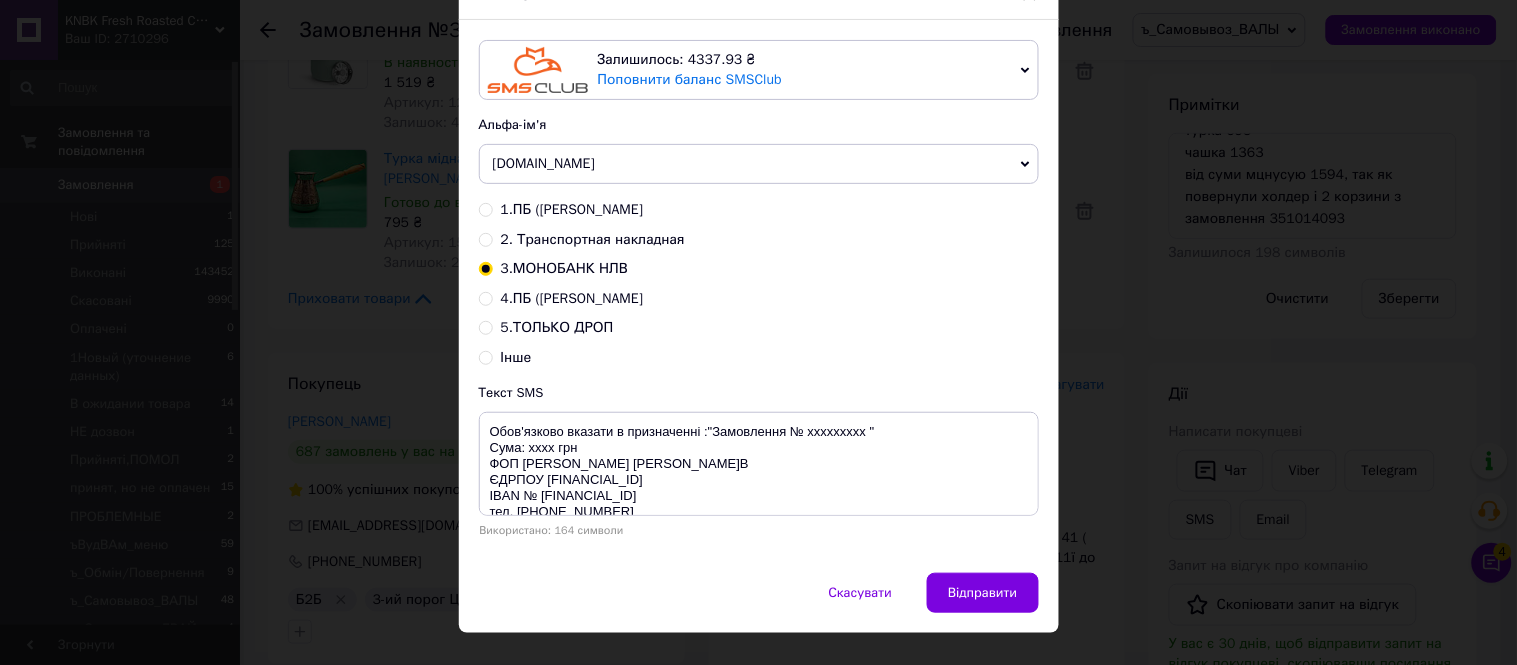 click on "2. Транспортная накладная" at bounding box center (593, 239) 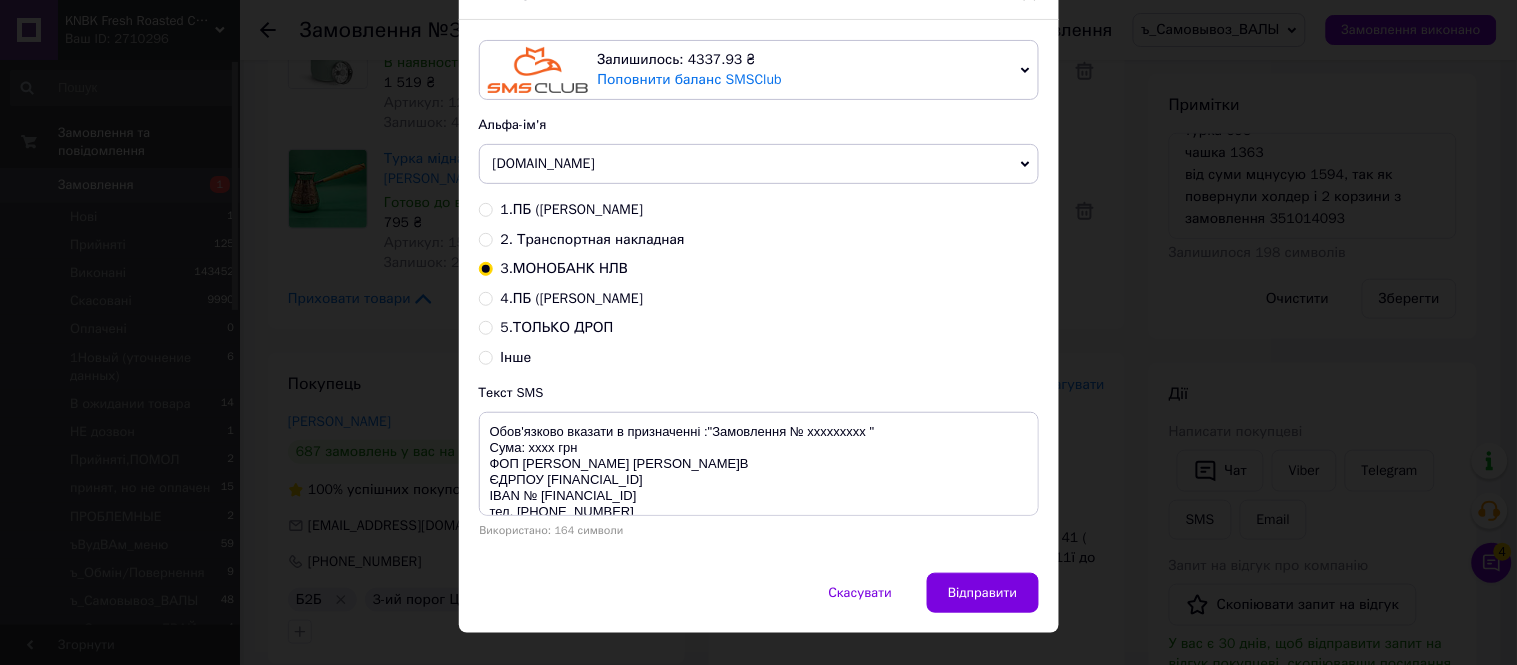 click on "2. Транспортная накладная" at bounding box center (486, 238) 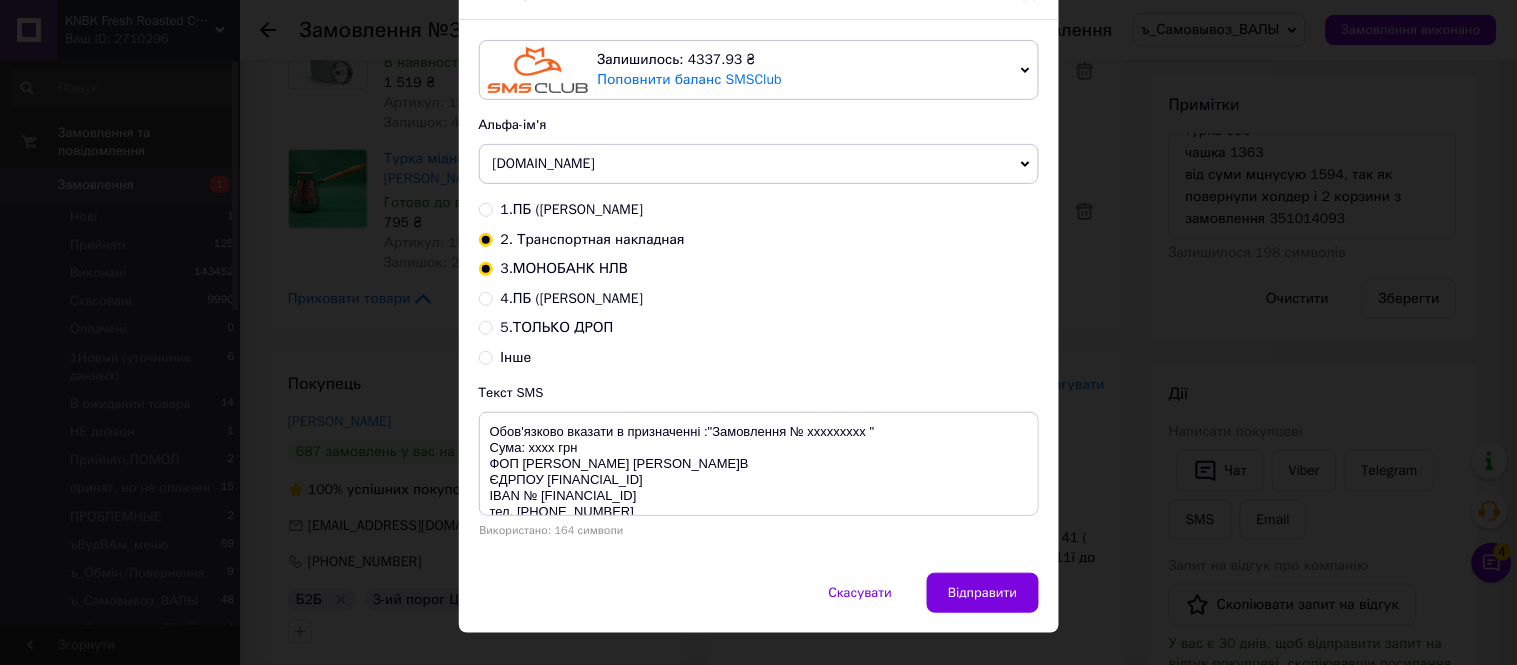 radio on "true" 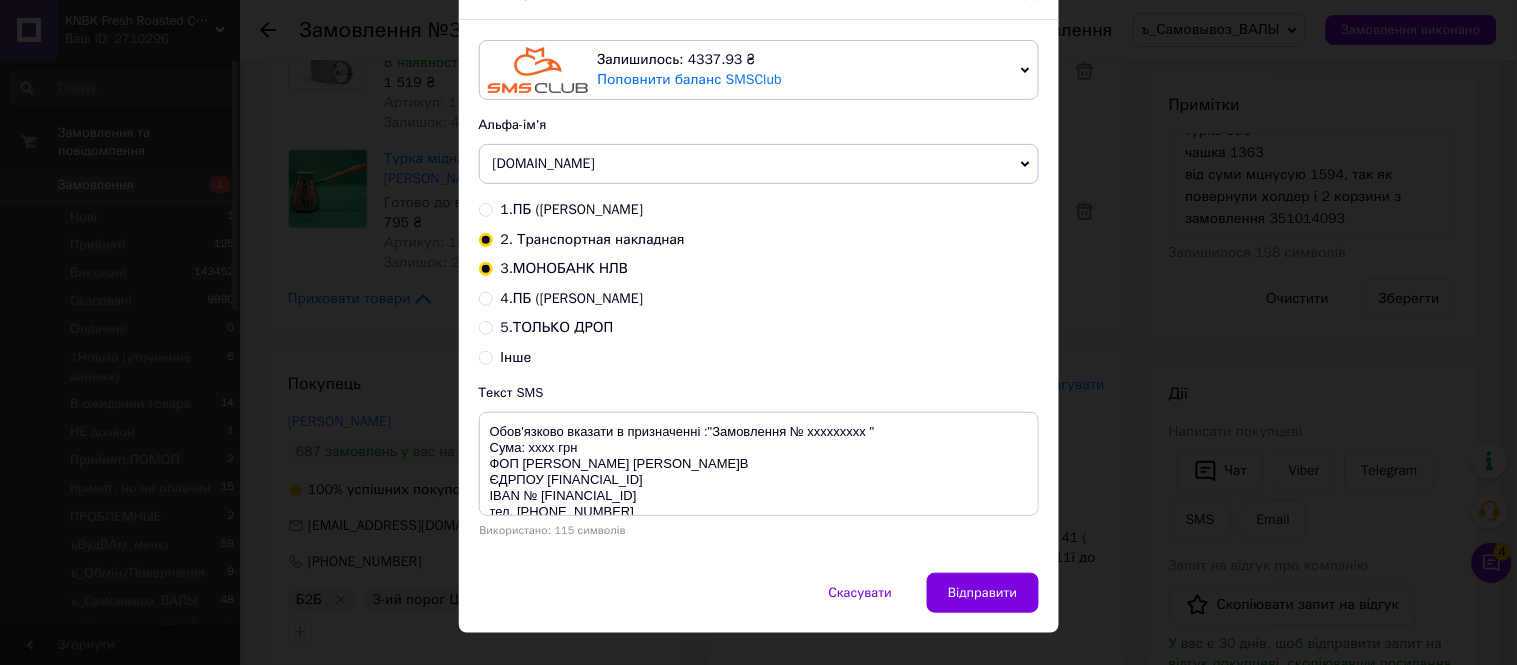 radio on "false" 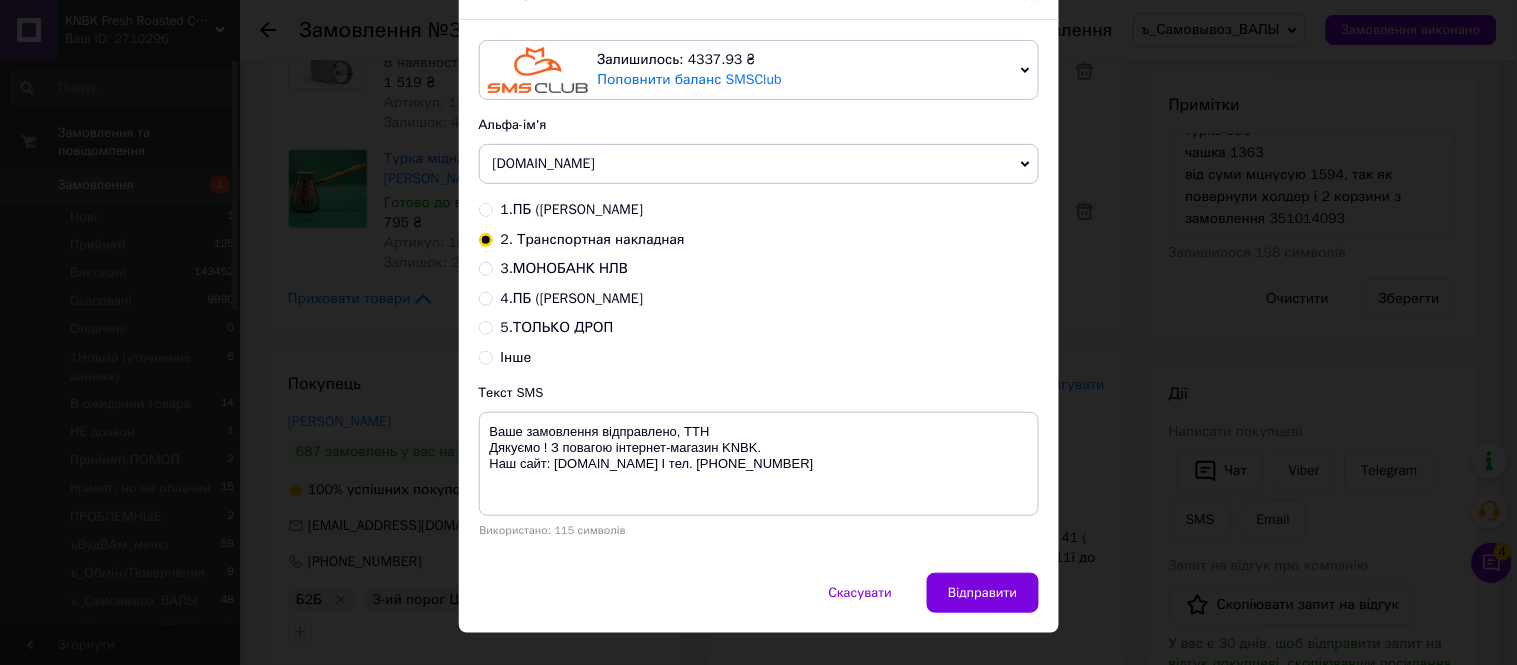 click on "1.ПБ ([PERSON_NAME]" at bounding box center (572, 209) 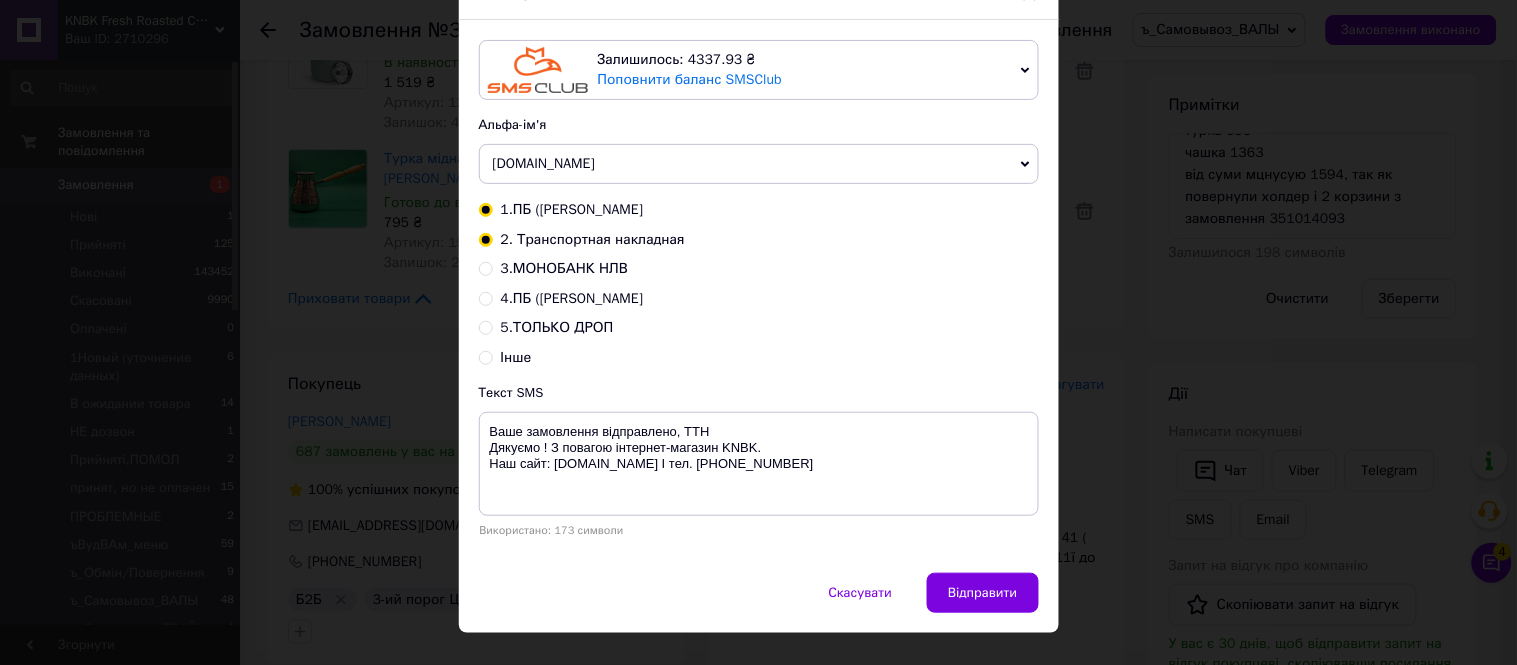 radio on "false" 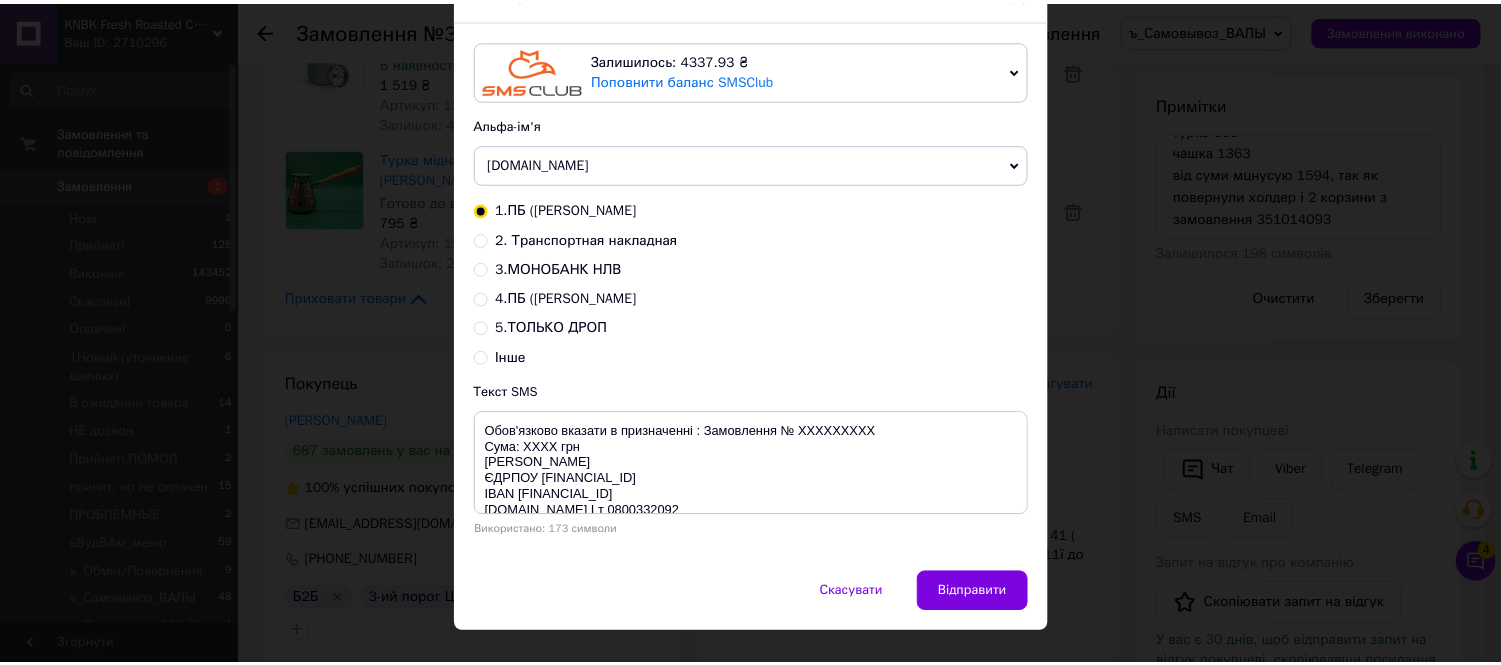 scroll, scrollTop: 0, scrollLeft: 0, axis: both 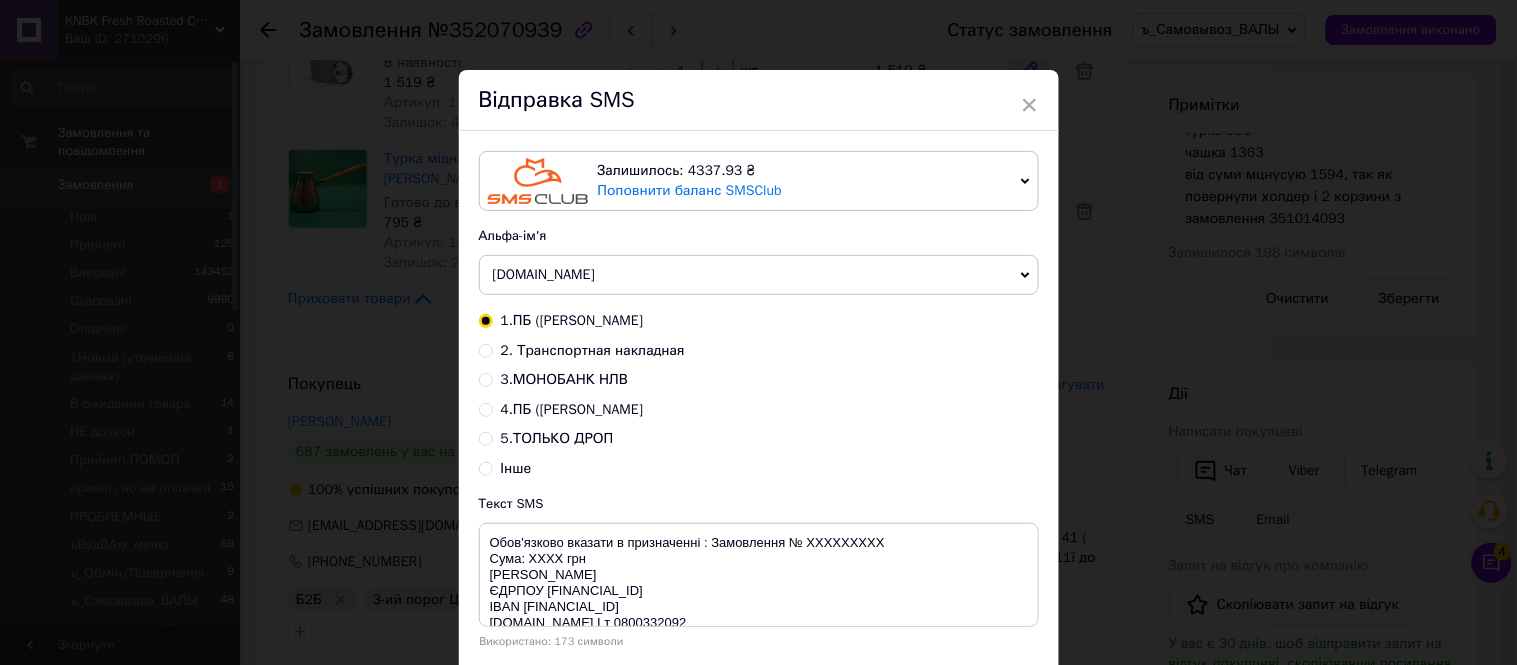click on "×" at bounding box center [1030, 105] 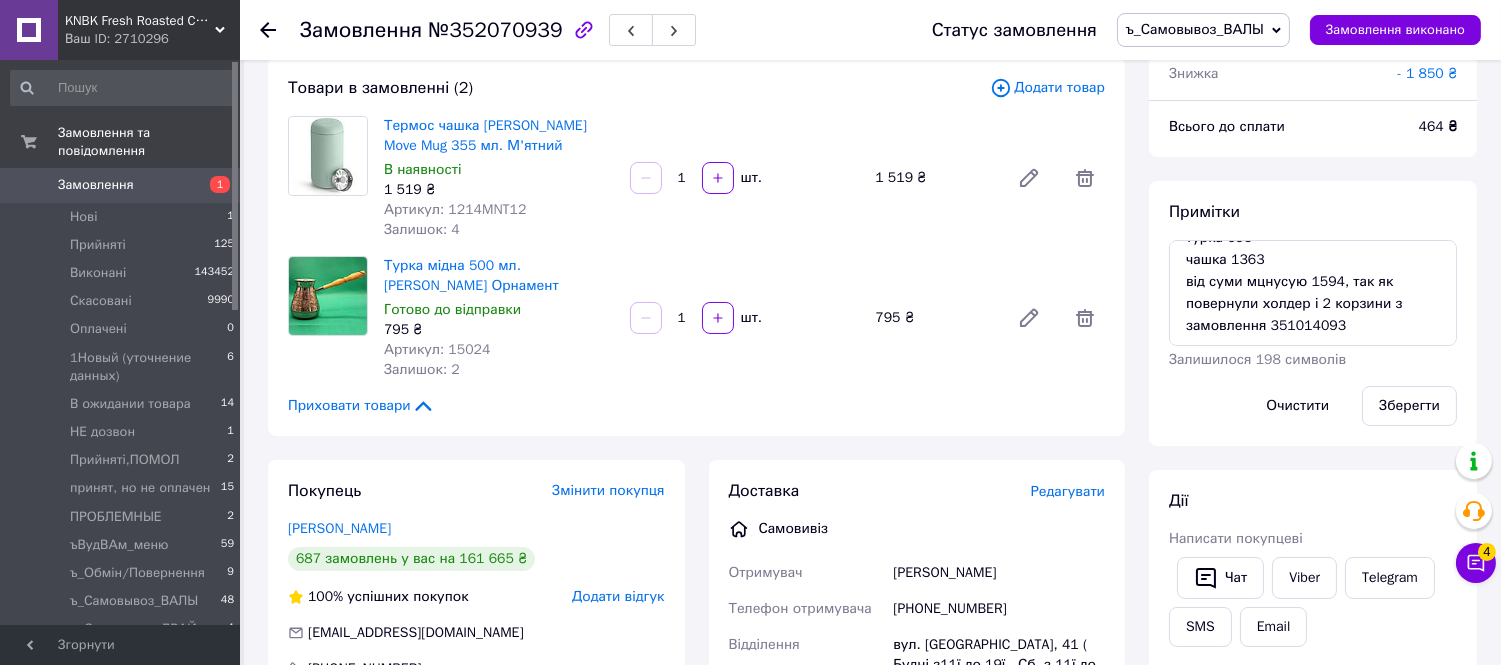 scroll, scrollTop: 0, scrollLeft: 0, axis: both 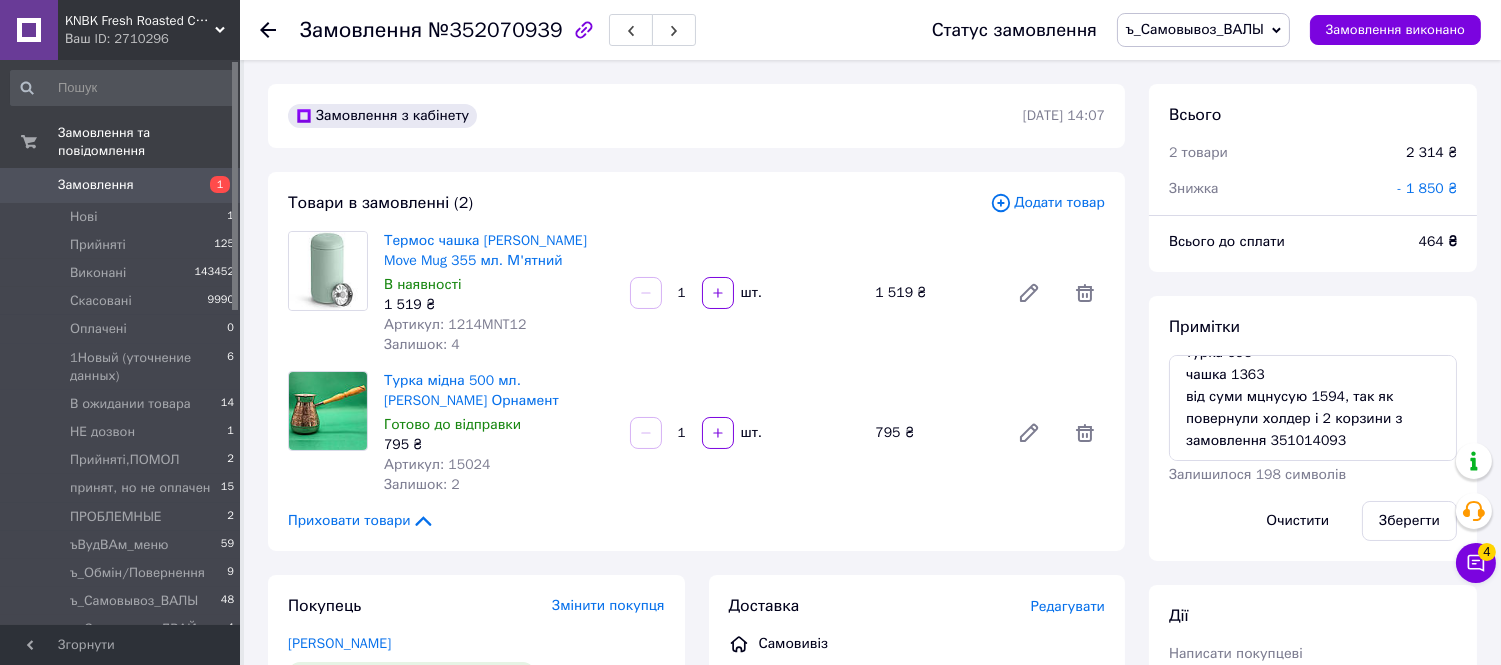 click on "№352070939" at bounding box center (495, 30) 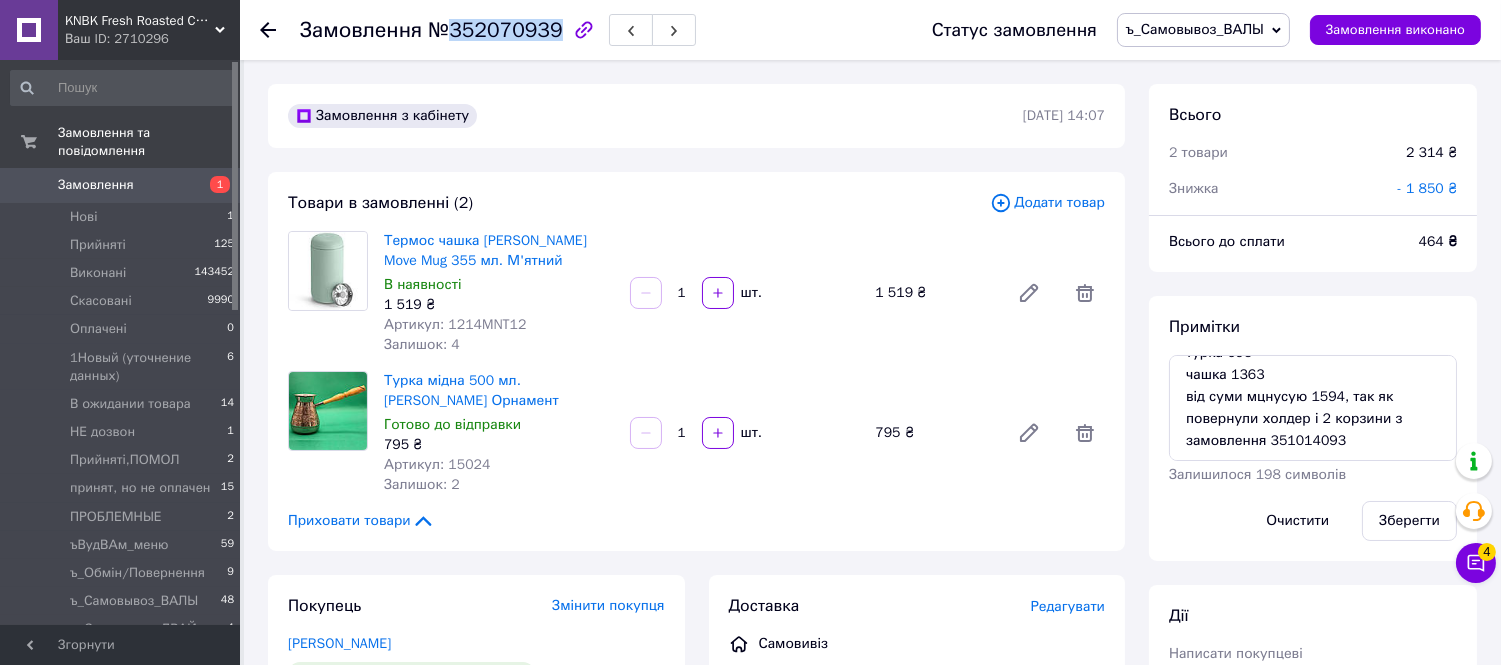 click on "№352070939" at bounding box center (495, 30) 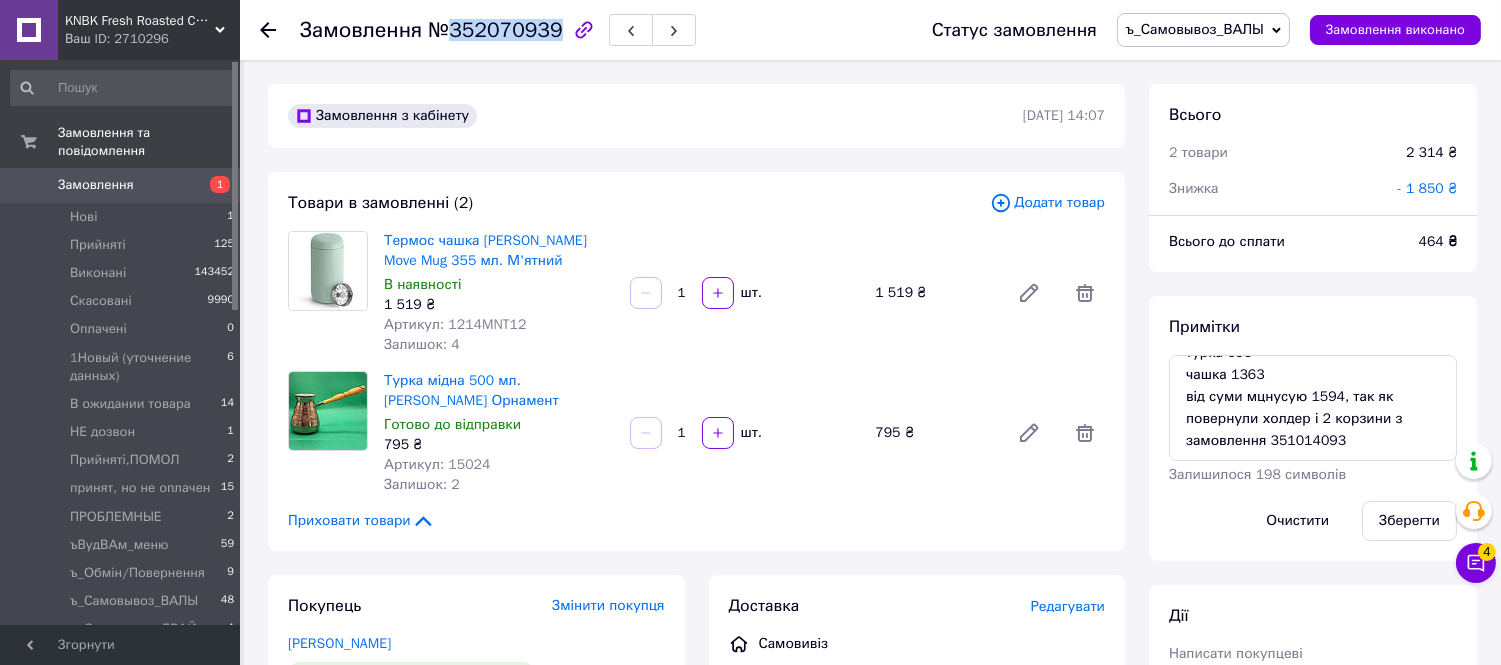 copy on "352070939" 